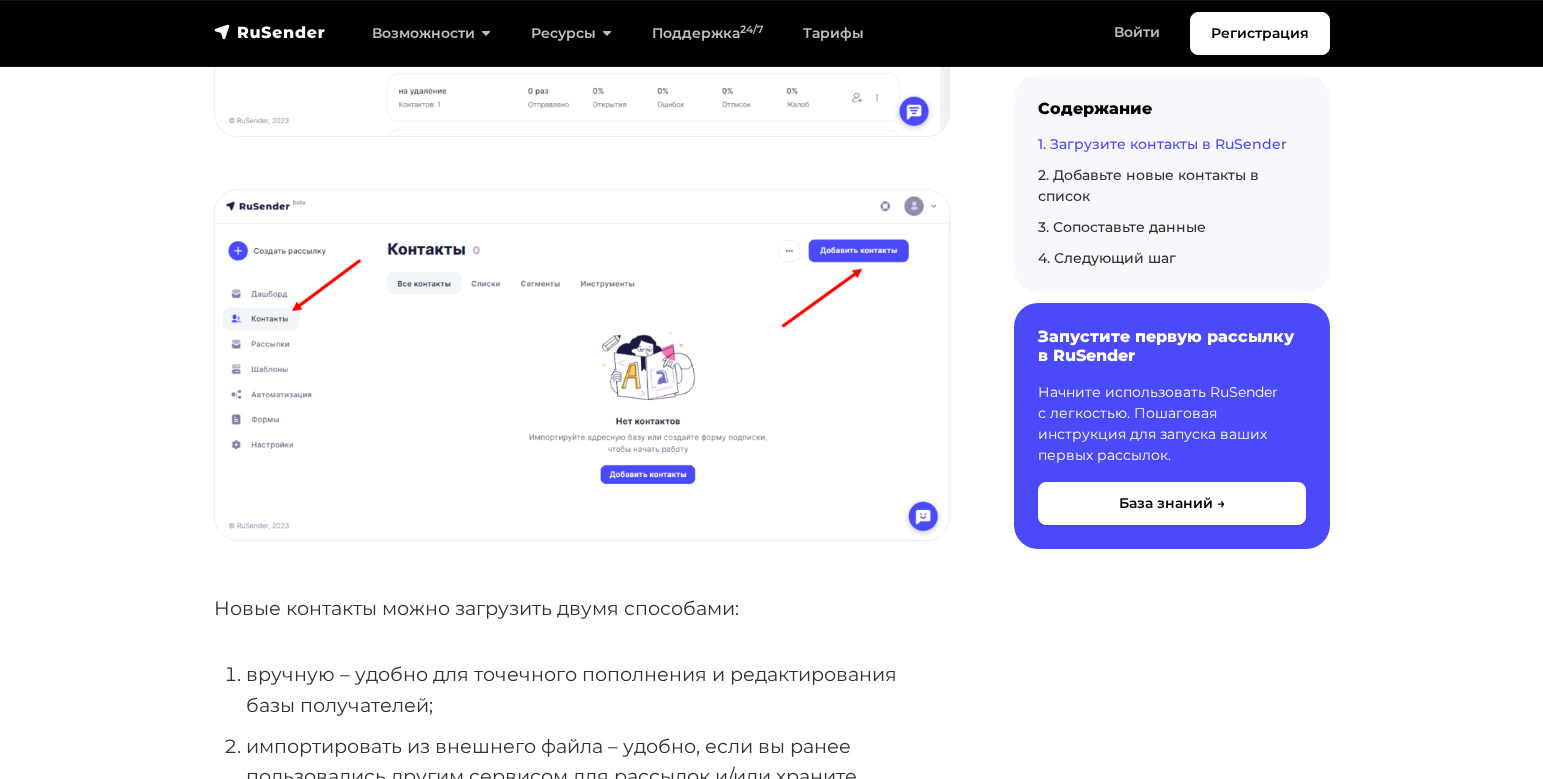 scroll, scrollTop: 1400, scrollLeft: 0, axis: vertical 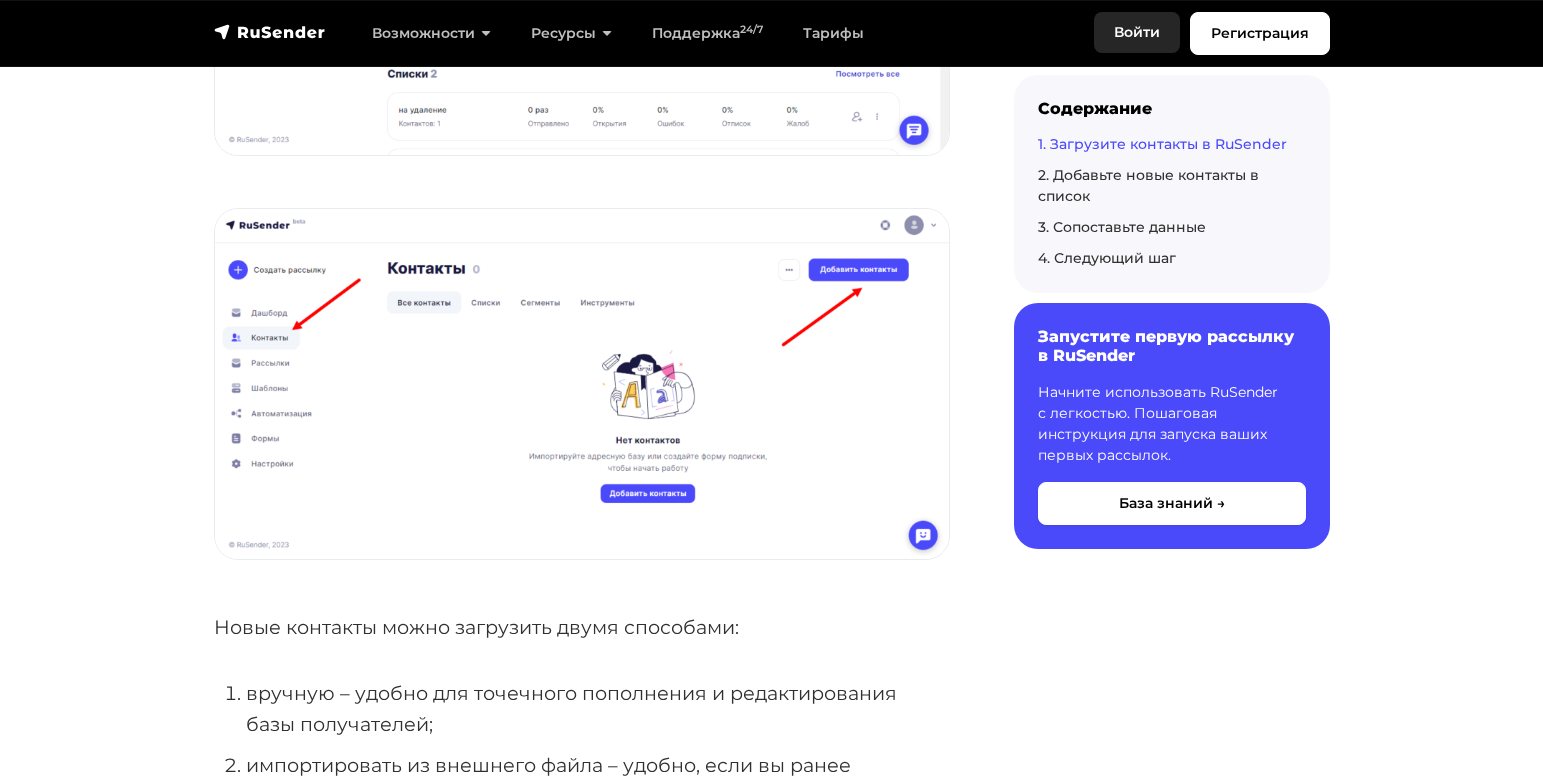 click on "Войти" at bounding box center [1137, 32] 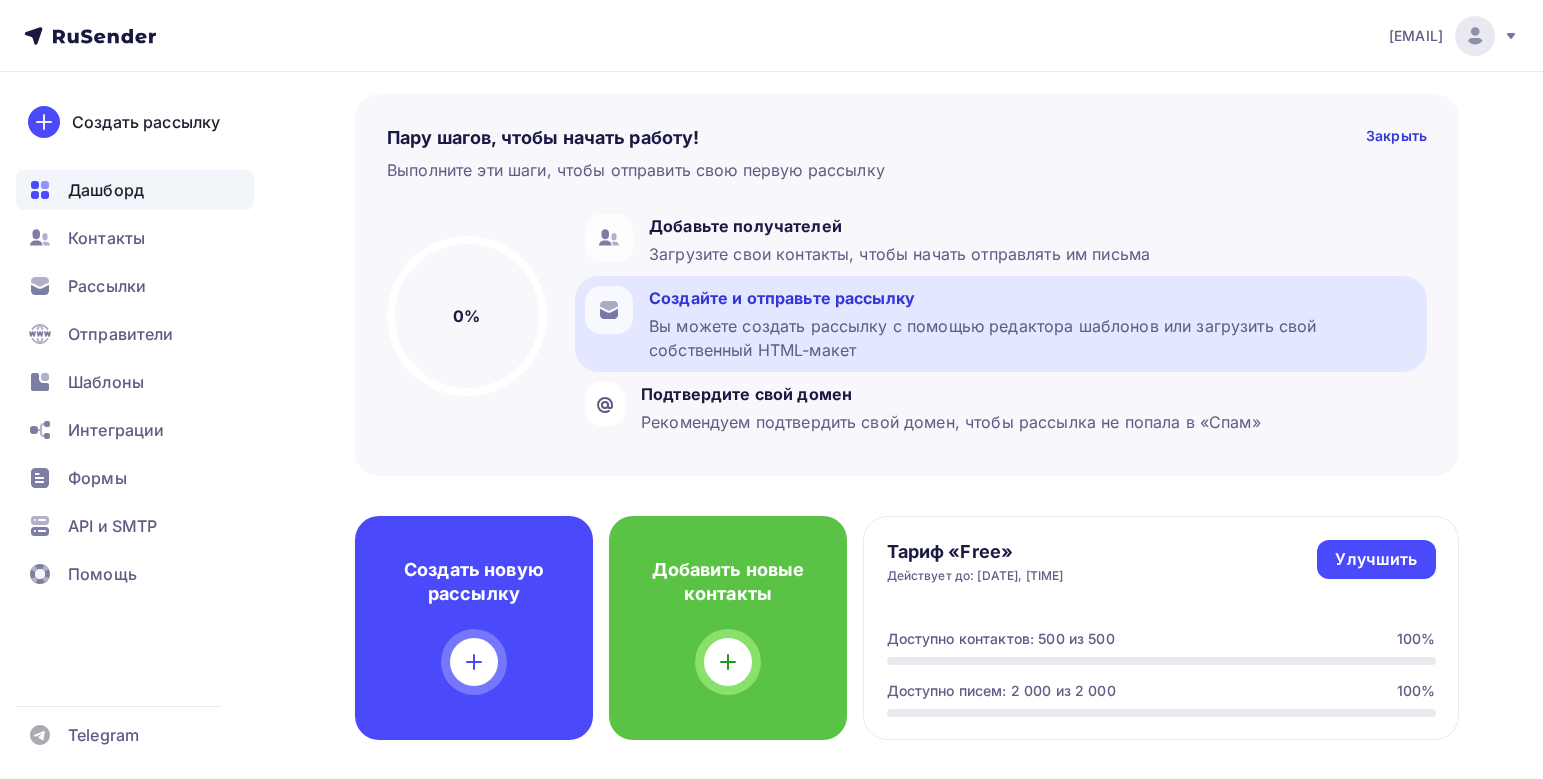 scroll, scrollTop: 300, scrollLeft: 0, axis: vertical 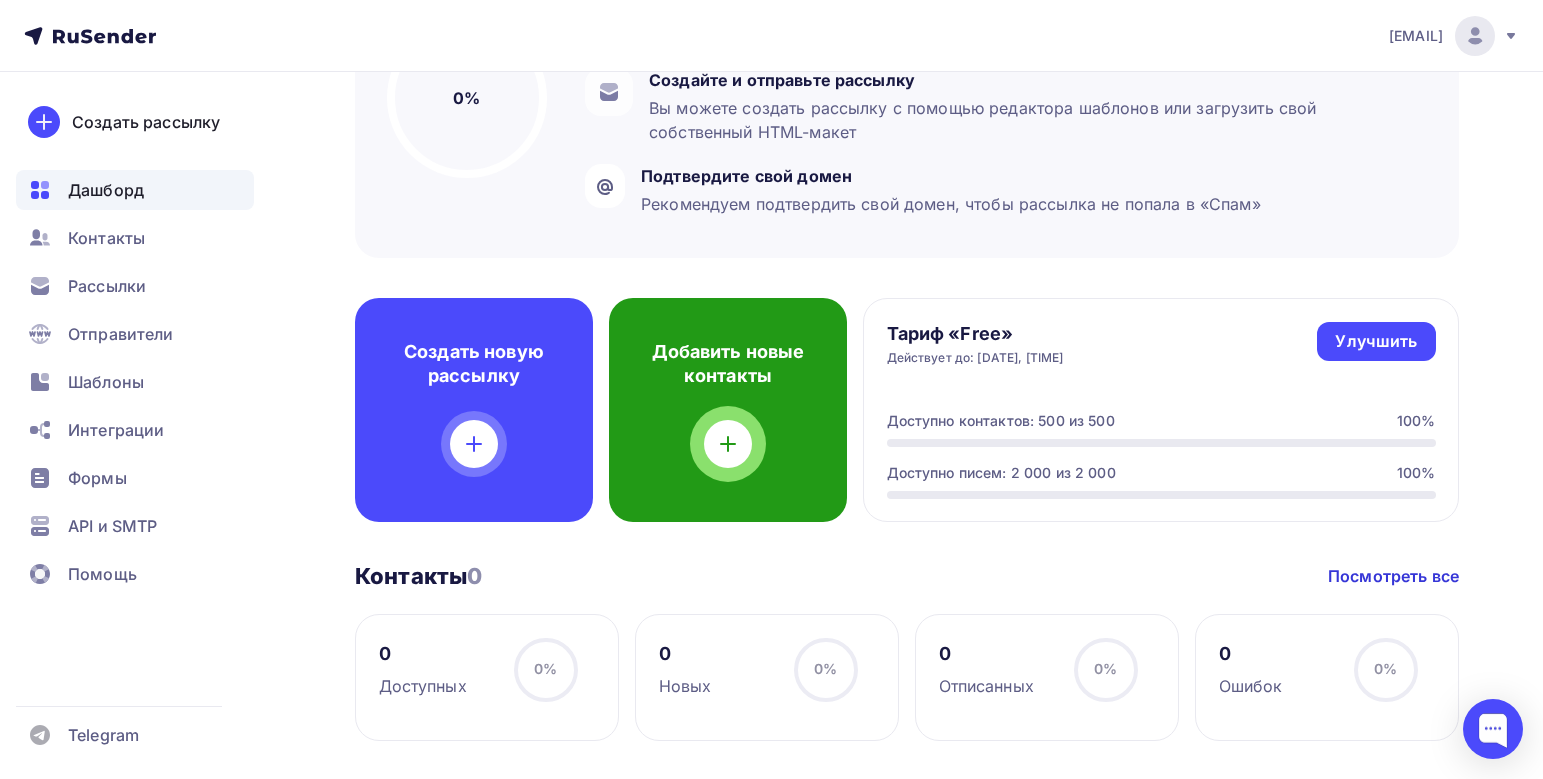 click at bounding box center [728, 444] 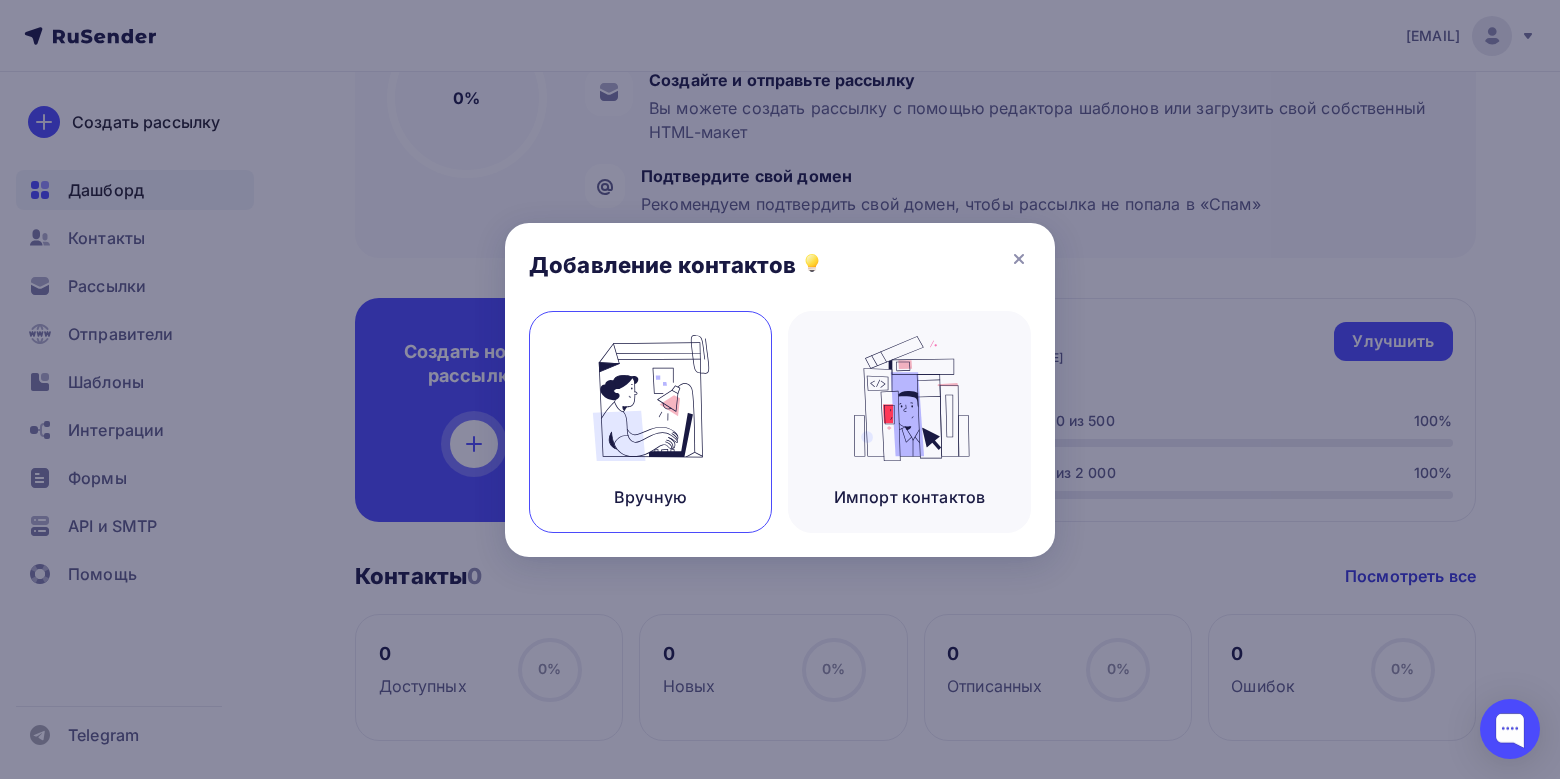 click on "Вручную" at bounding box center [650, 422] 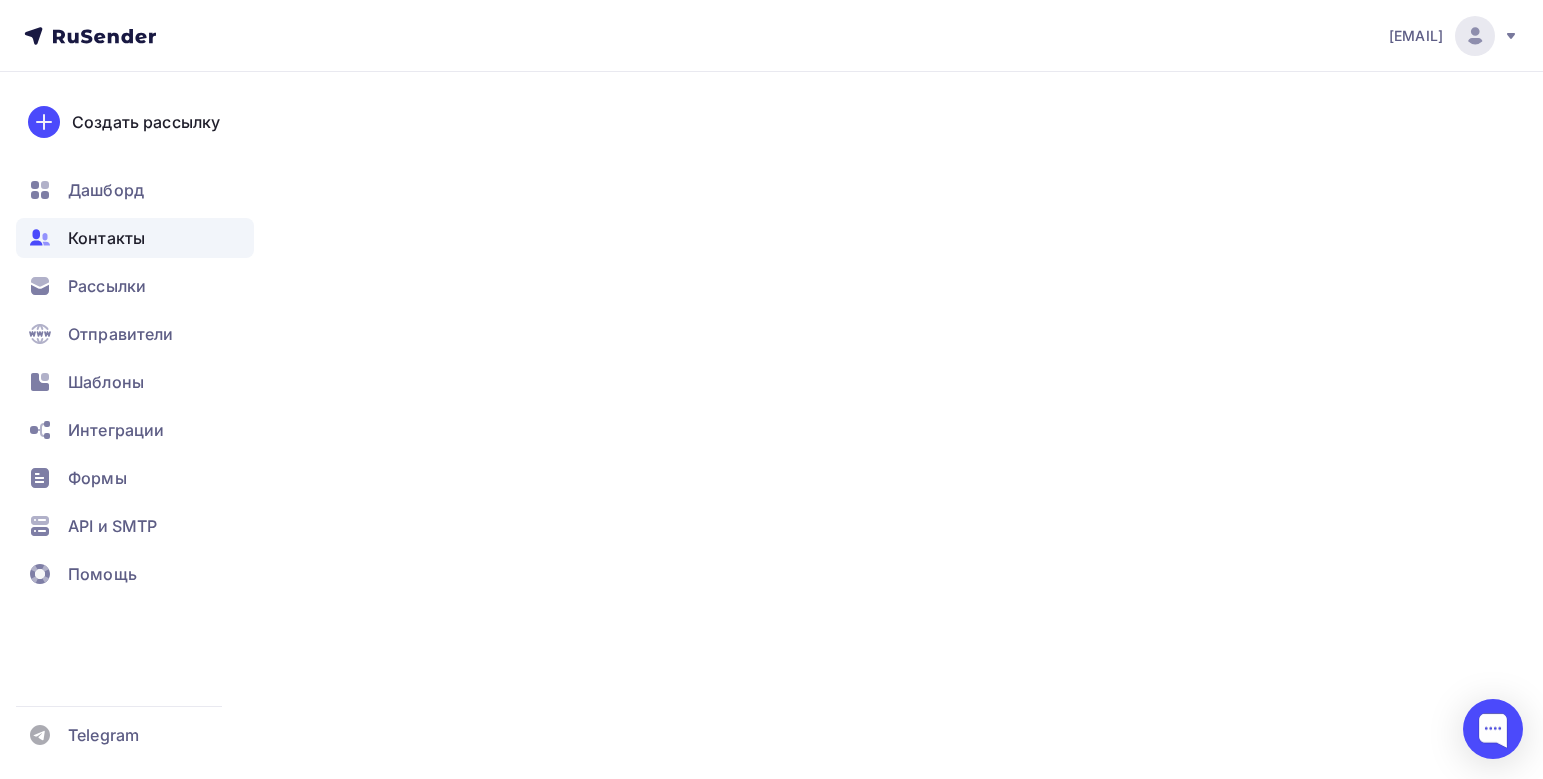 scroll, scrollTop: 0, scrollLeft: 0, axis: both 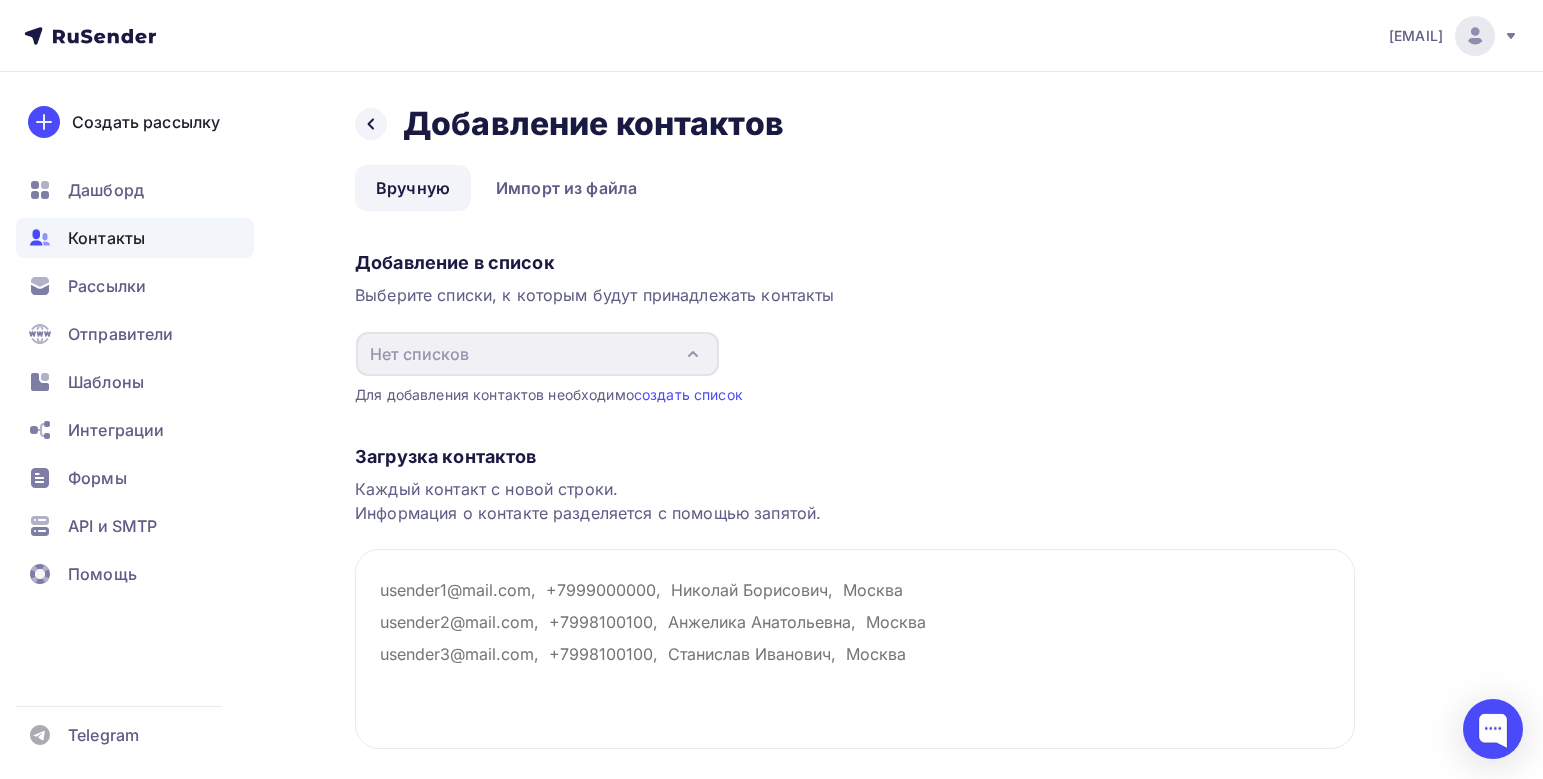 click on "Нет списков" at bounding box center [537, 354] 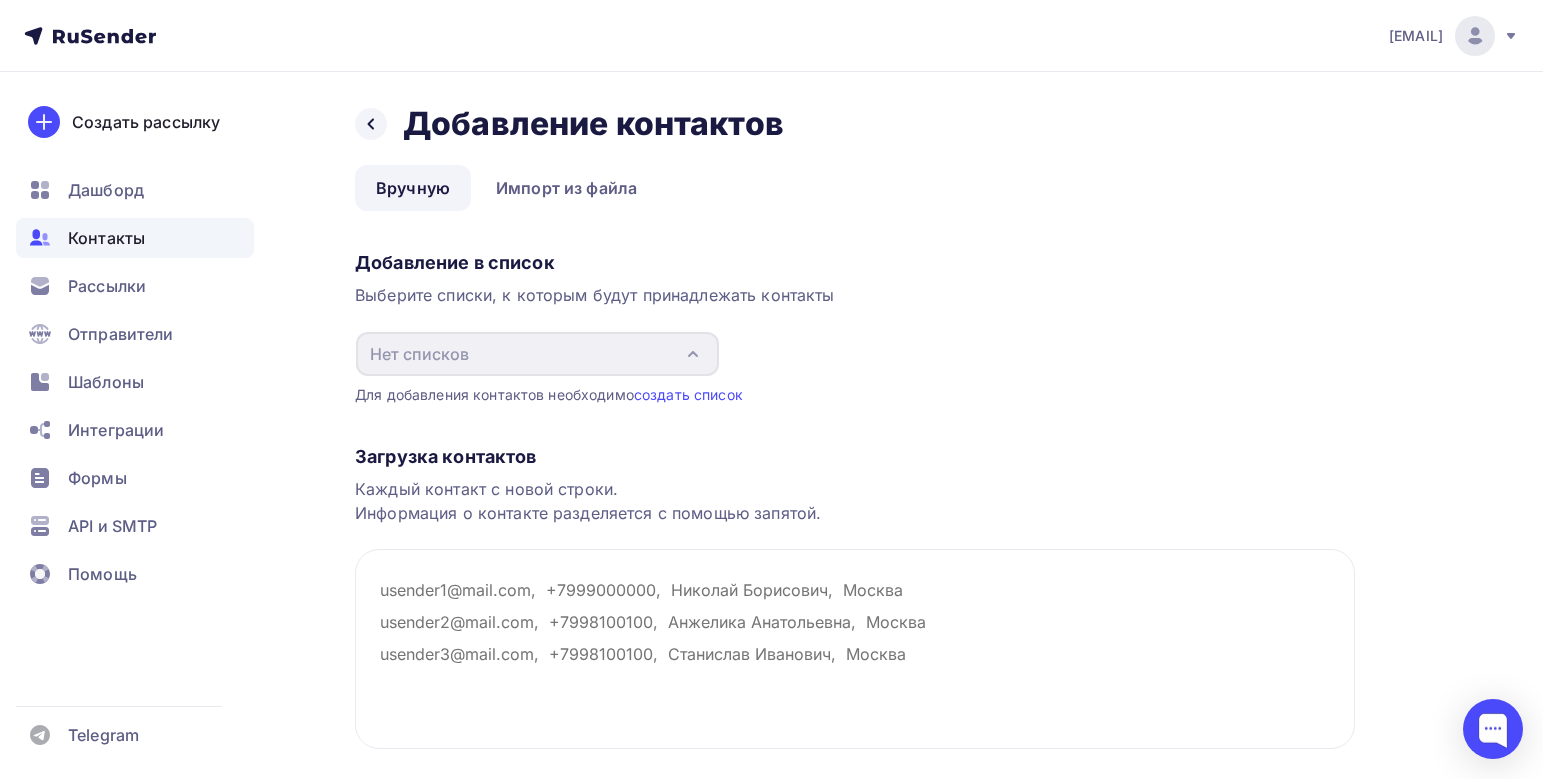 click on "Нет списков" at bounding box center [419, 354] 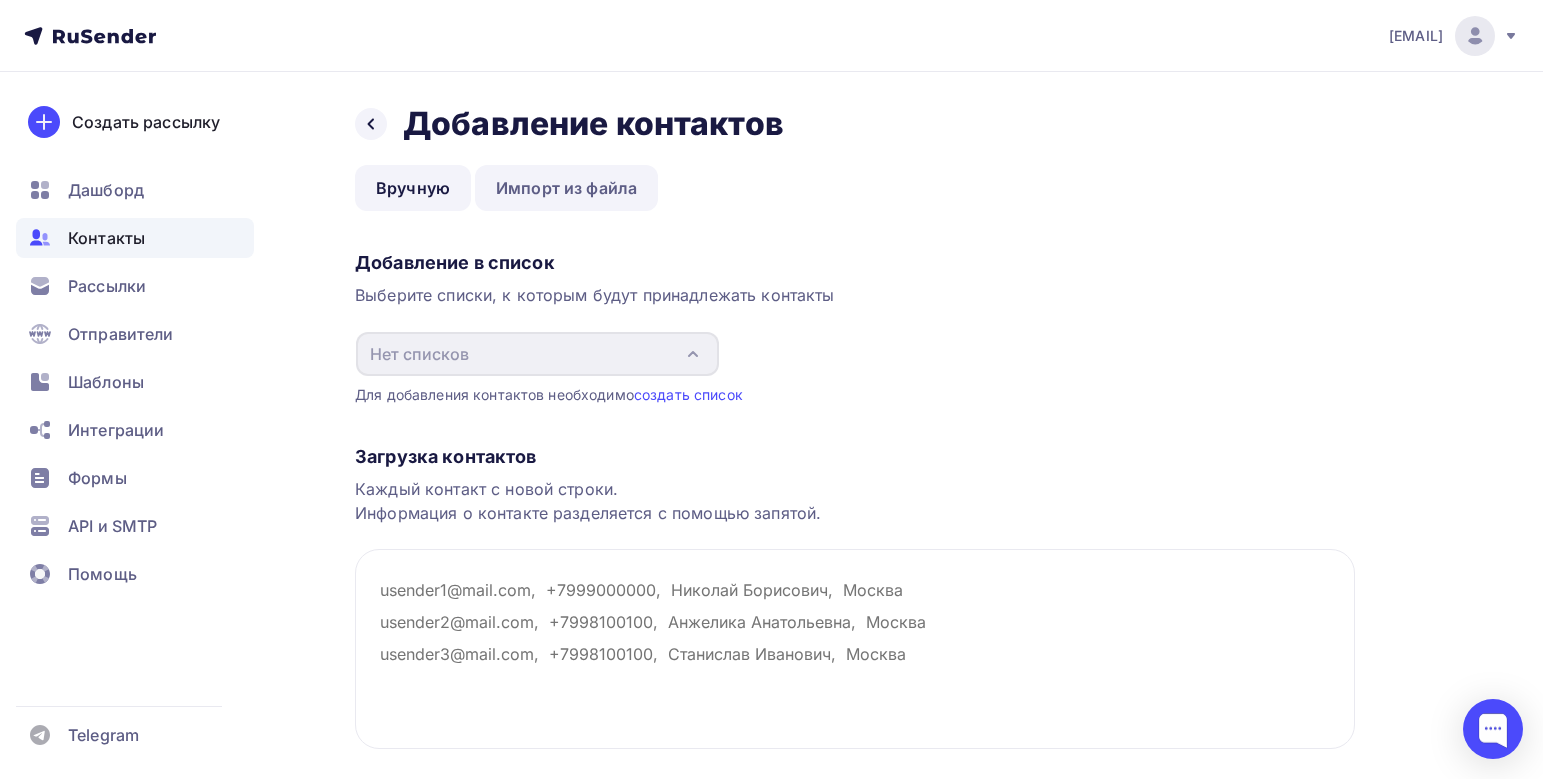 click on "Импорт из файла" at bounding box center [566, 188] 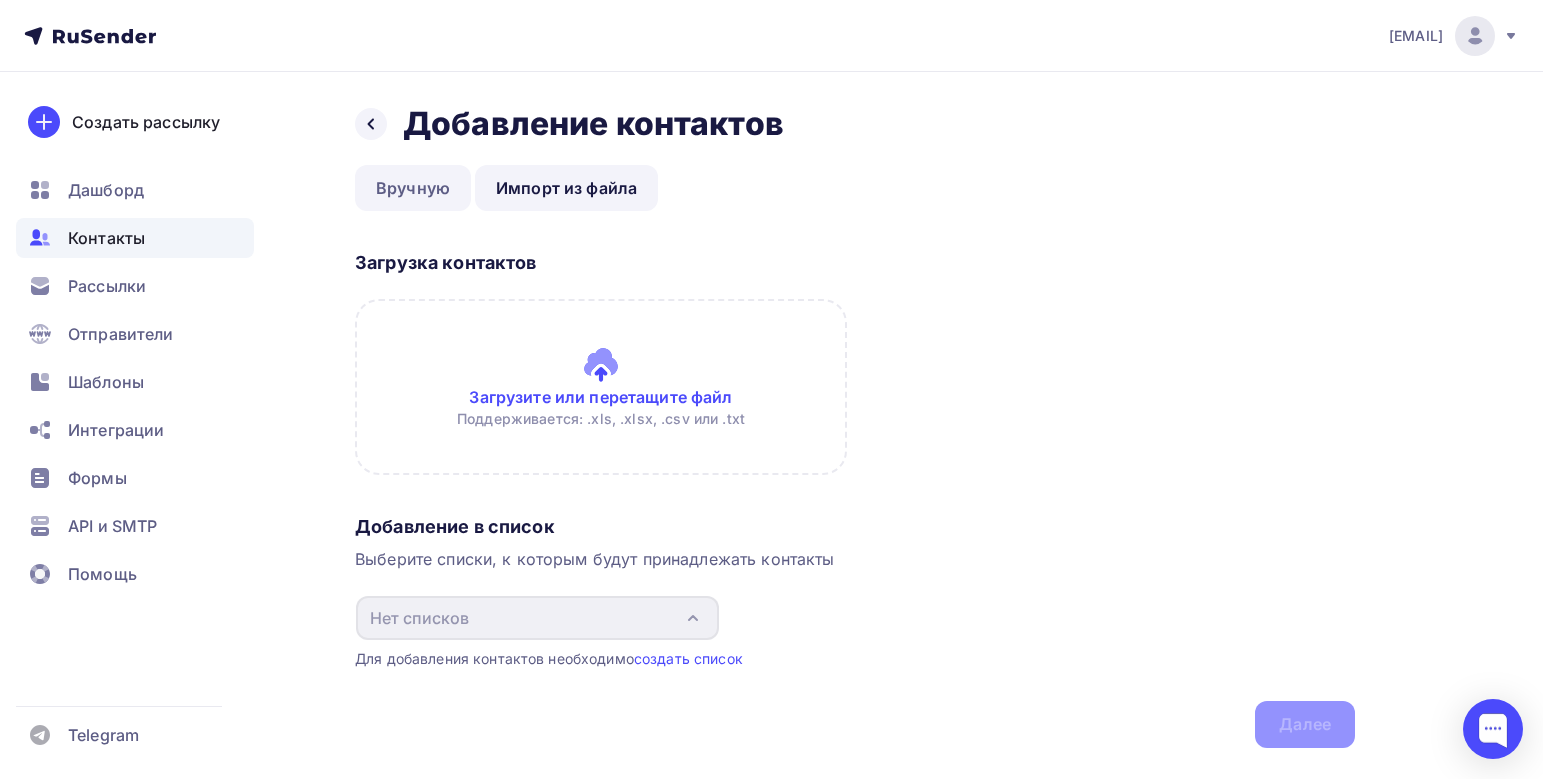 click on "Вручную" at bounding box center [413, 188] 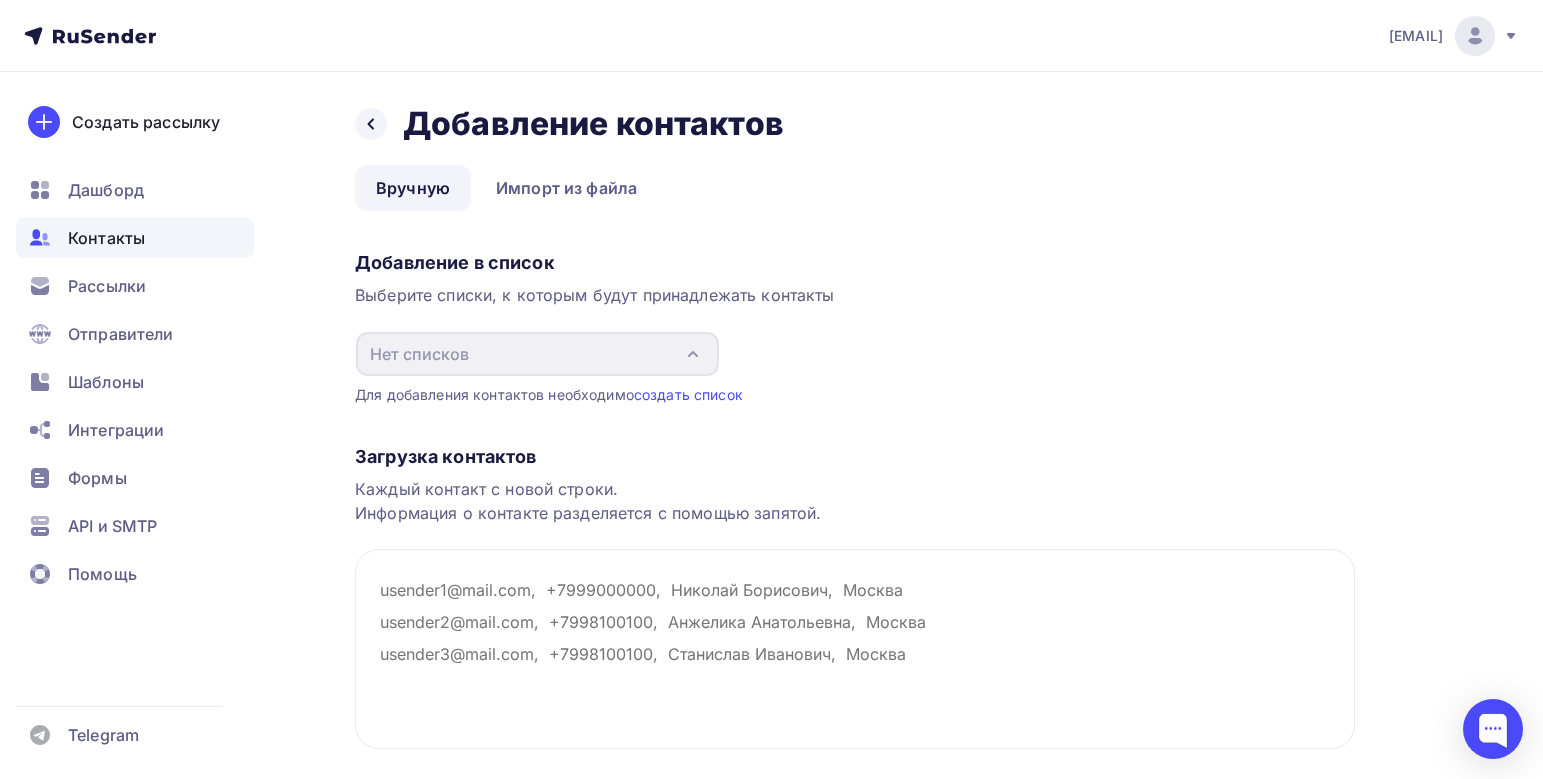 click on "Нет списков" at bounding box center [537, 354] 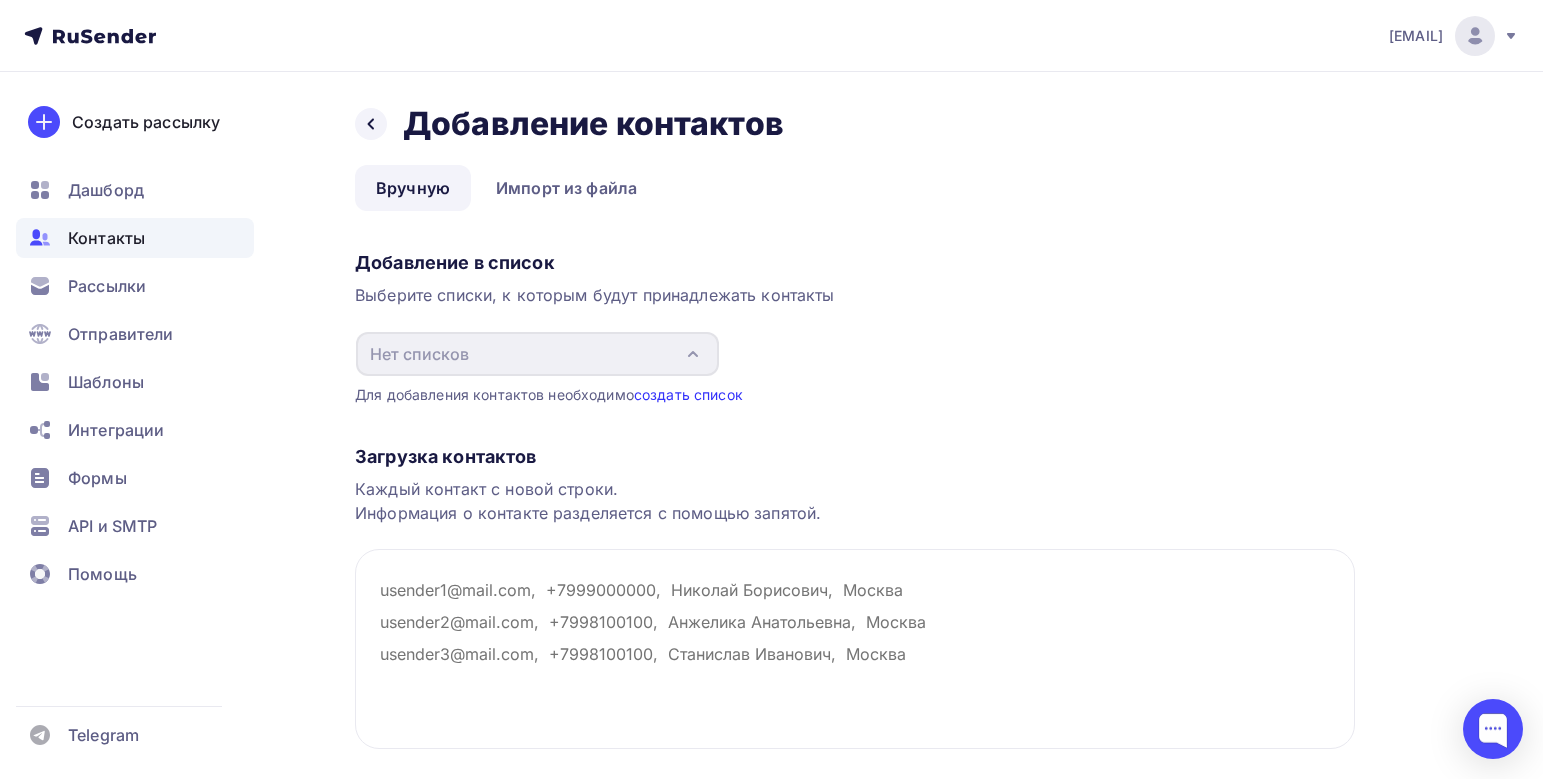 click on "создать список" at bounding box center [688, 394] 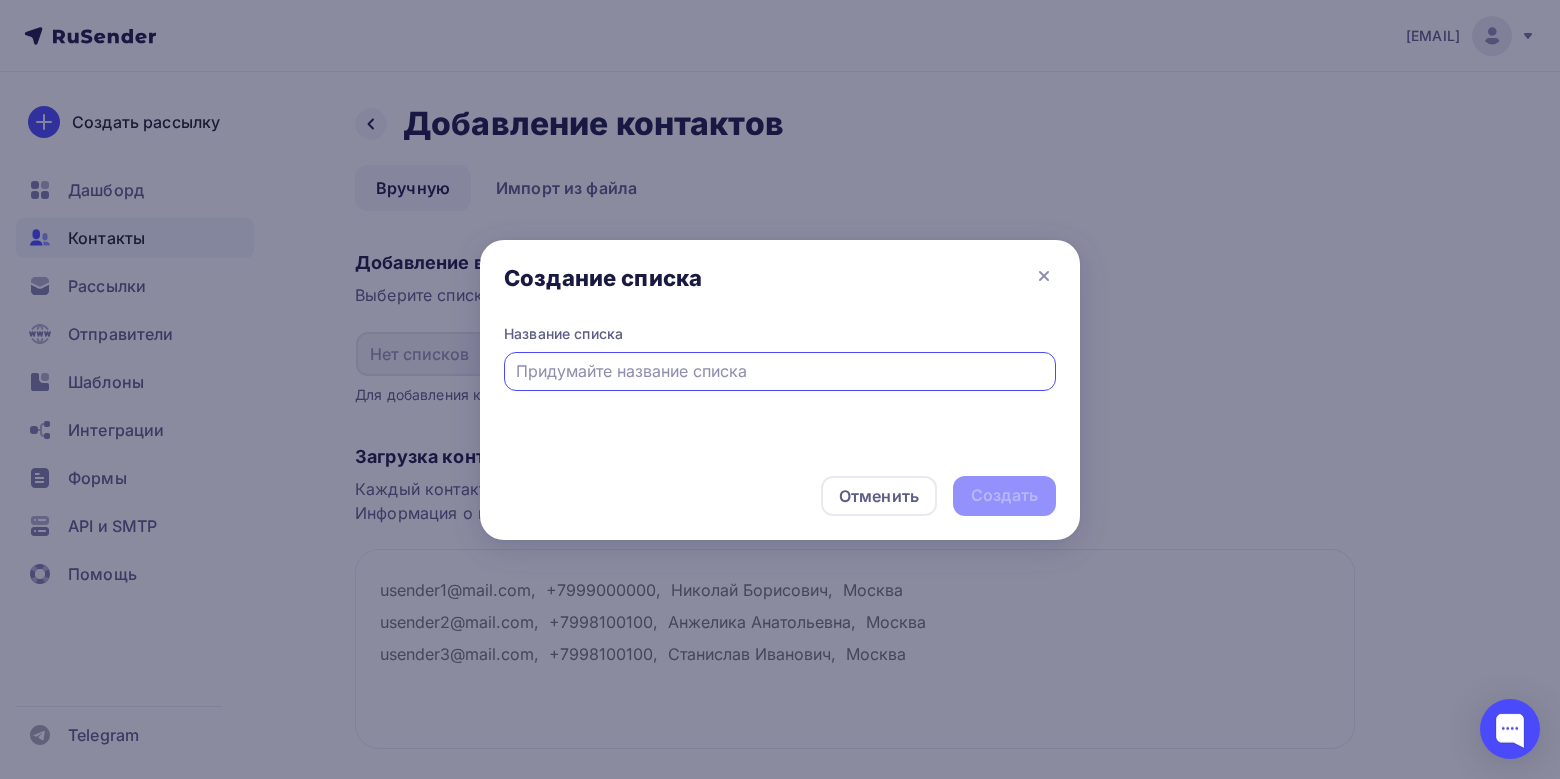 click at bounding box center (780, 371) 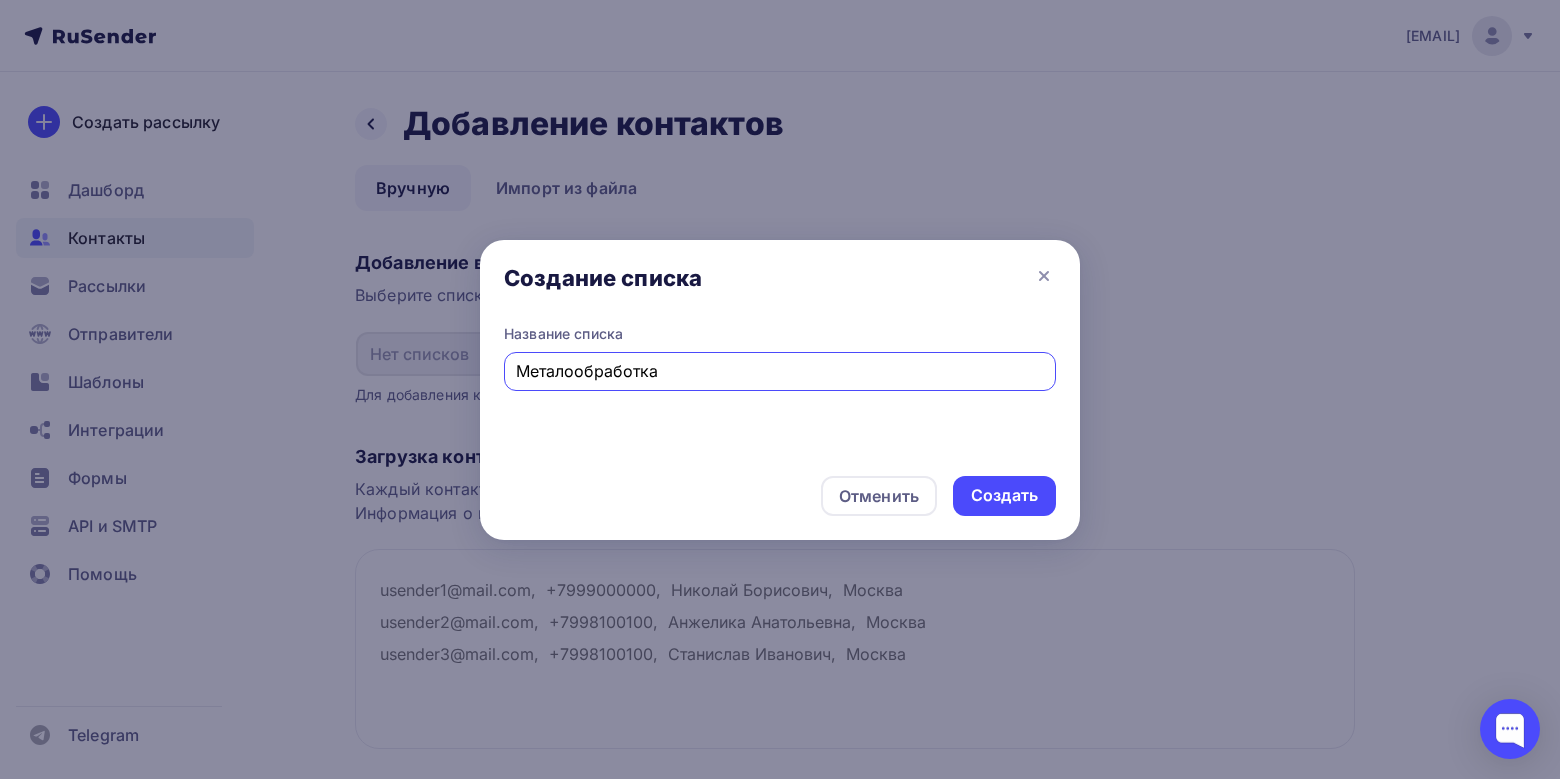 type on "Металообработка" 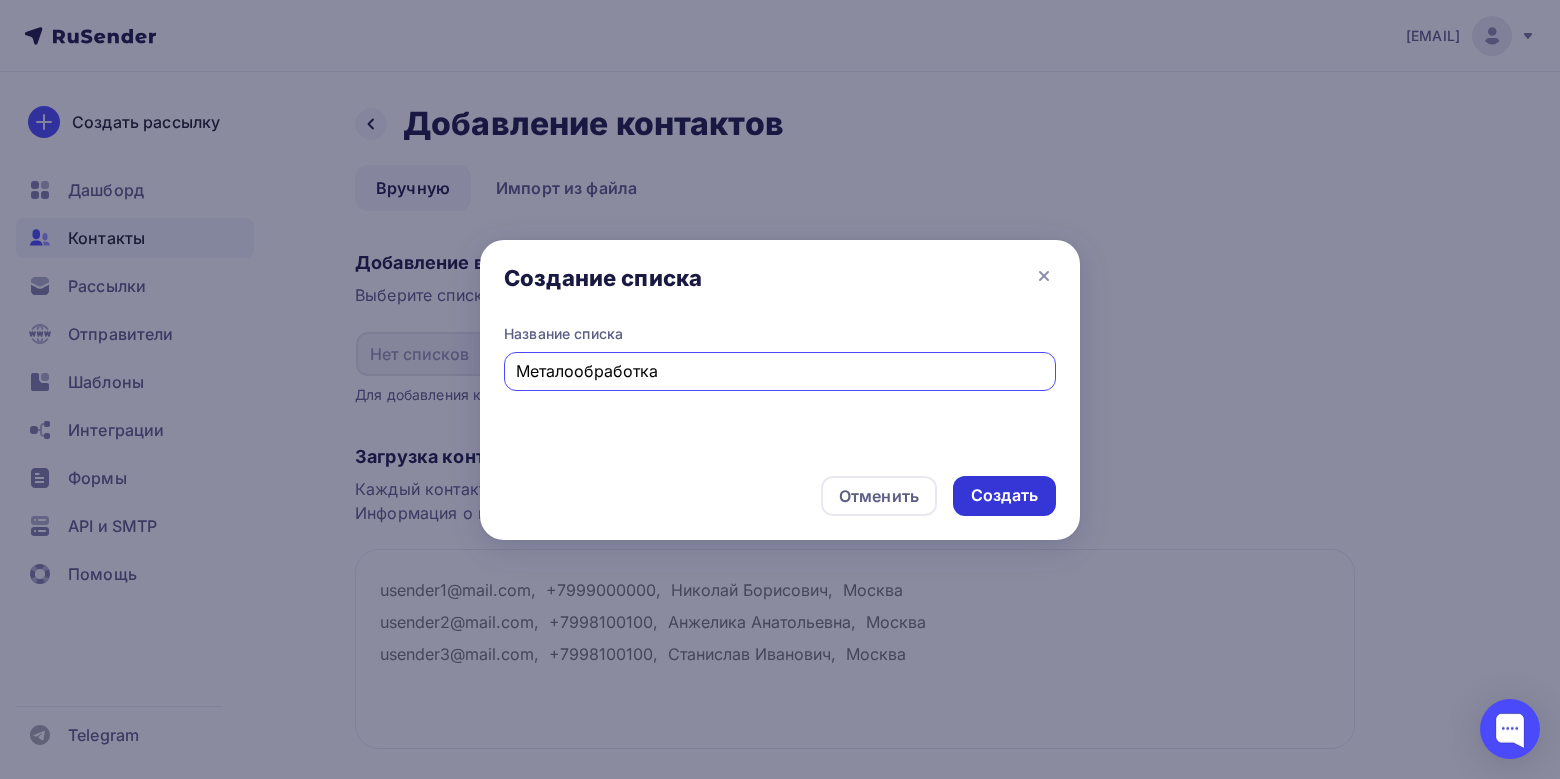 click on "Создать" at bounding box center [1004, 496] 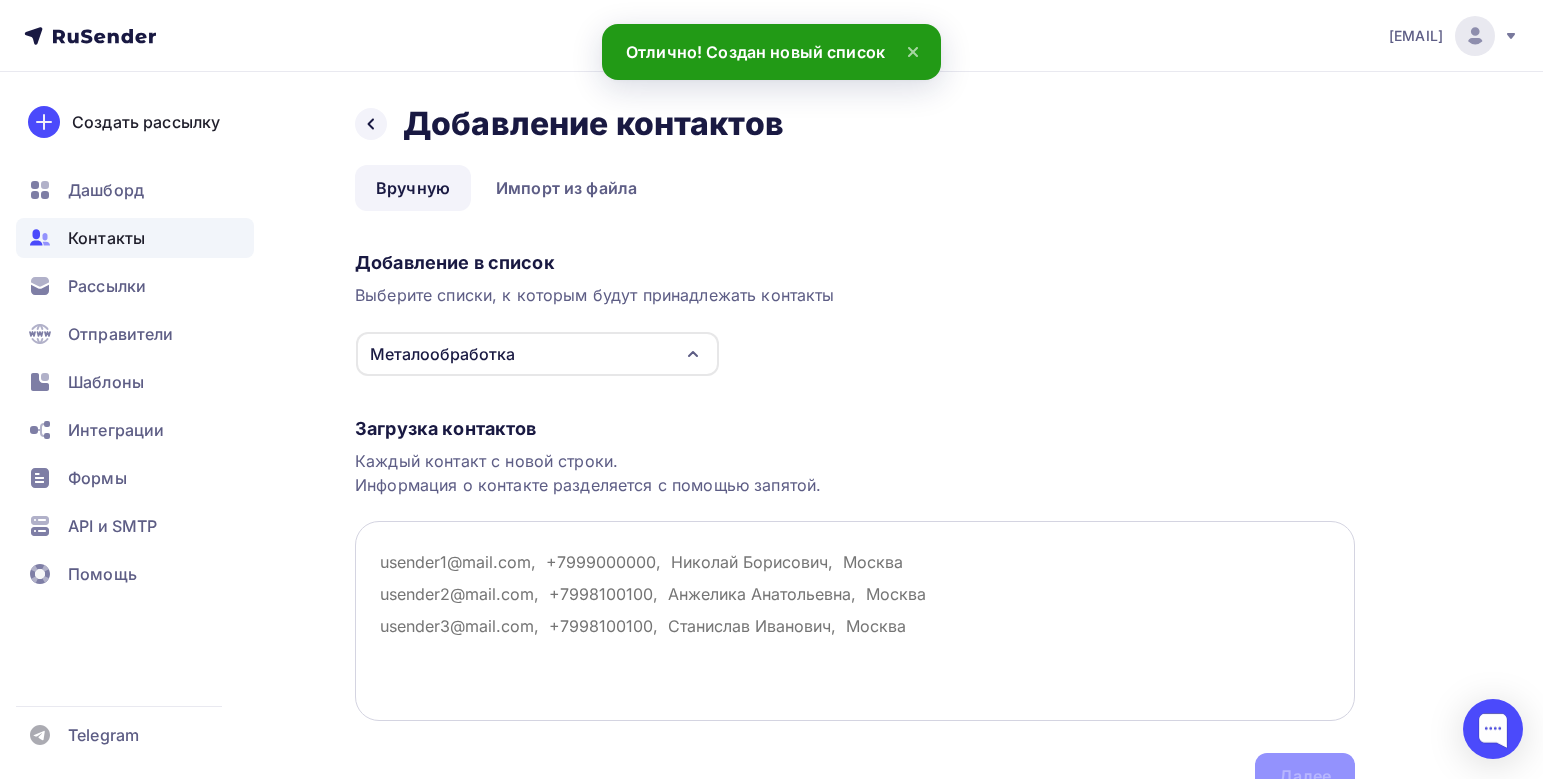 click at bounding box center [855, 621] 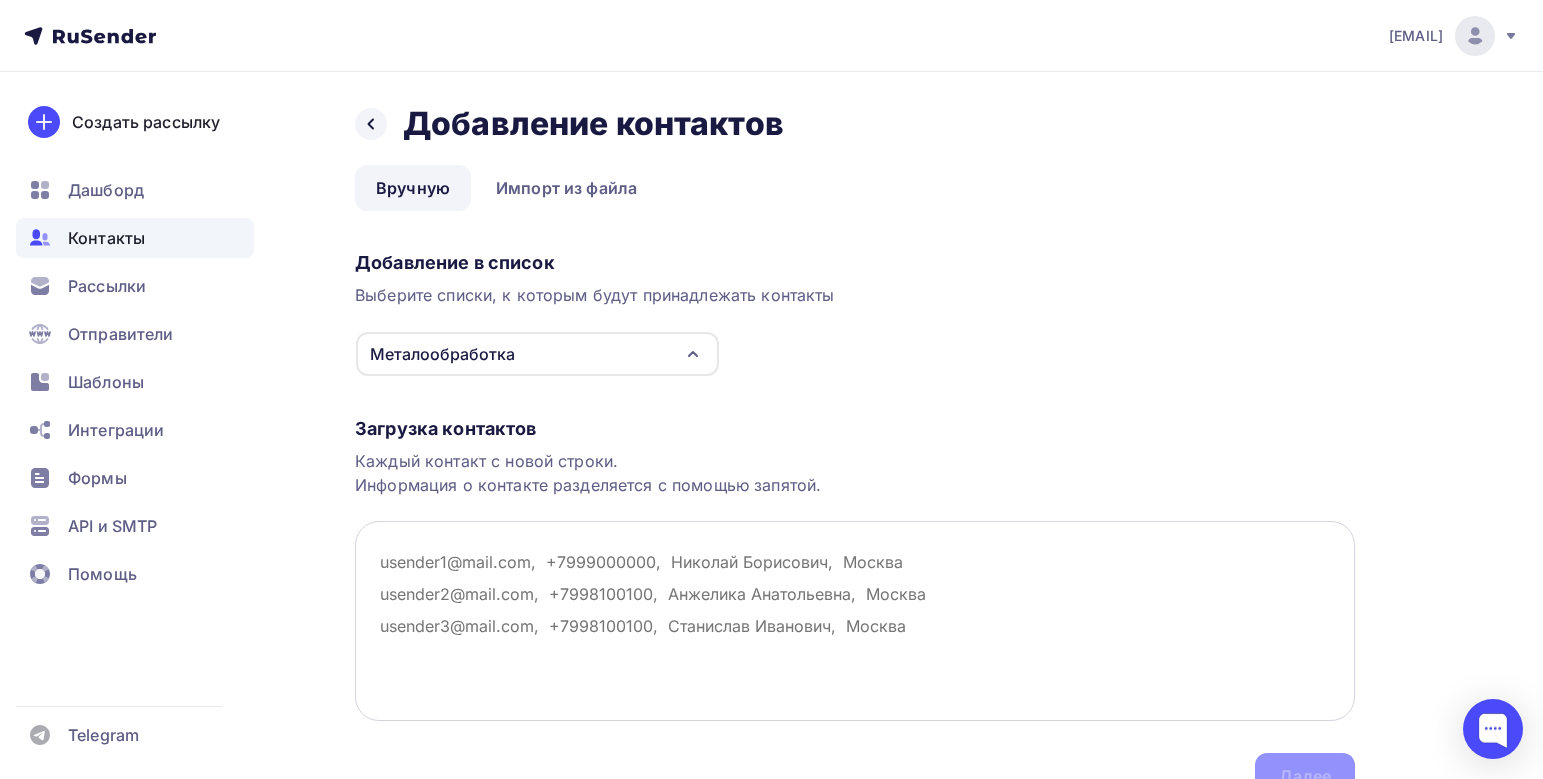 scroll, scrollTop: 100, scrollLeft: 0, axis: vertical 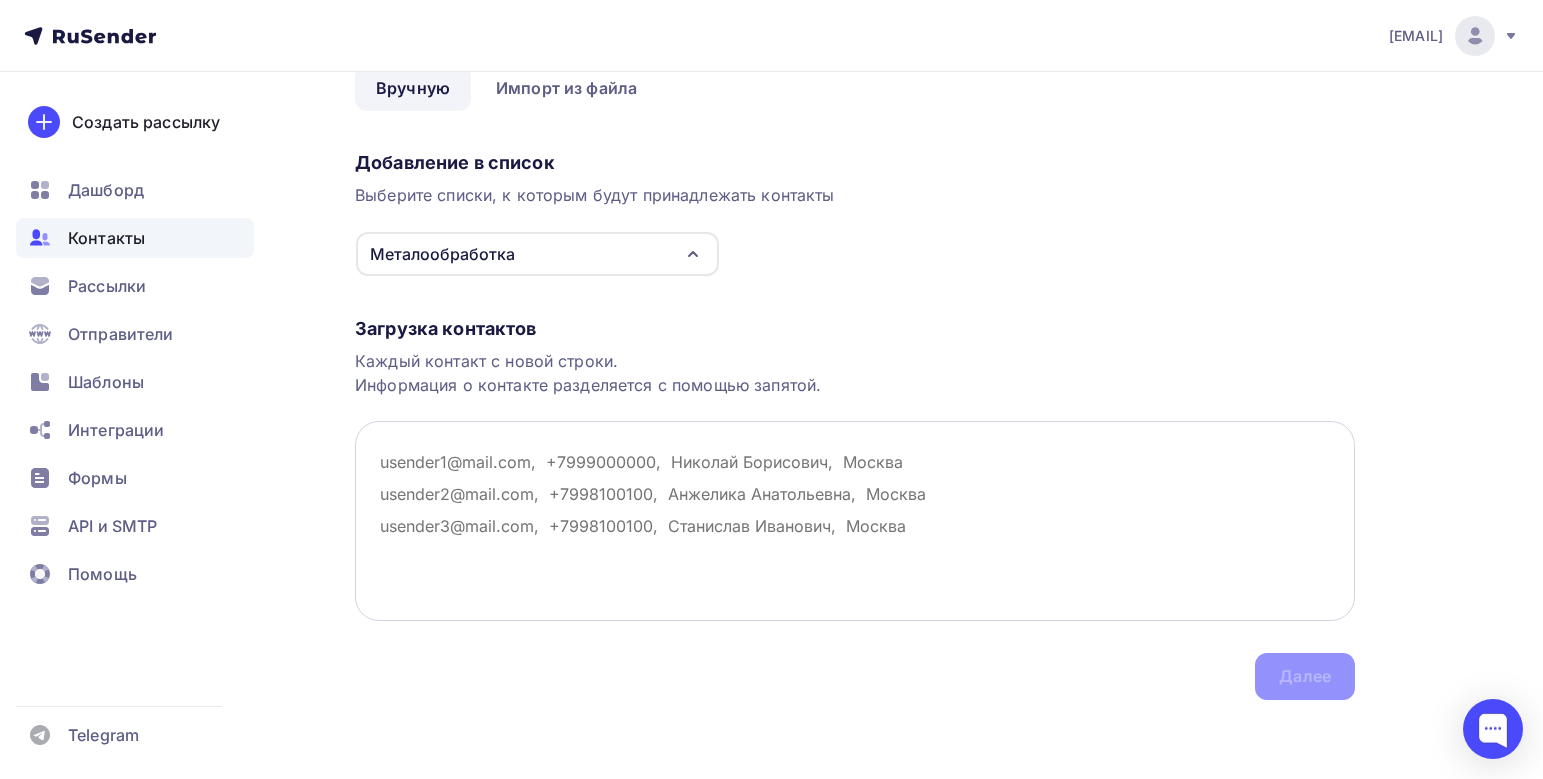 paste on "[EMAIL]," 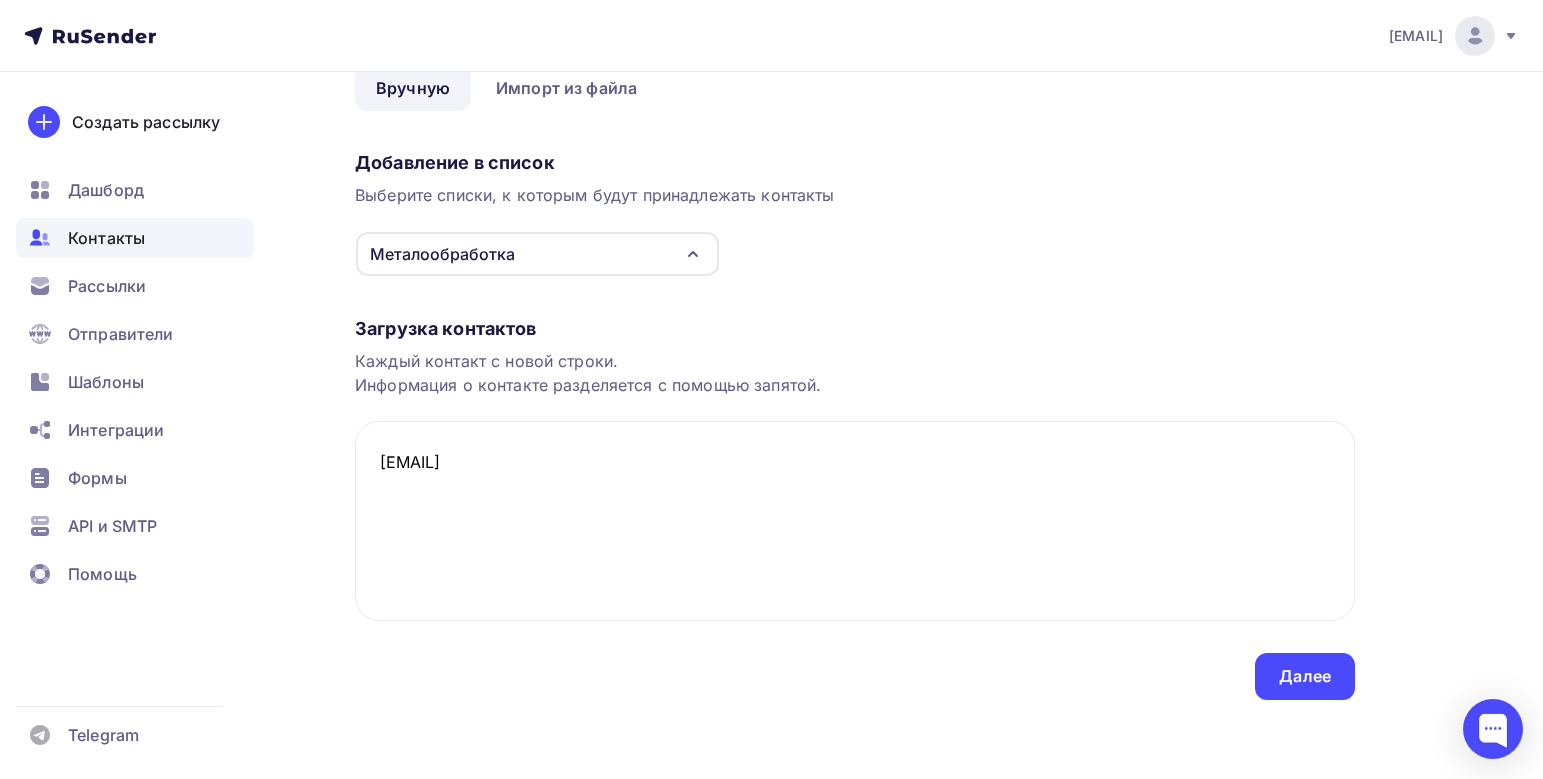 paste on "[EMAIL]," 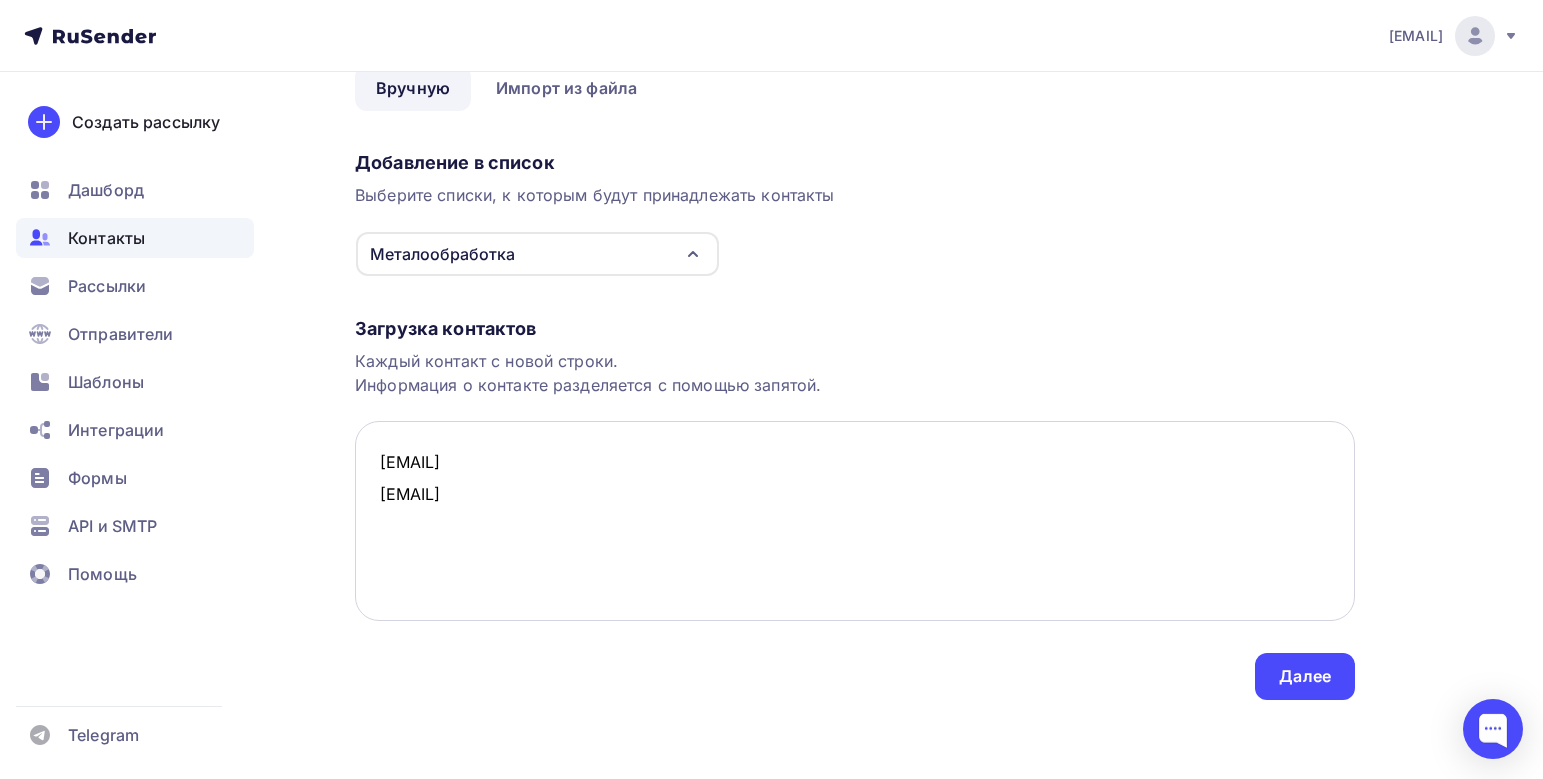 paste on "т" 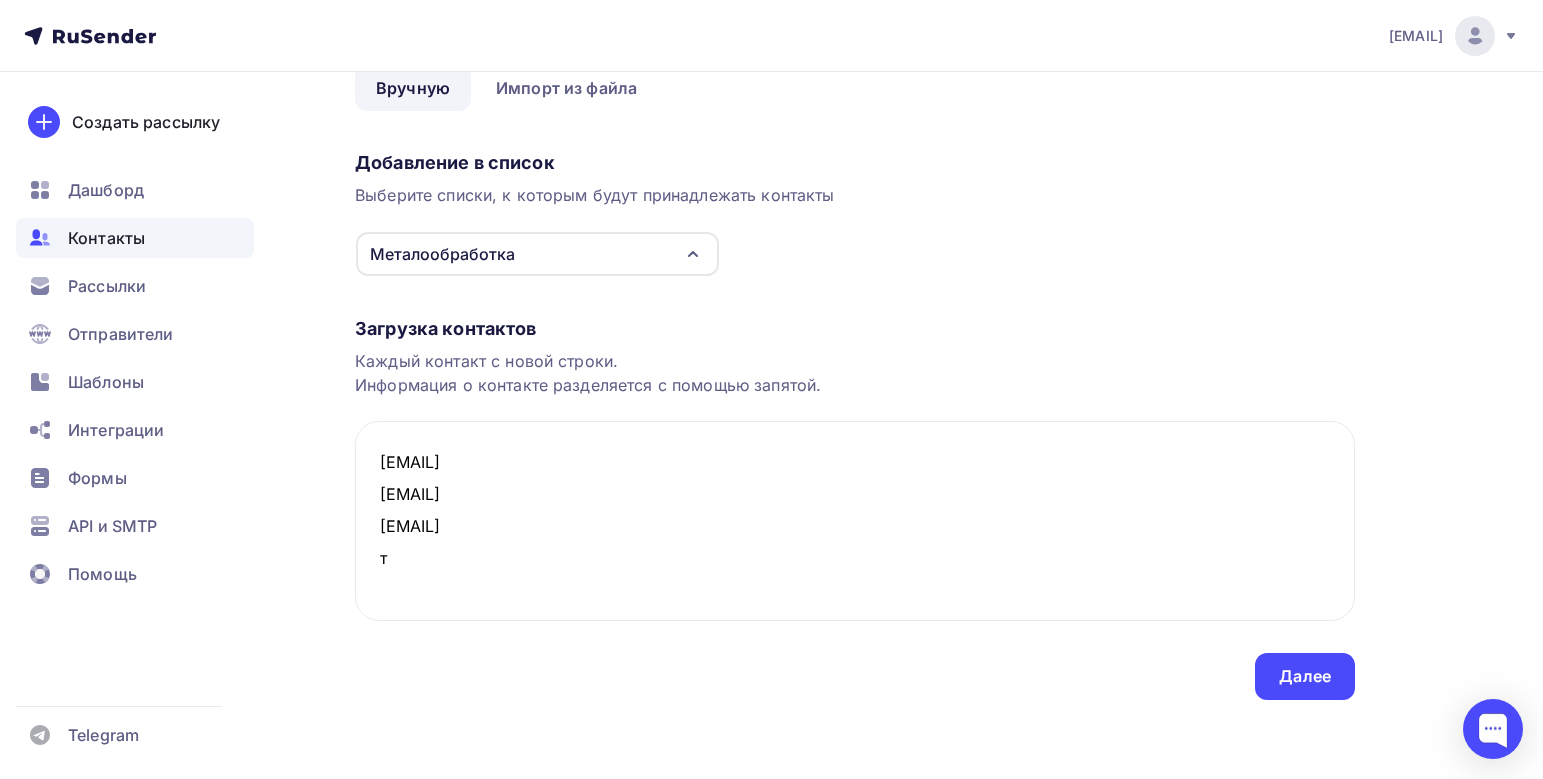 drag, startPoint x: 434, startPoint y: 523, endPoint x: 312, endPoint y: 537, distance: 122.80065 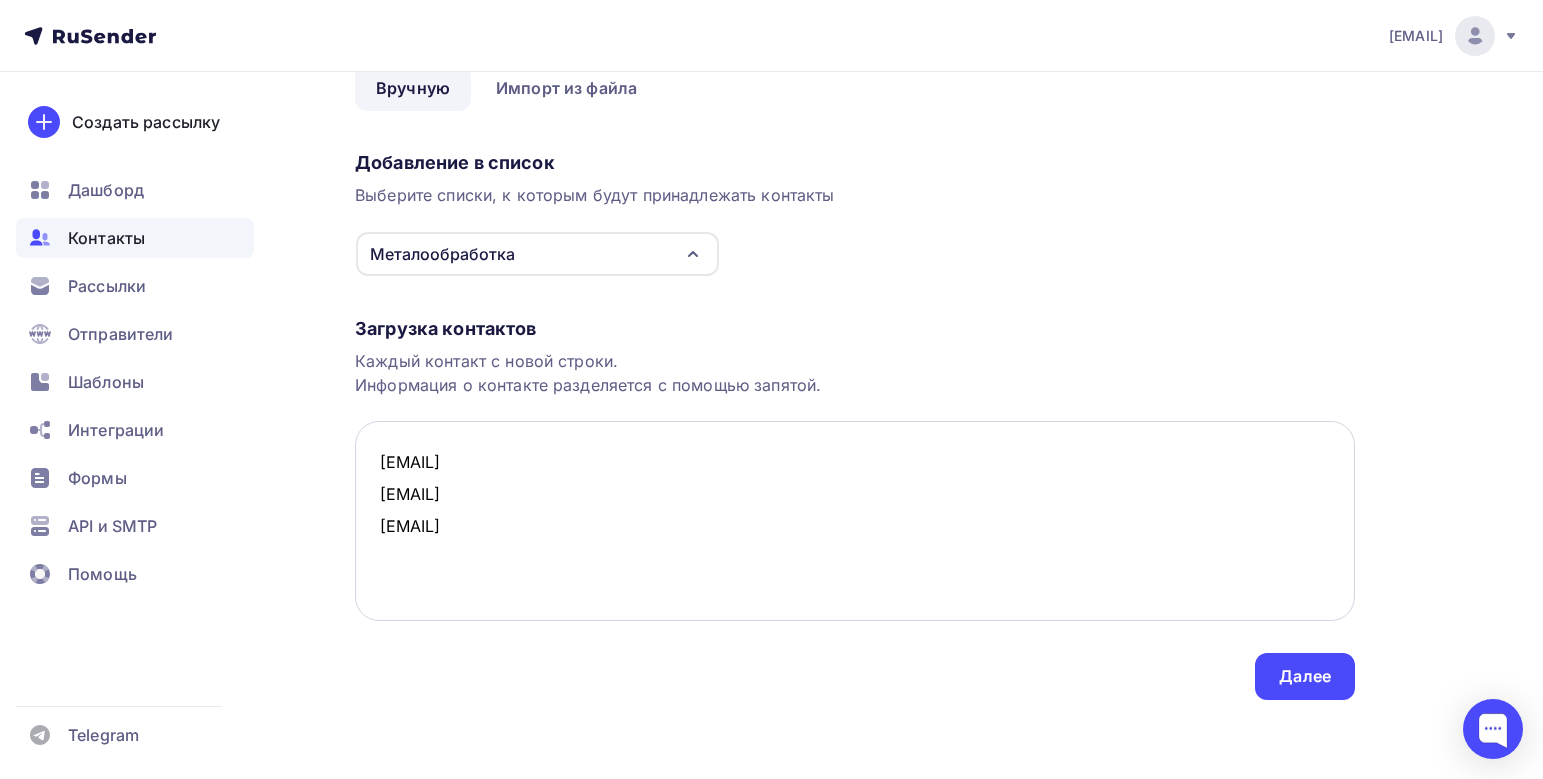paste on "[EMAIL]," 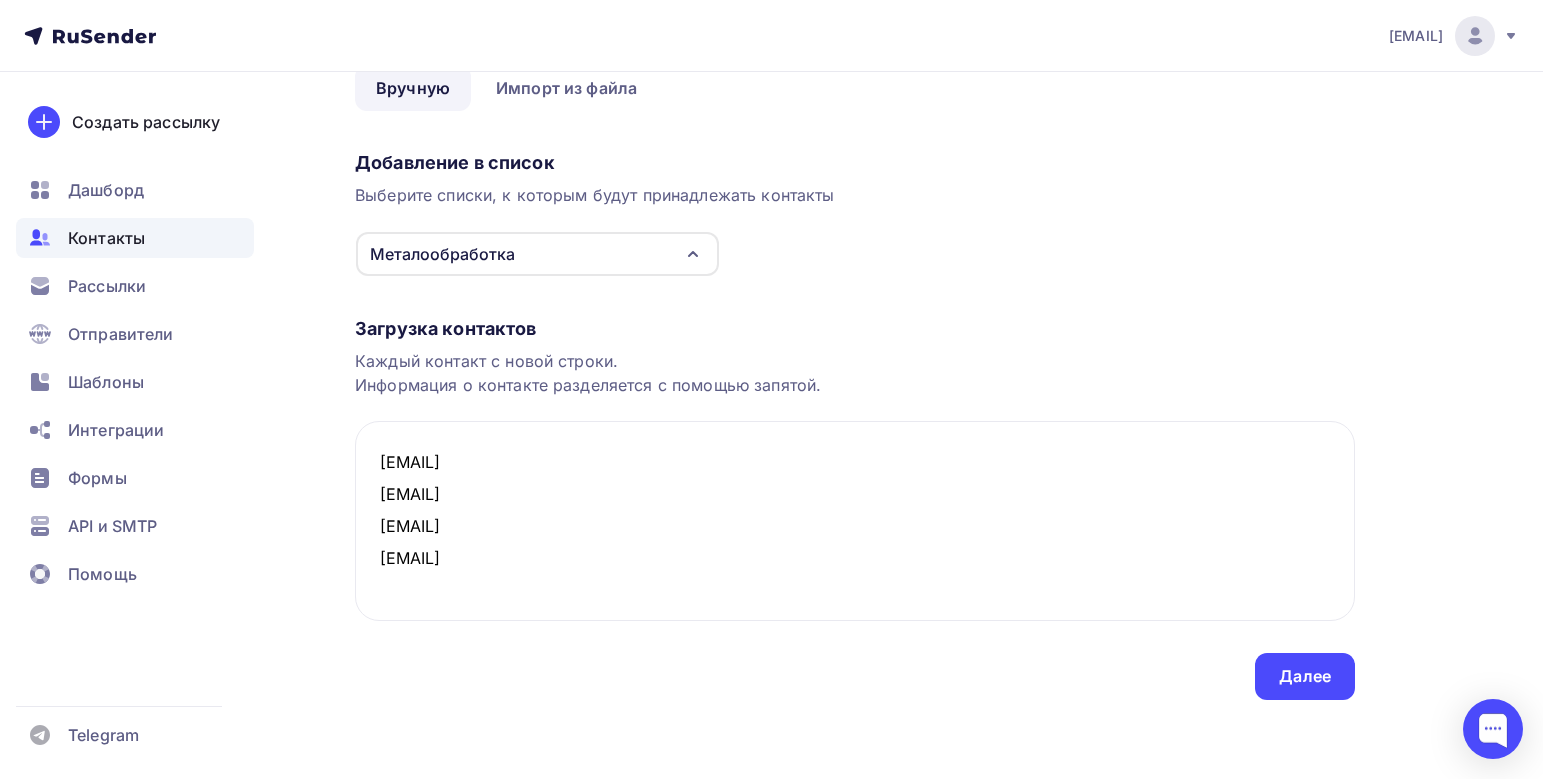 paste on "[EMAIL]" 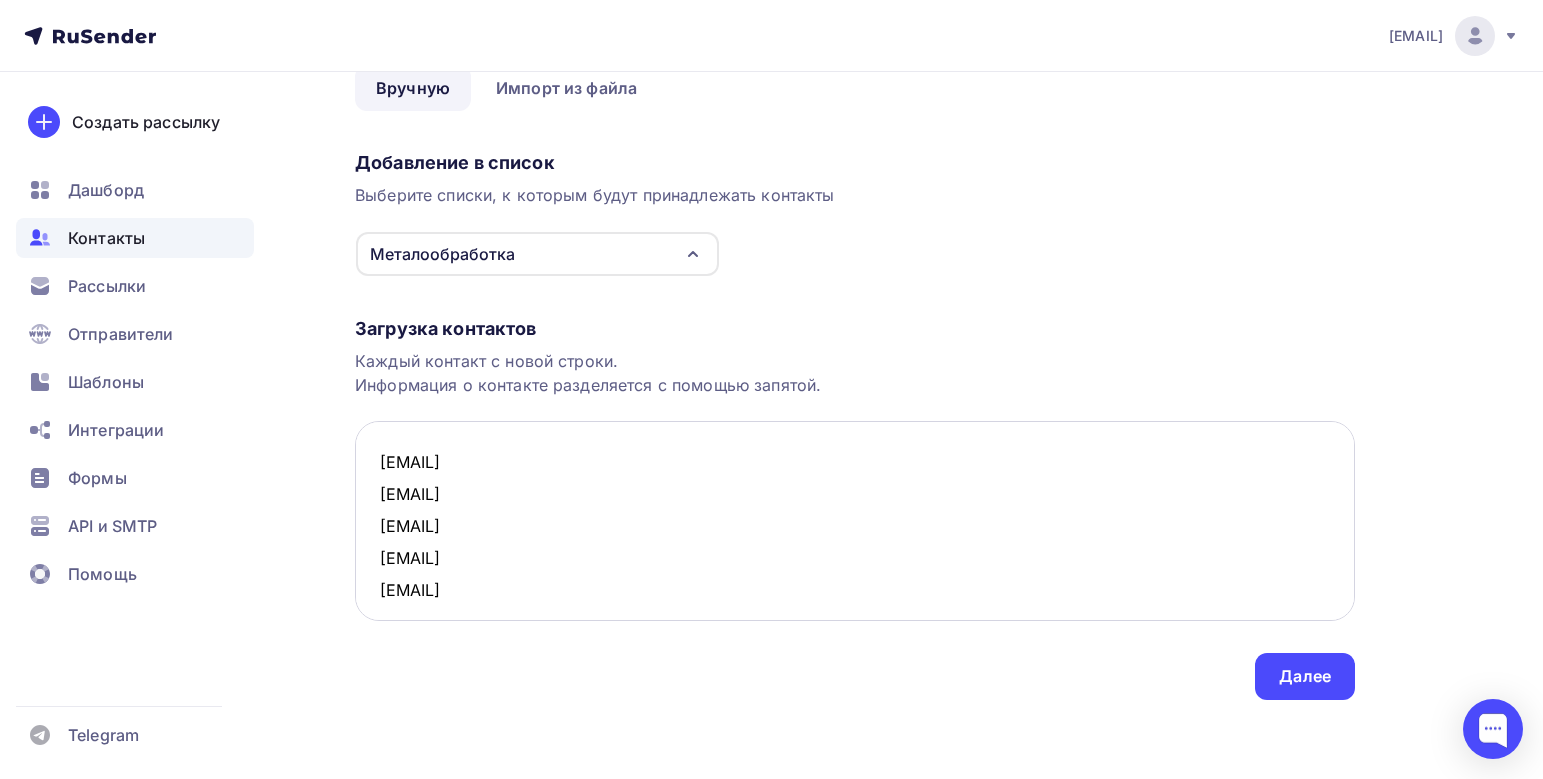 scroll, scrollTop: 14, scrollLeft: 0, axis: vertical 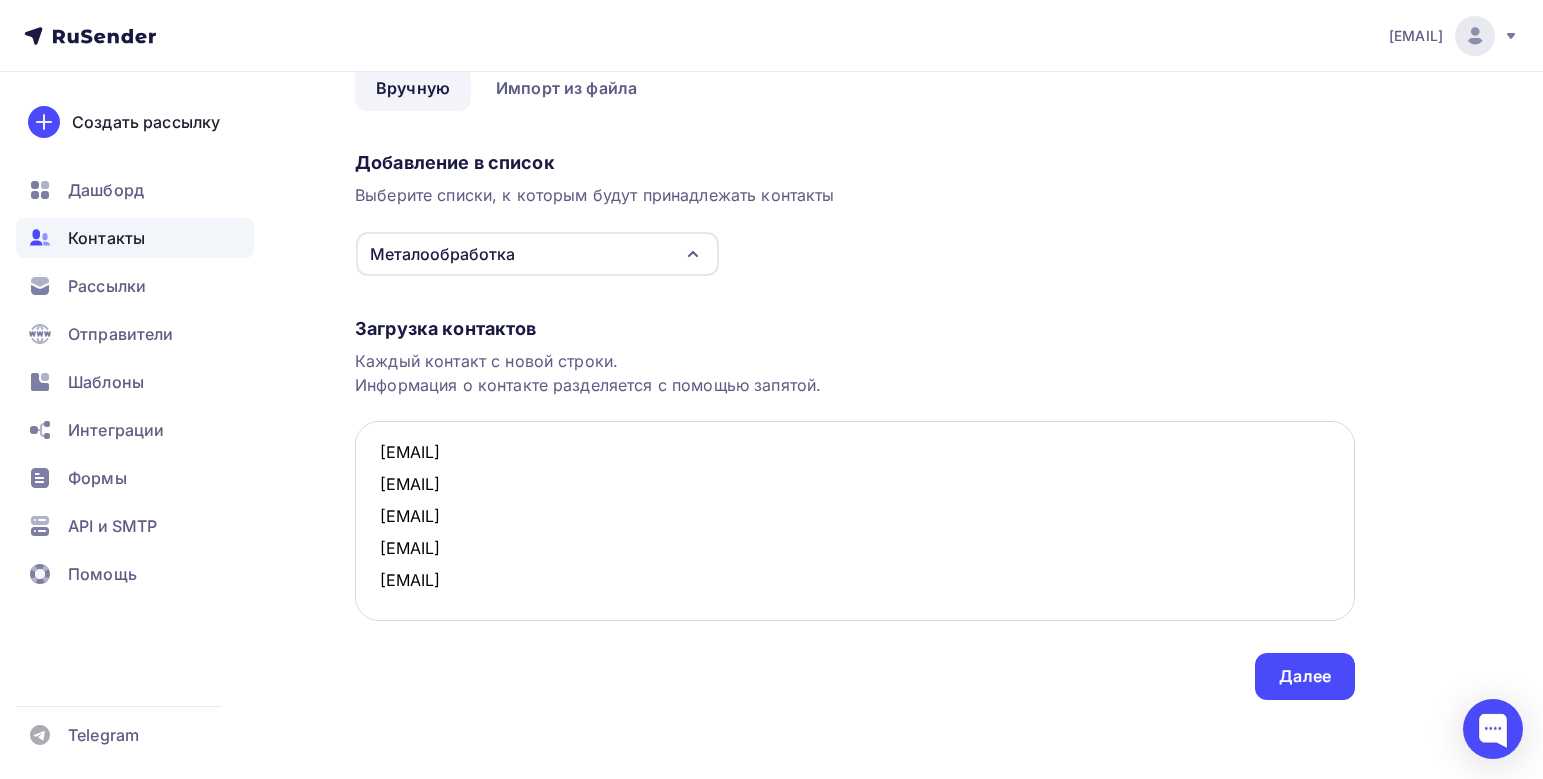 paste on "[EMAIL]" 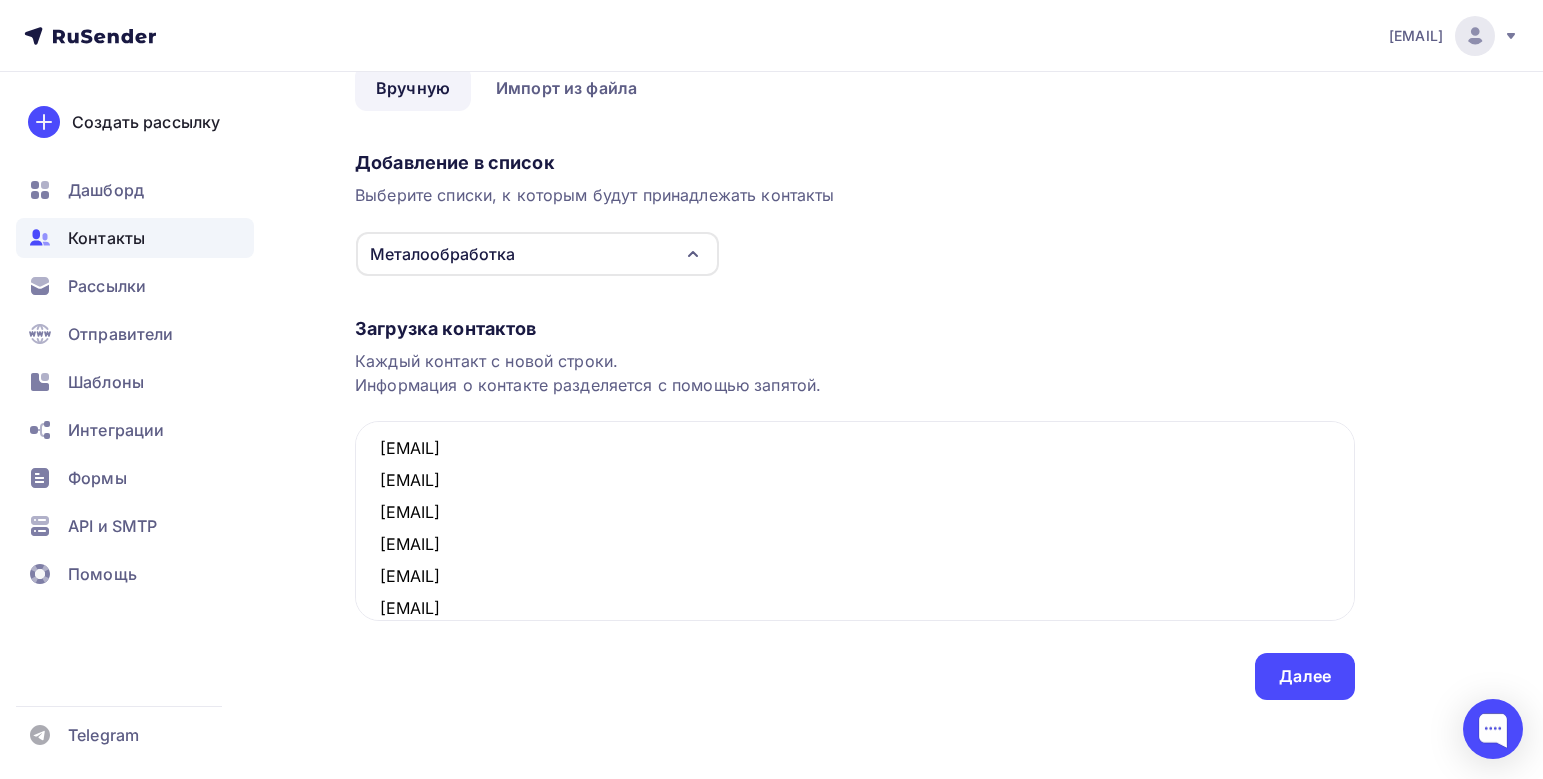 scroll, scrollTop: 46, scrollLeft: 0, axis: vertical 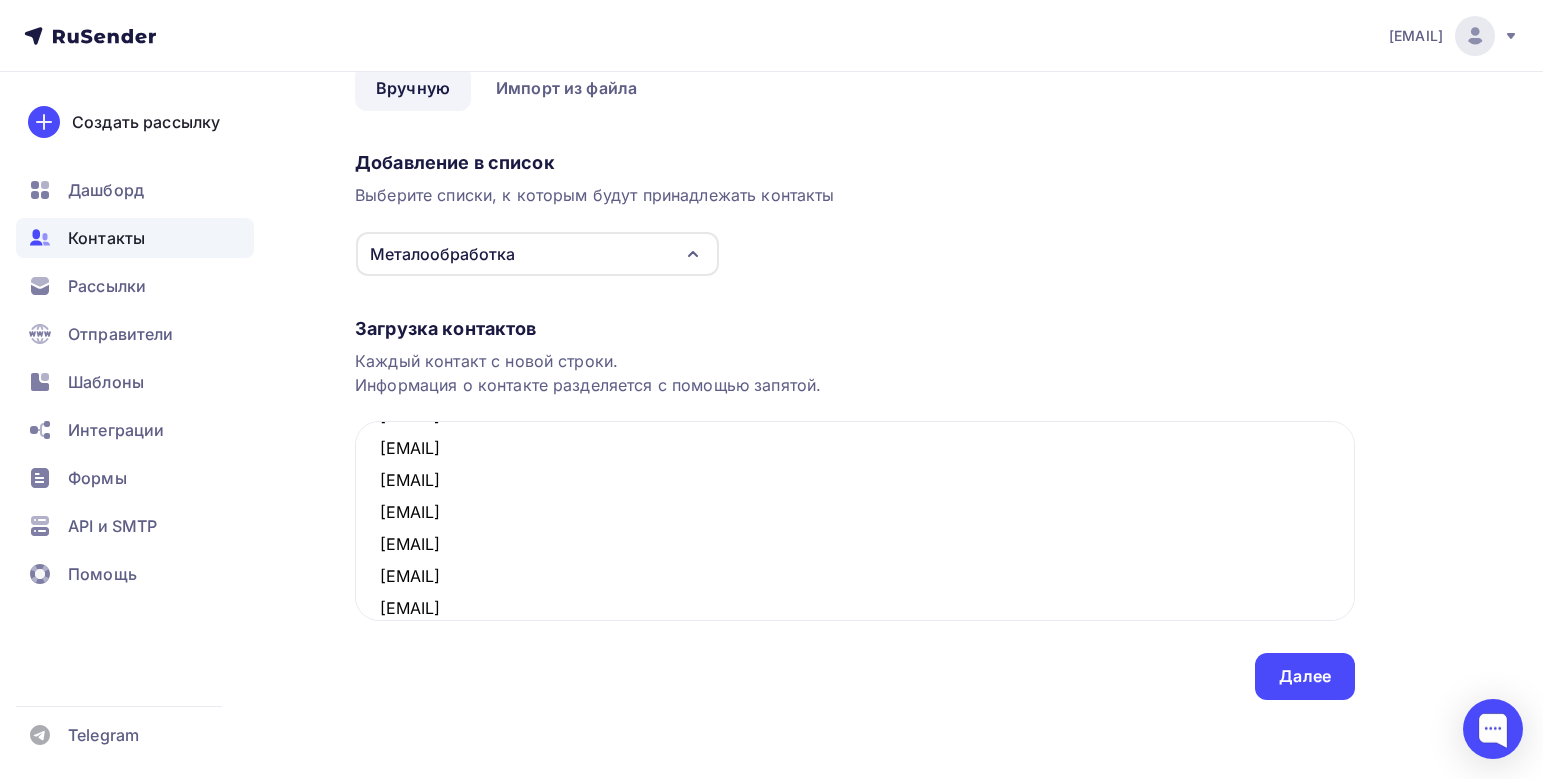 paste on "[EMAIL]," 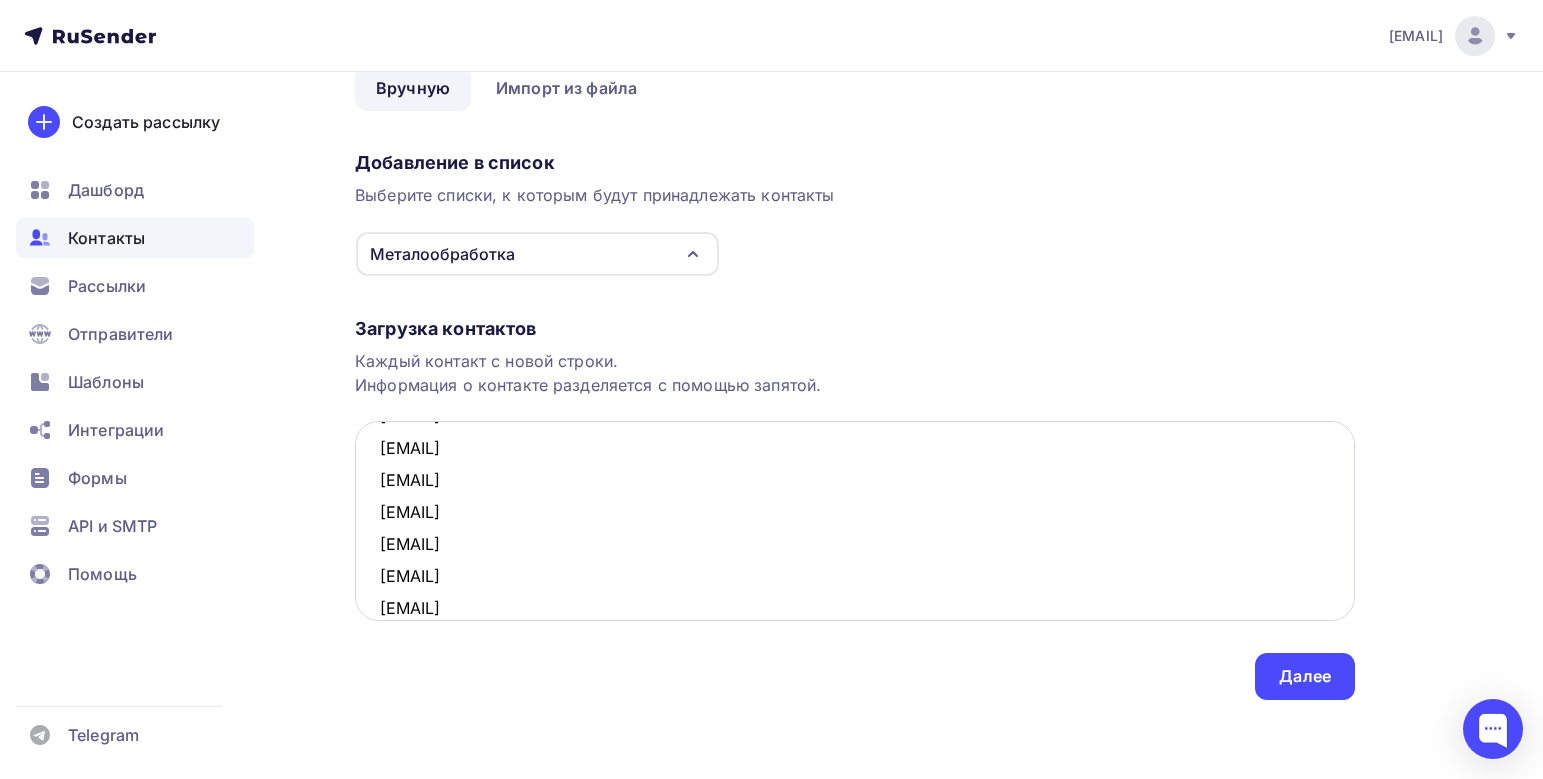 scroll, scrollTop: 78, scrollLeft: 0, axis: vertical 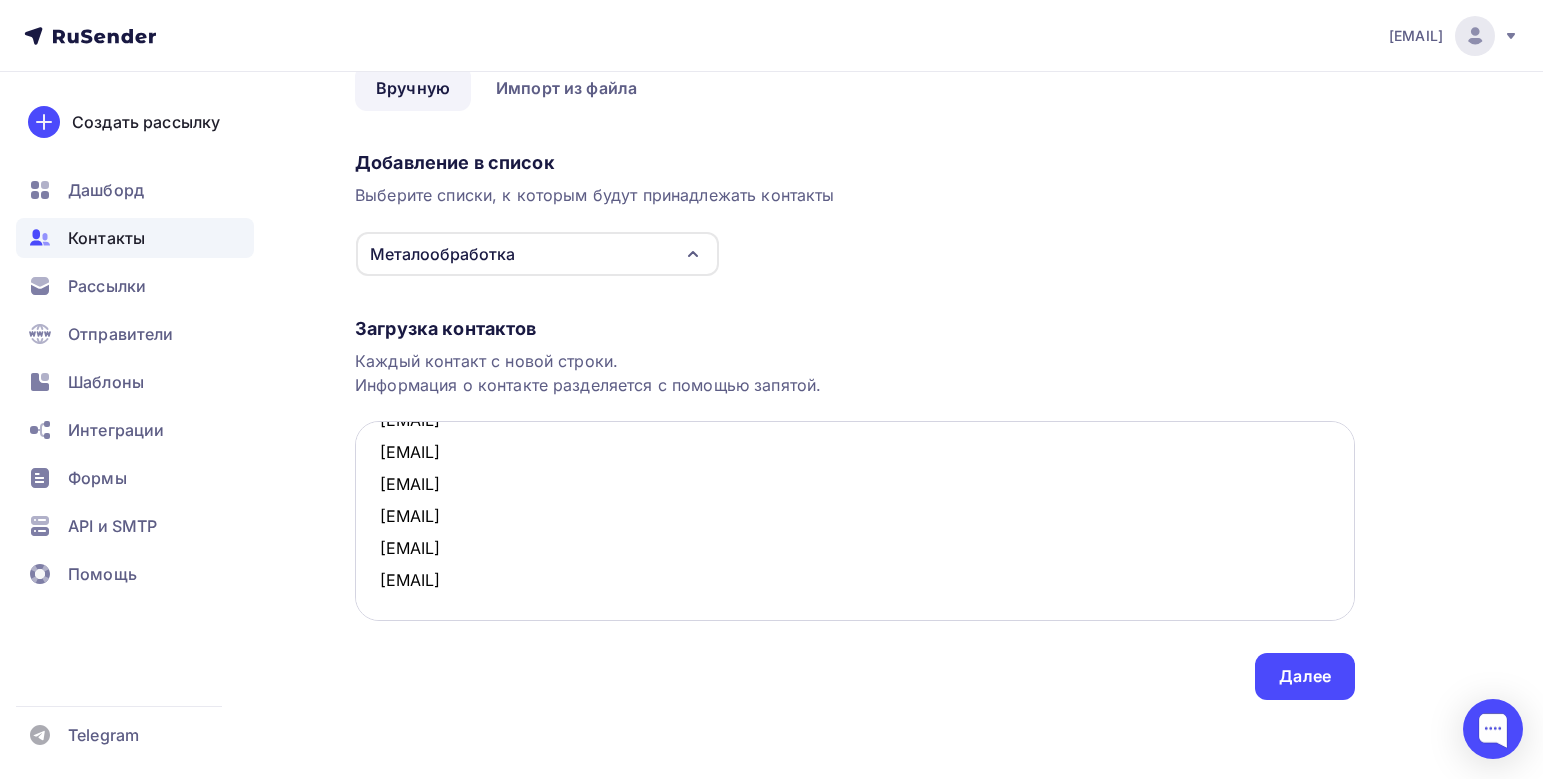 paste on "[EMAIL]" 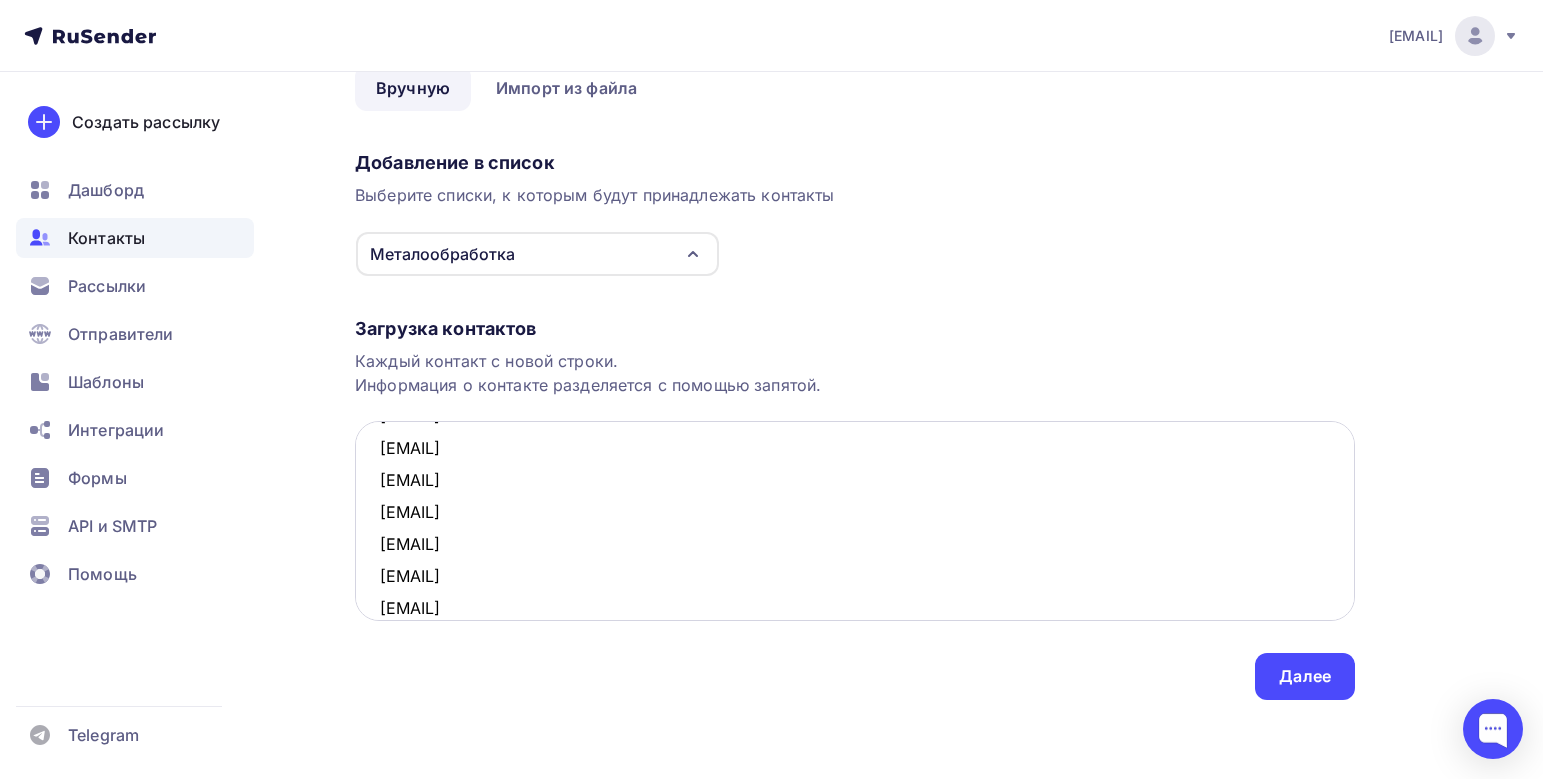 scroll, scrollTop: 110, scrollLeft: 0, axis: vertical 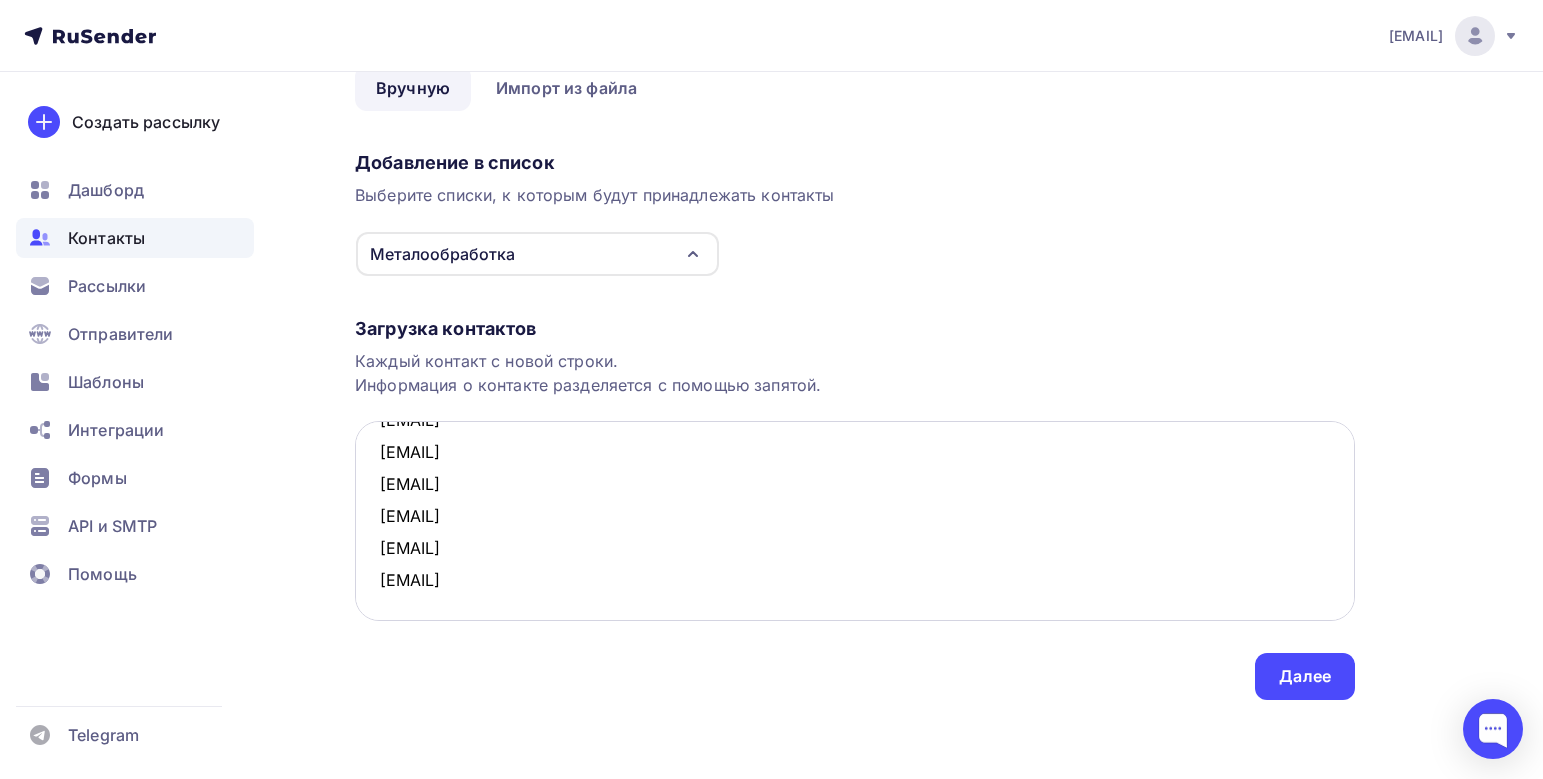 paste on "[EMAIL]" 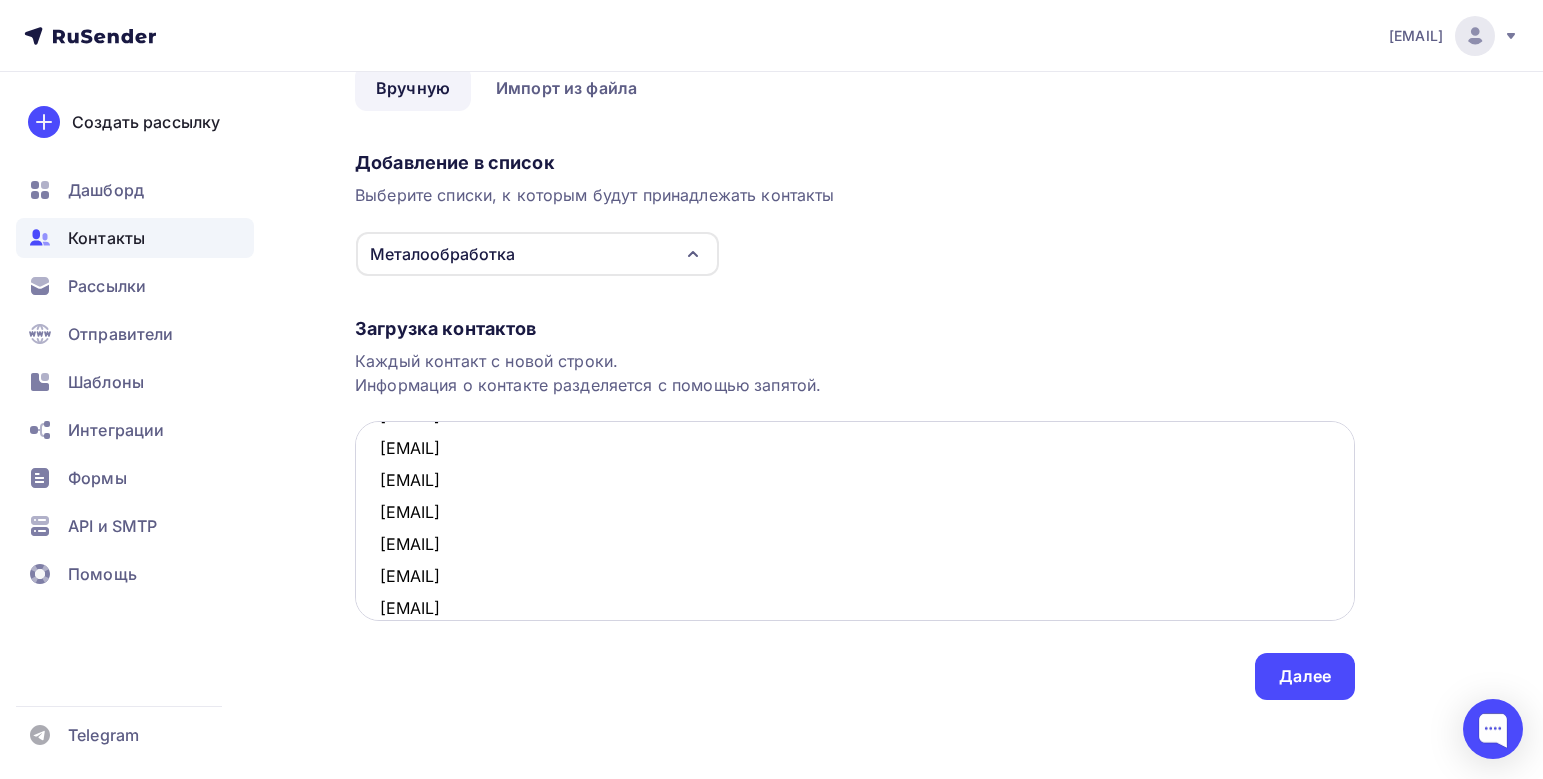 scroll, scrollTop: 142, scrollLeft: 0, axis: vertical 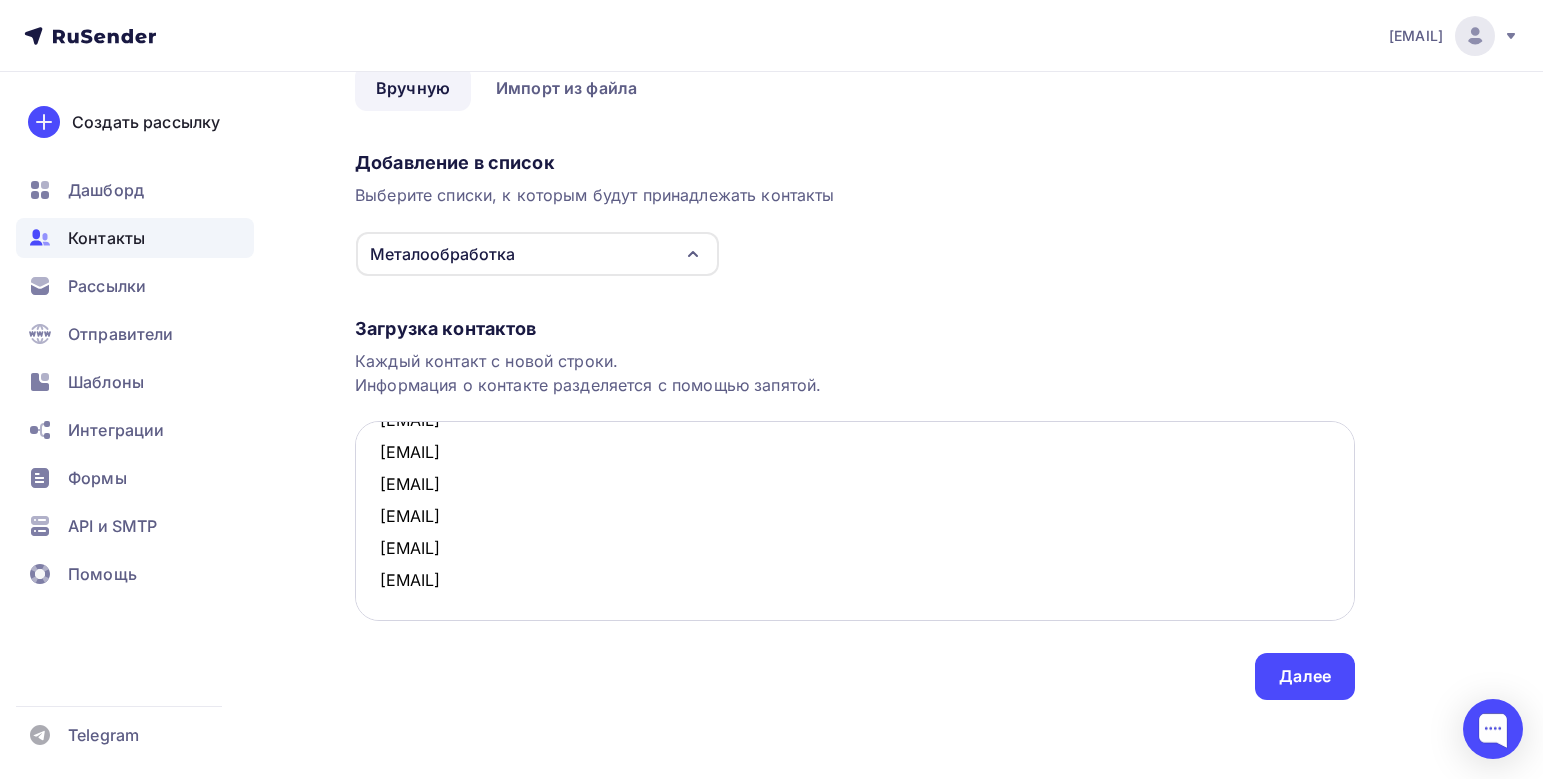 drag, startPoint x: 576, startPoint y: 577, endPoint x: 369, endPoint y: 579, distance: 207.00966 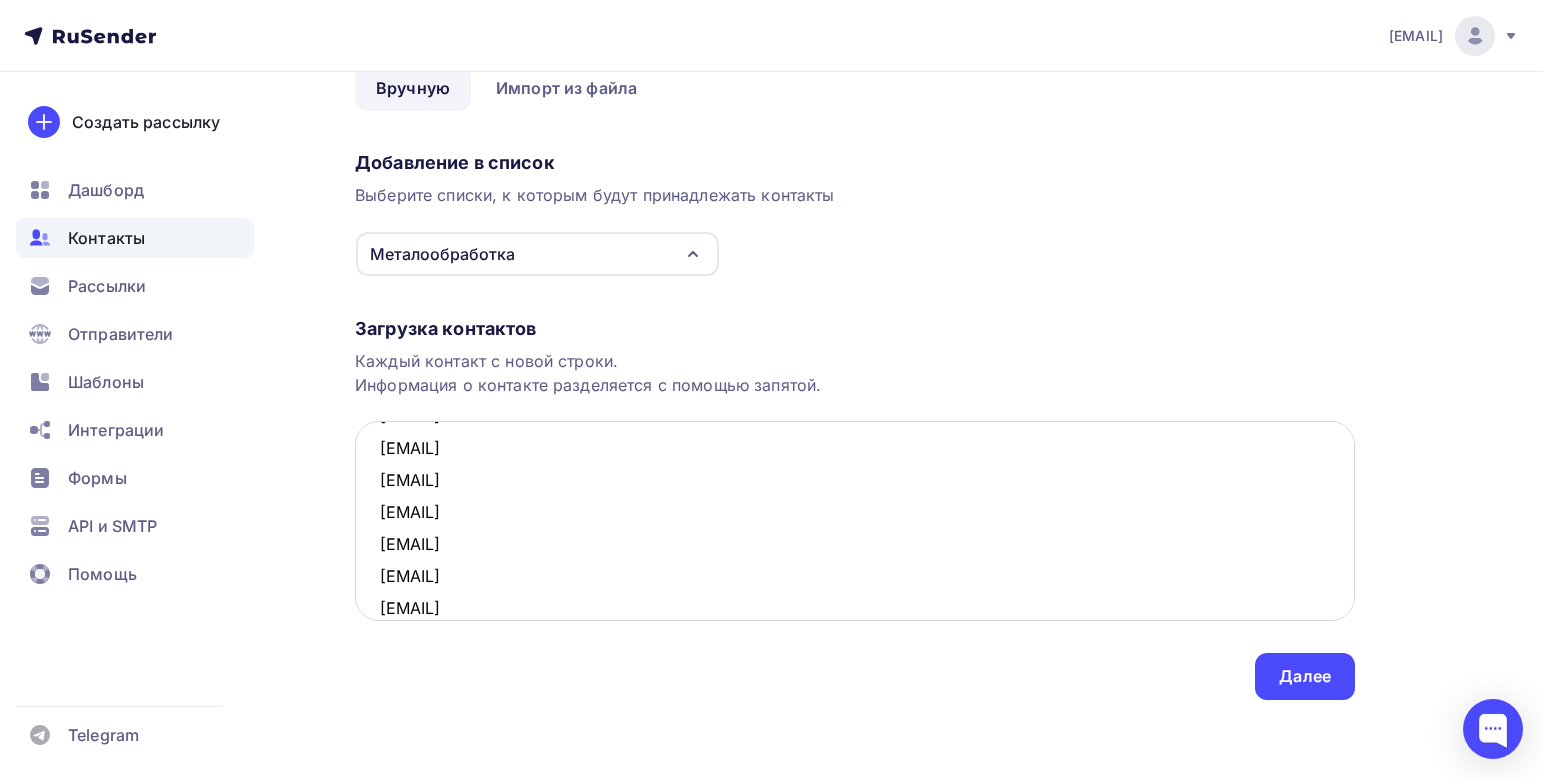 paste on "[EMAIL]" 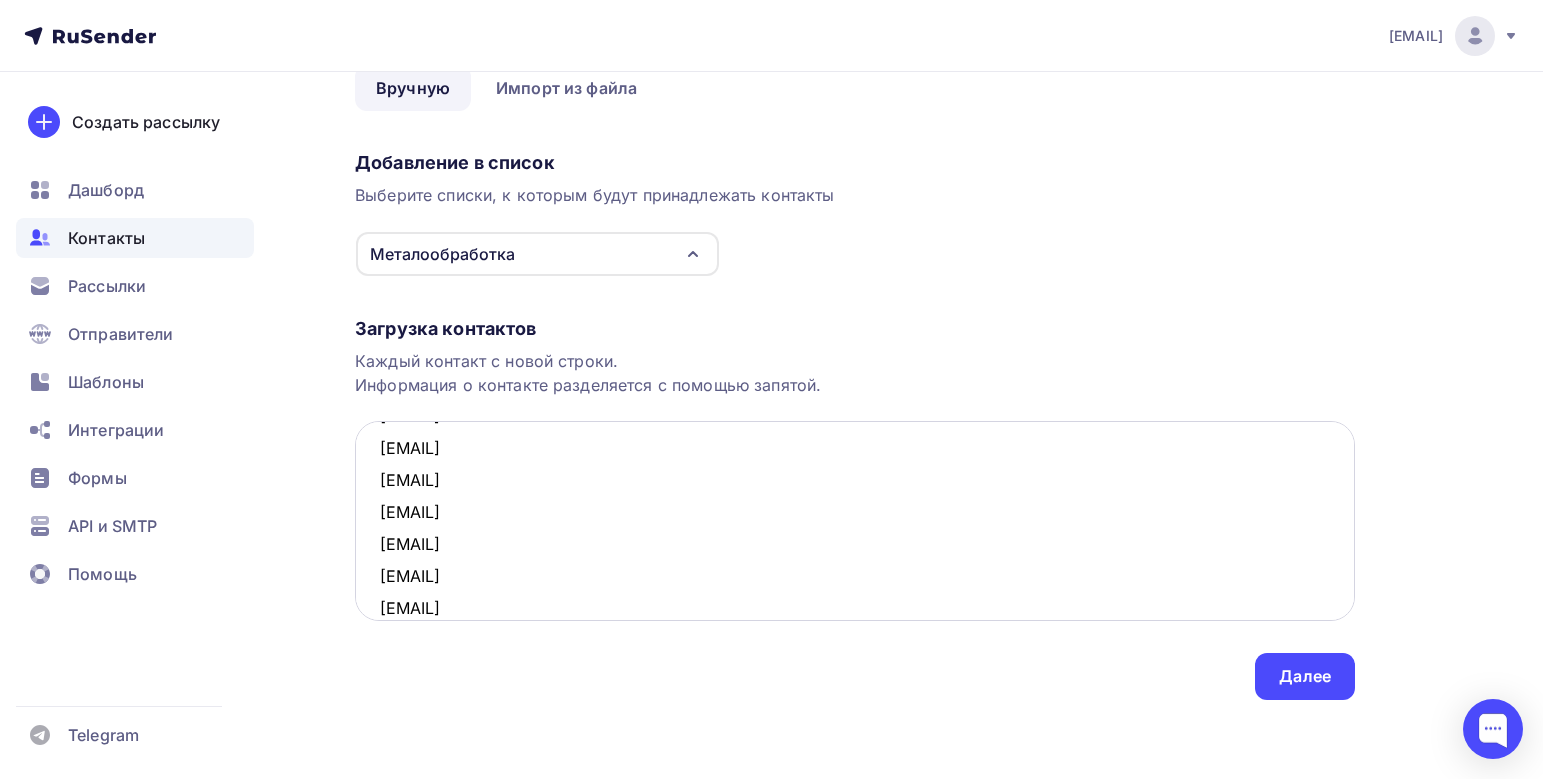 paste on "[EMAIL]," 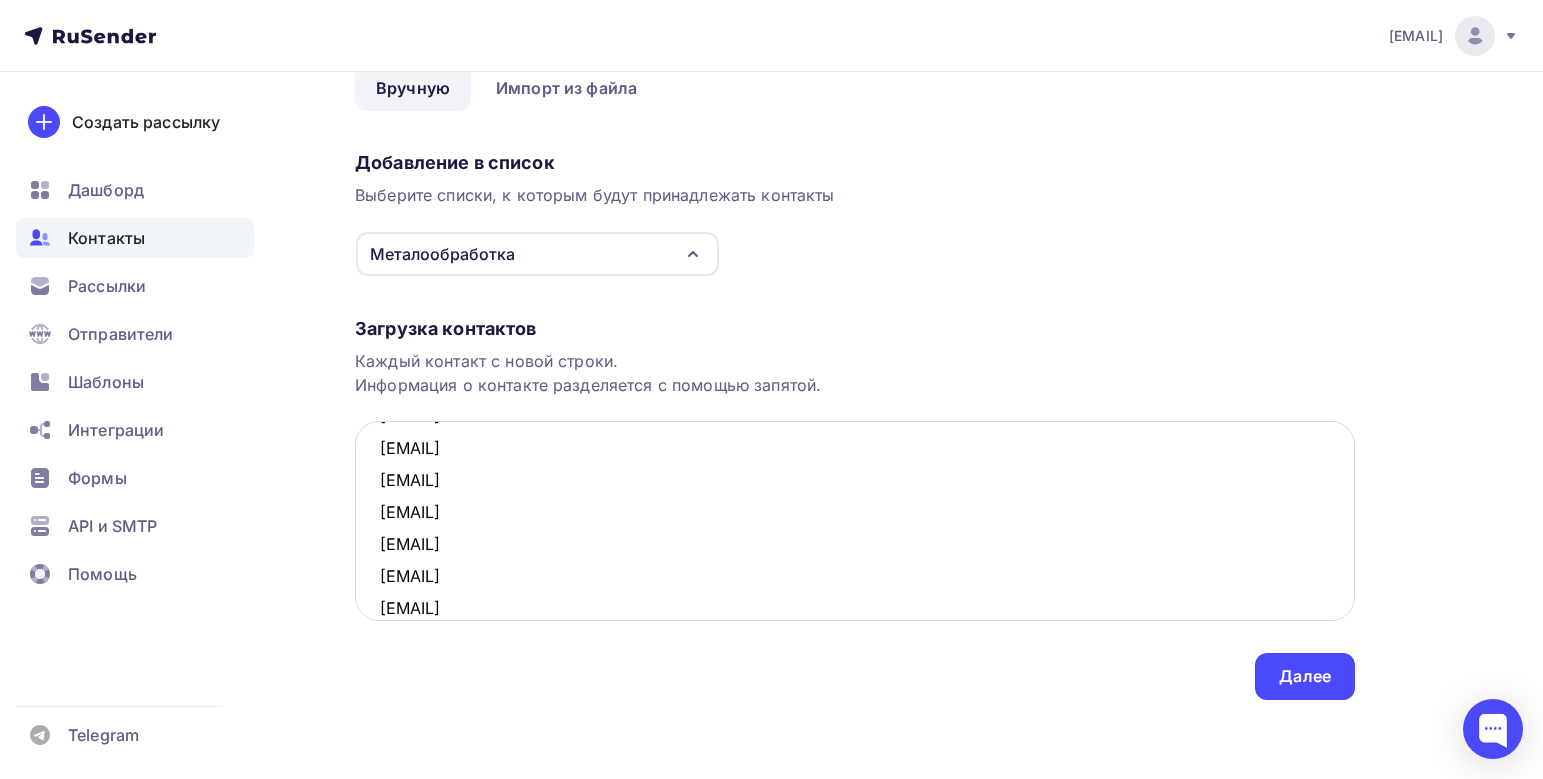 scroll, scrollTop: 206, scrollLeft: 0, axis: vertical 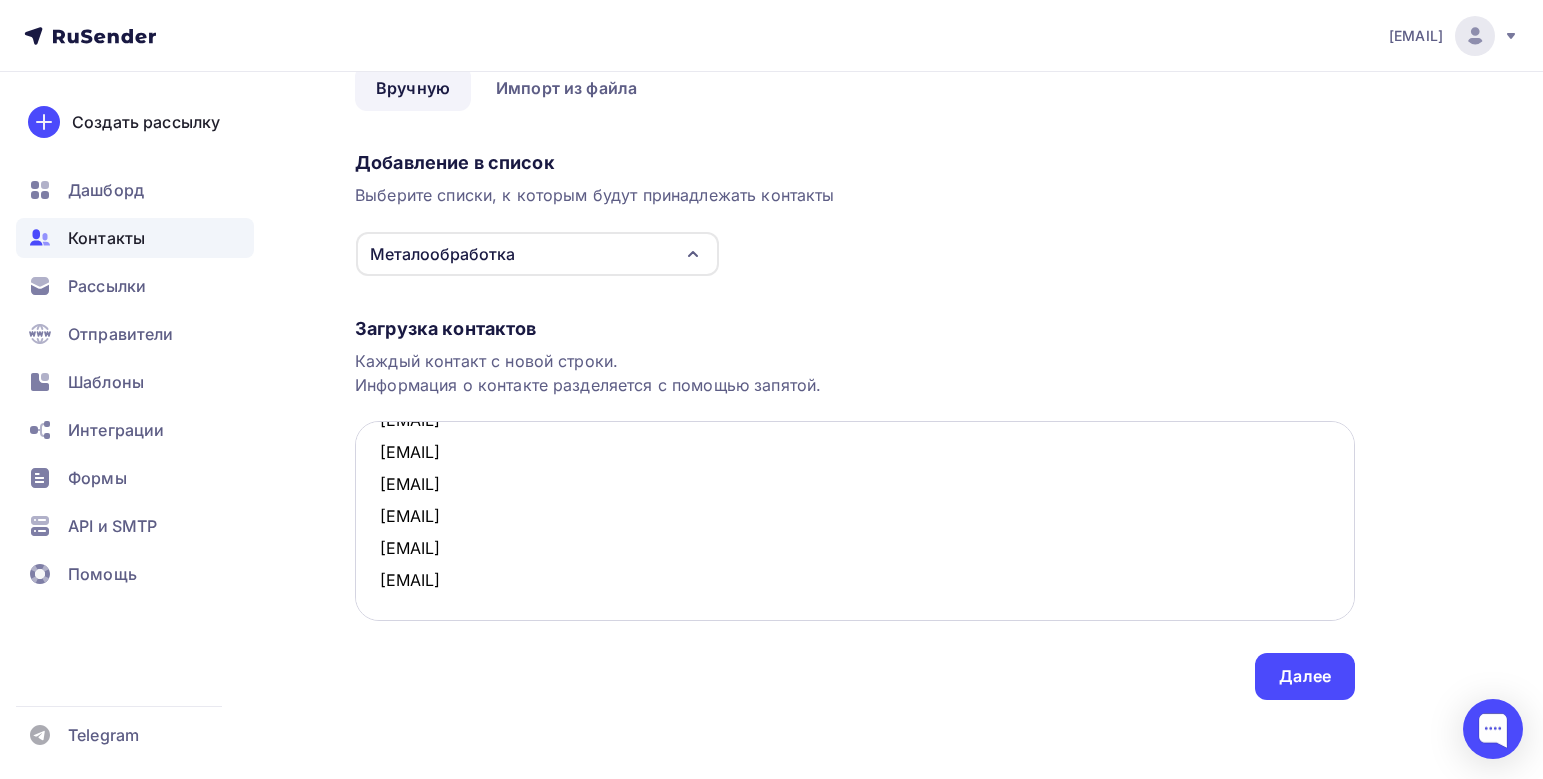 paste on "[EMAIL]" 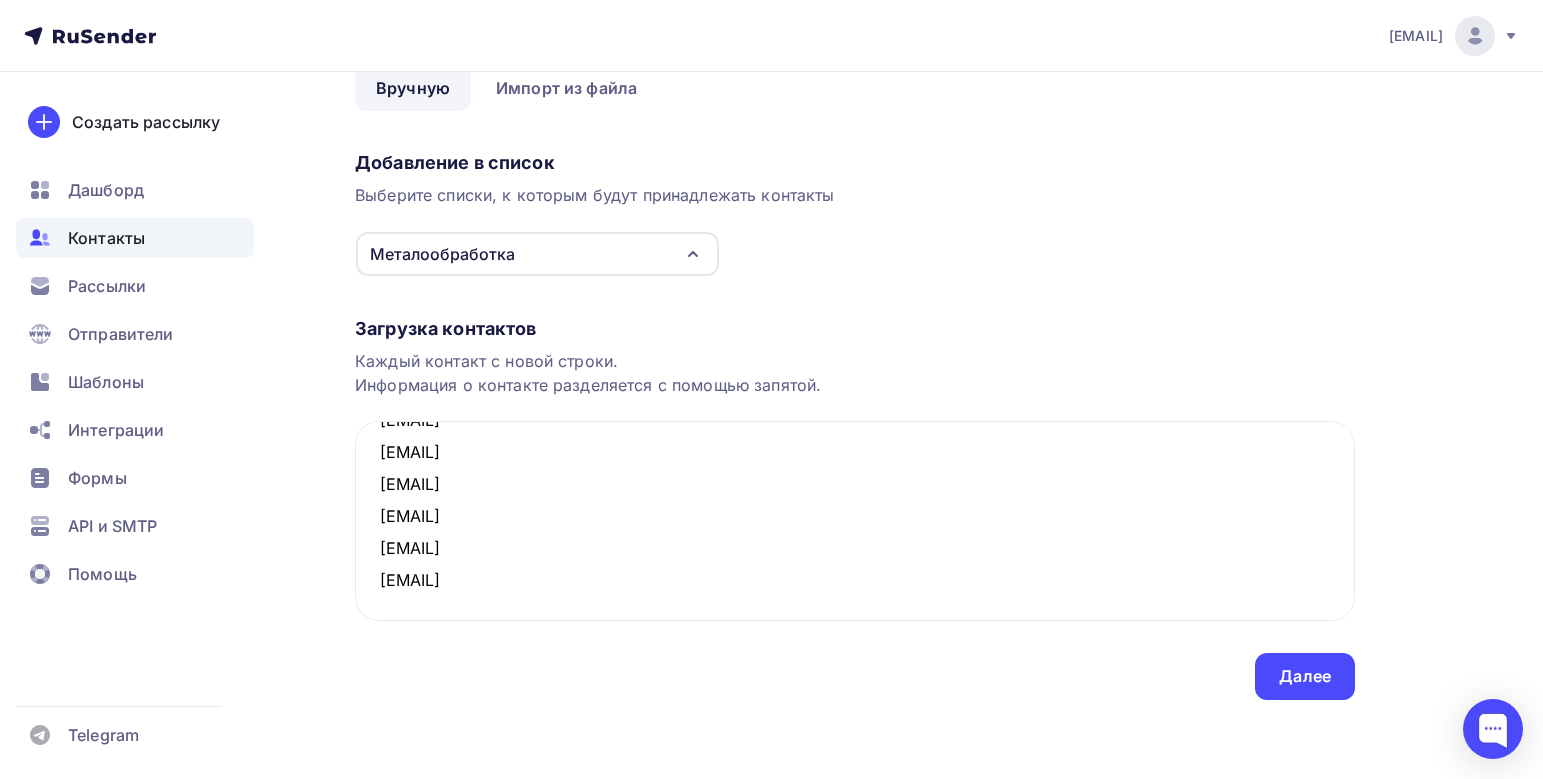 scroll, scrollTop: 299, scrollLeft: 0, axis: vertical 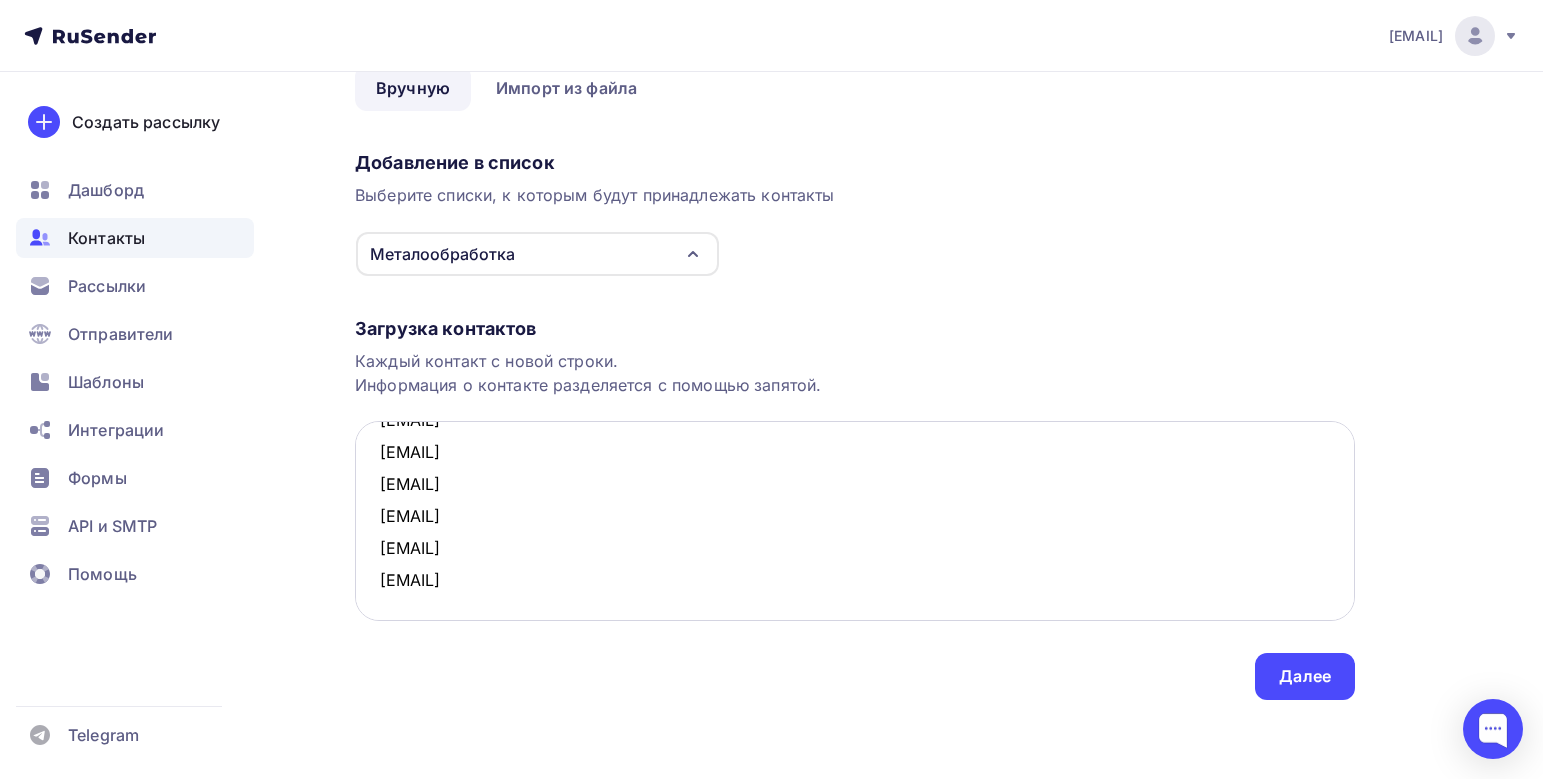 drag, startPoint x: 519, startPoint y: 609, endPoint x: 368, endPoint y: 544, distance: 164.39586 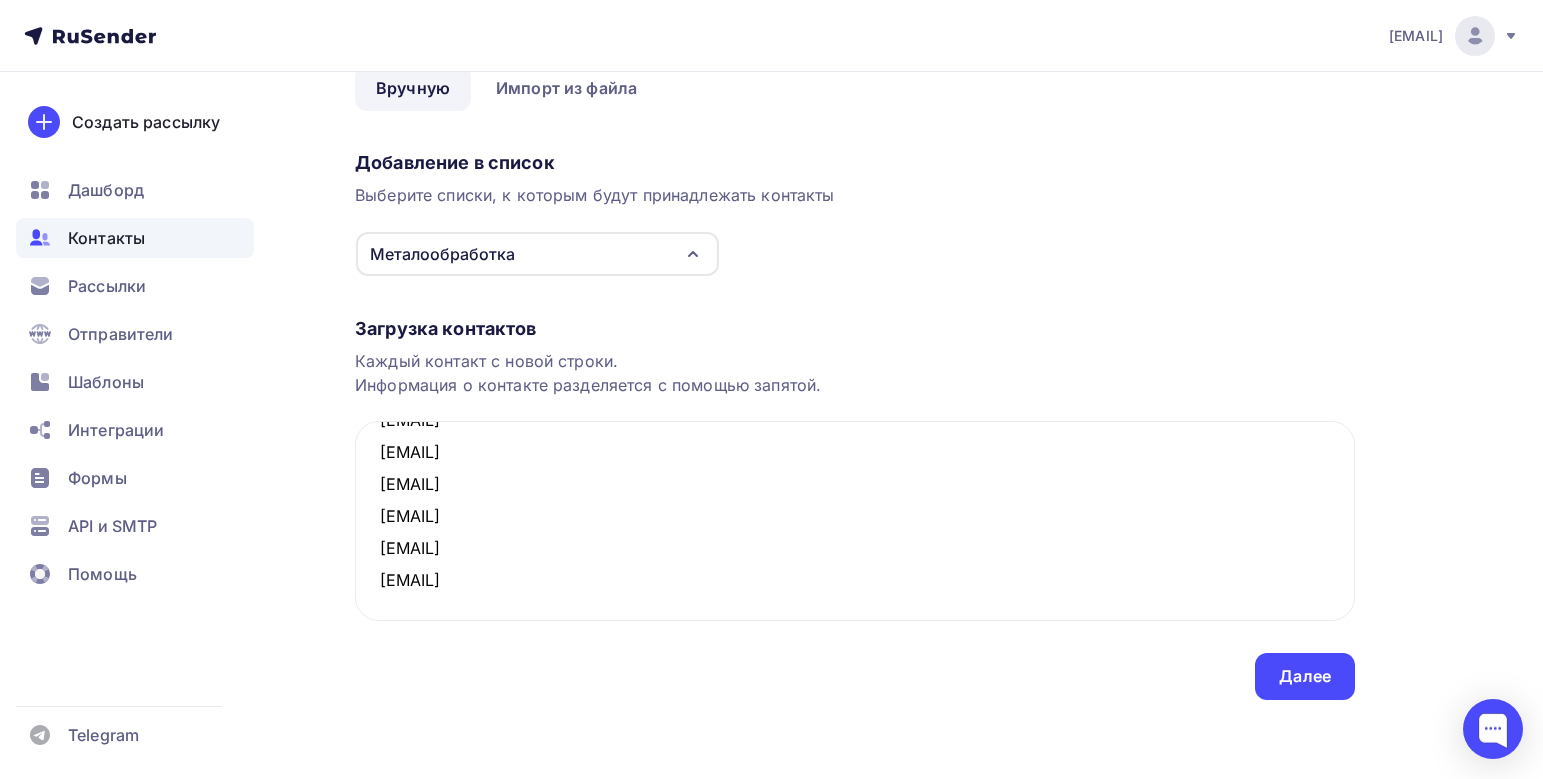 drag, startPoint x: 549, startPoint y: 560, endPoint x: 331, endPoint y: 542, distance: 218.74185 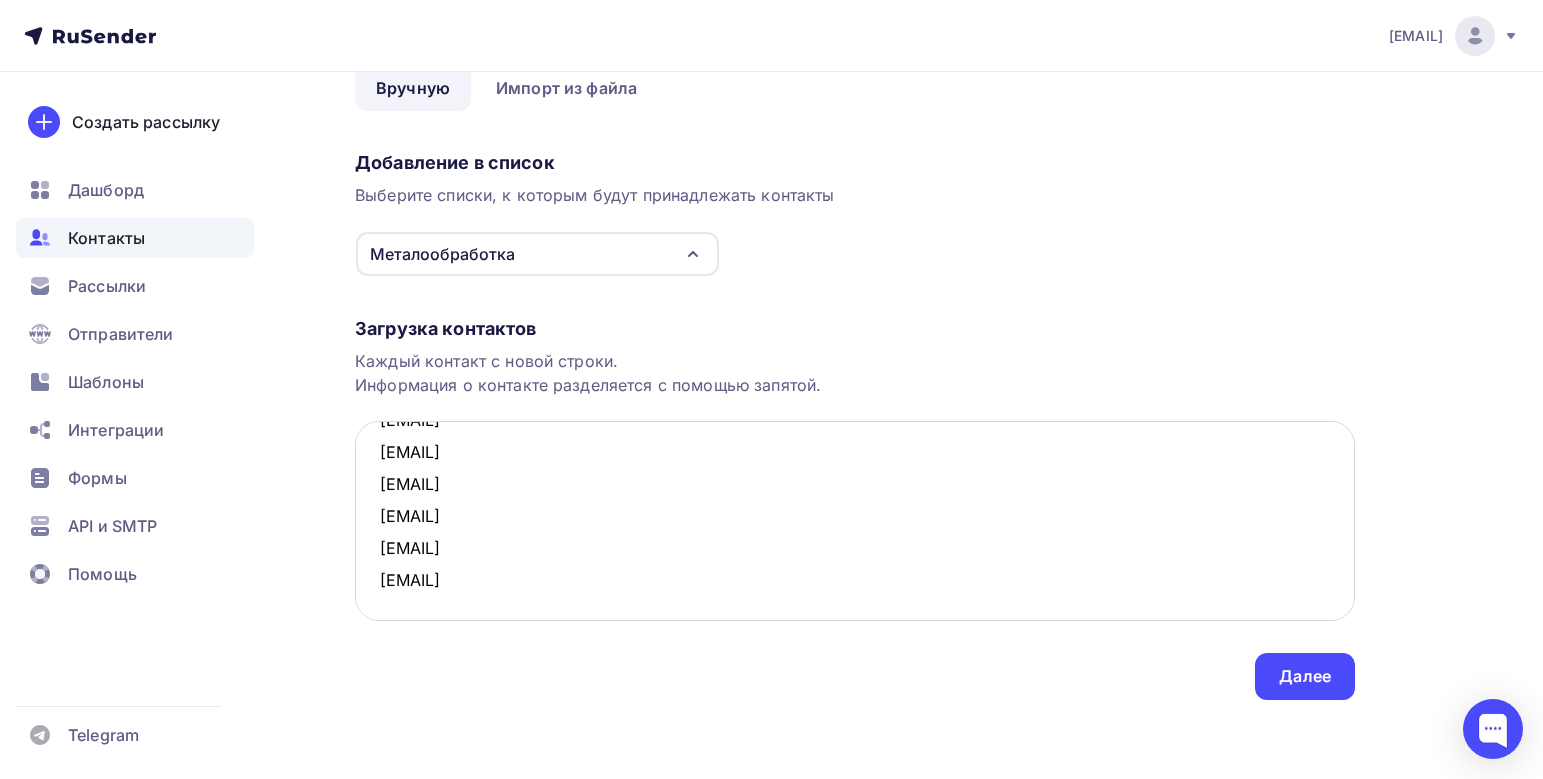 paste on "[EMAIL]" 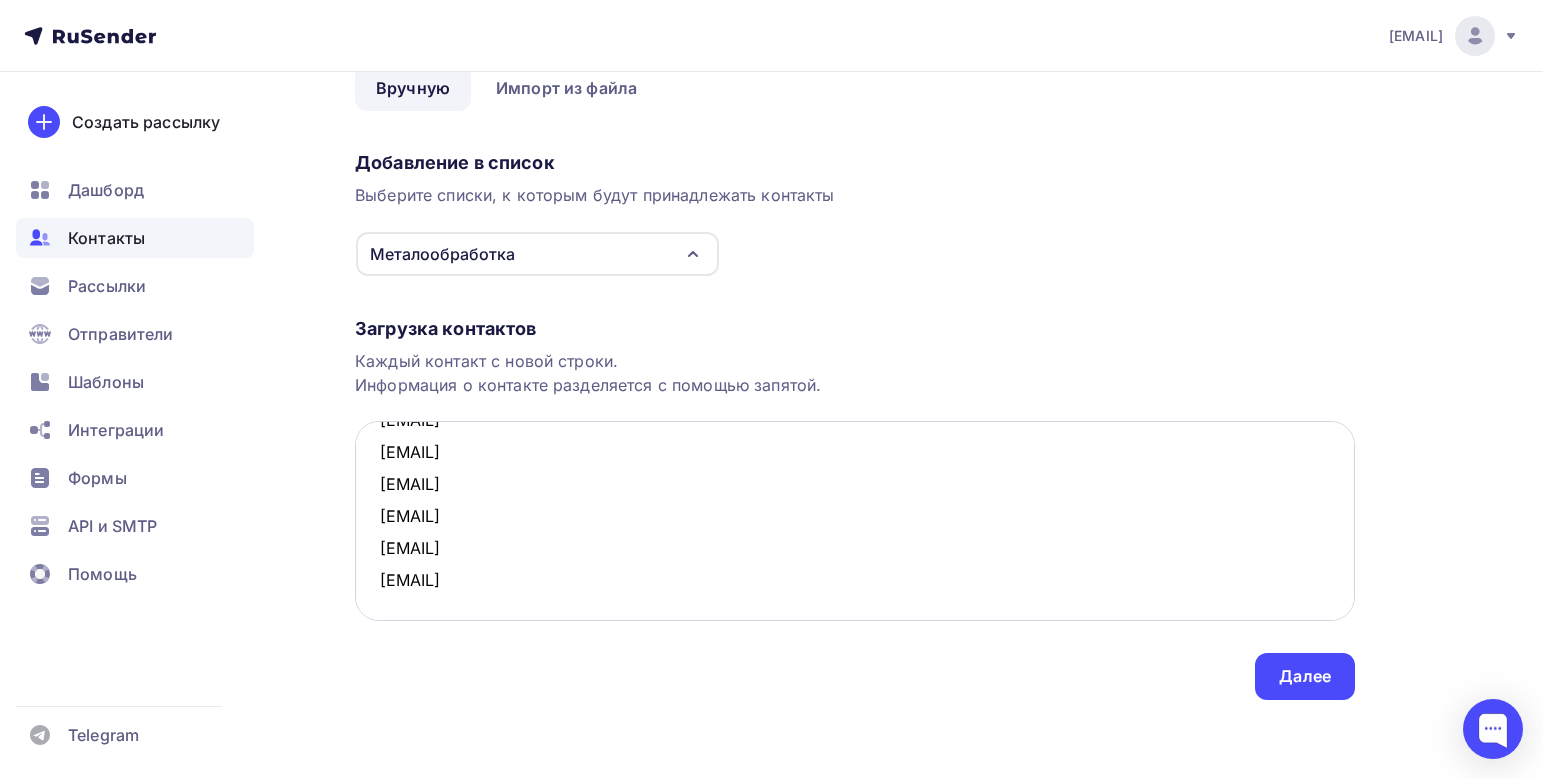 paste on "[EMAIL]" 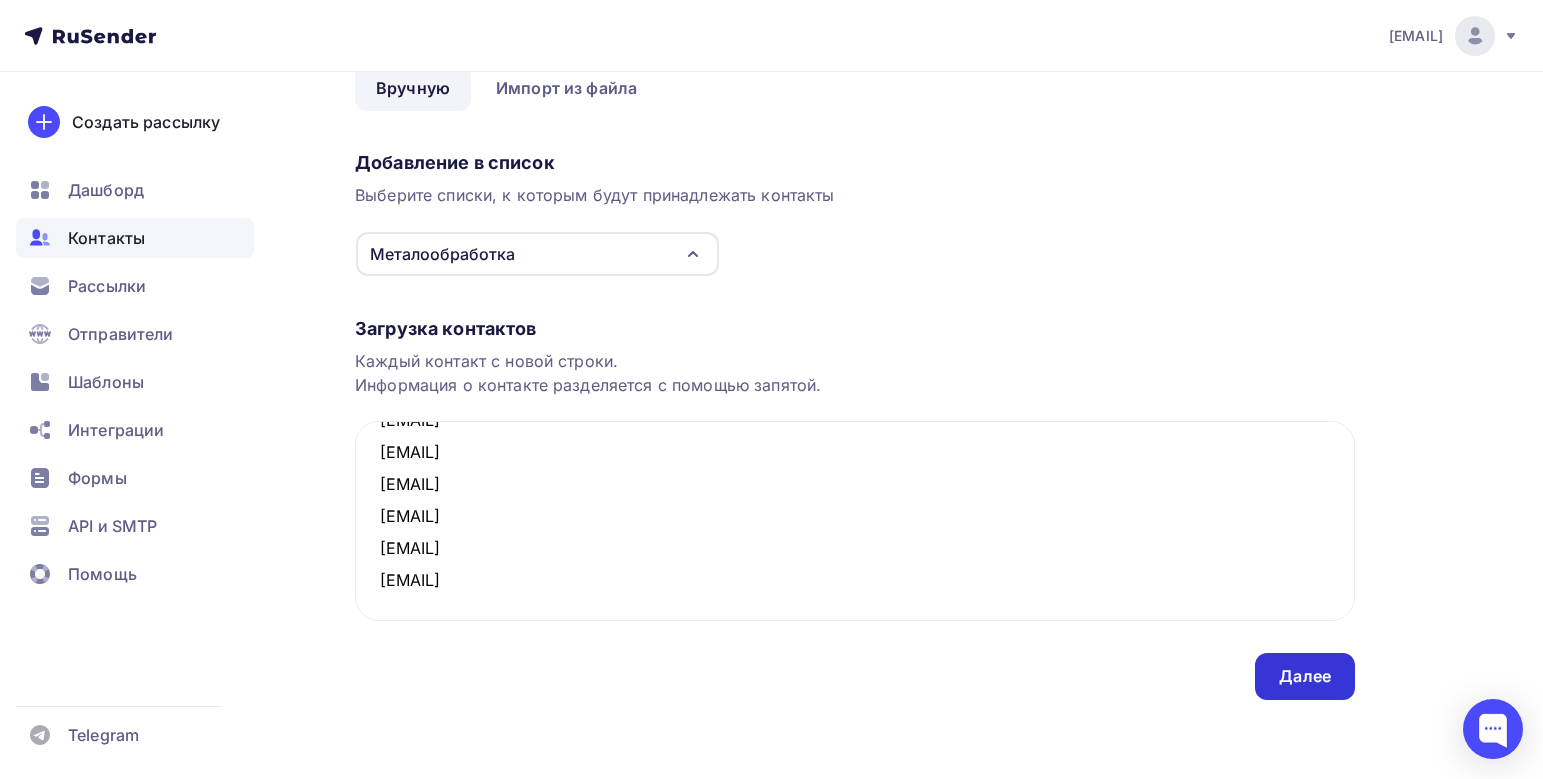 type on "[EMAIL]
[EMAIL]
[EMAIL]
[EMAIL]
[EMAIL]
[EMAIL]
[EMAIL]
[EMAIL]
[EMAIL]
[EMAIL]
[EMAIL]
[EMAIL]
[EMAIL]" 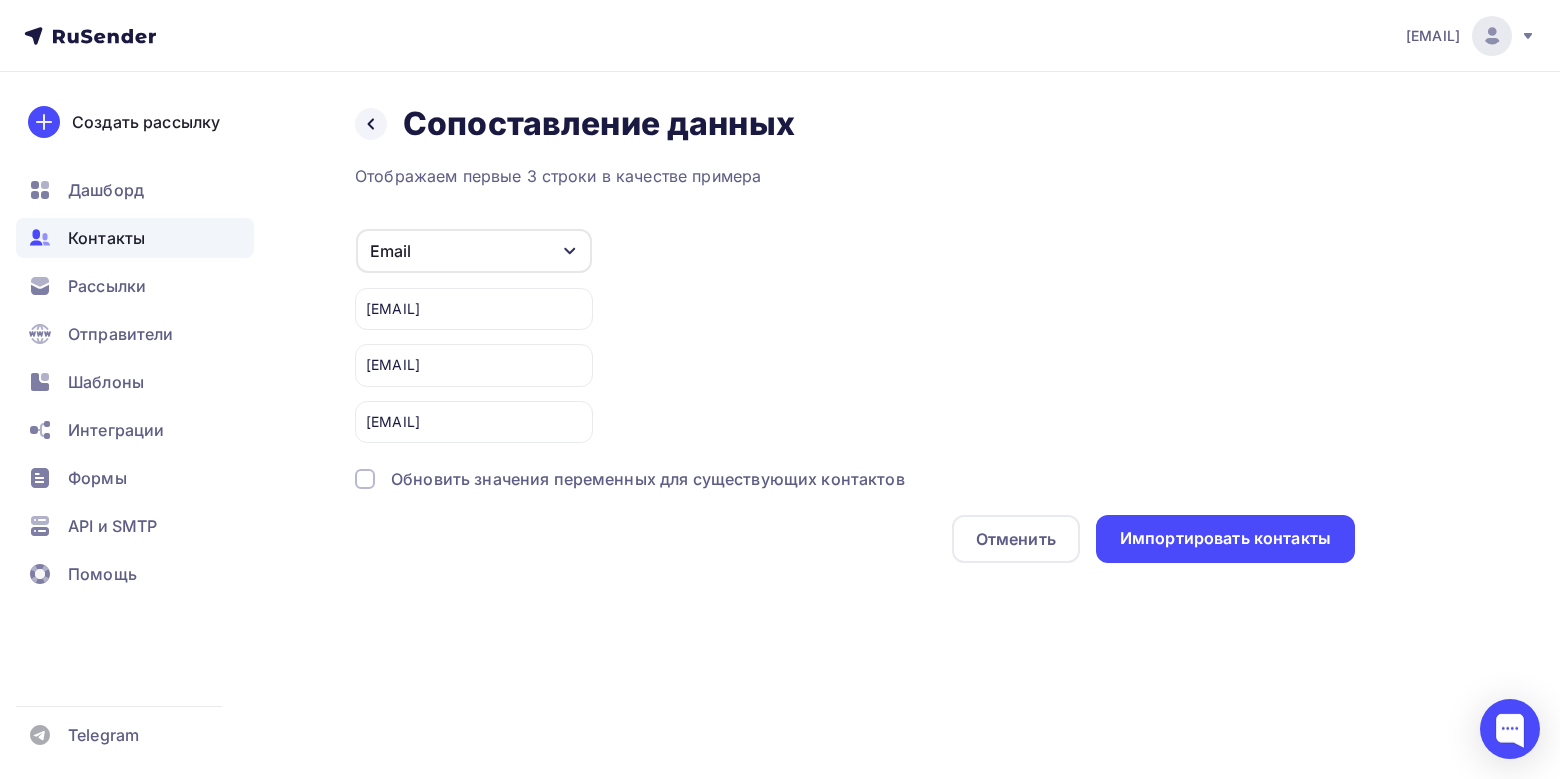 click 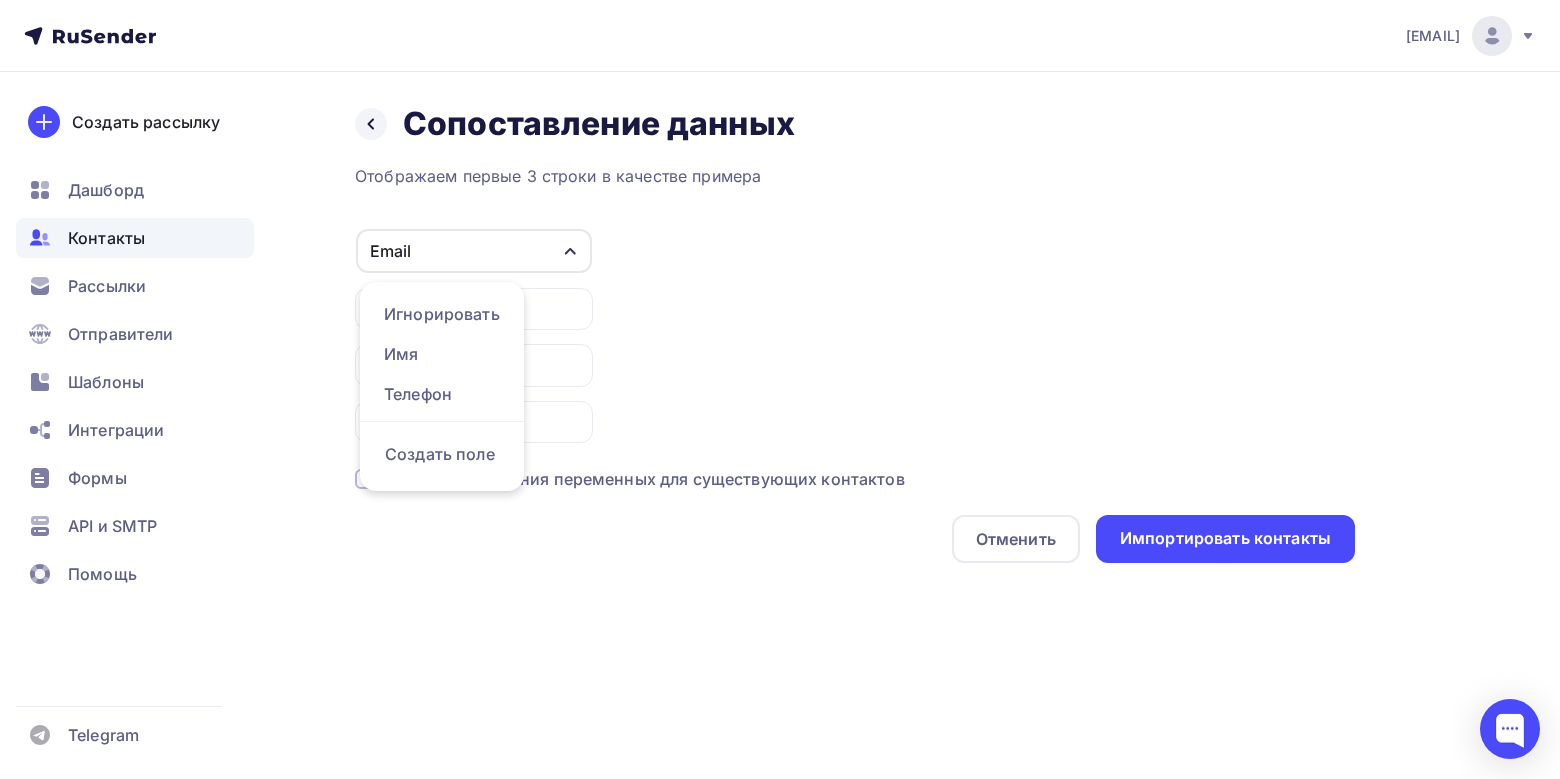 click 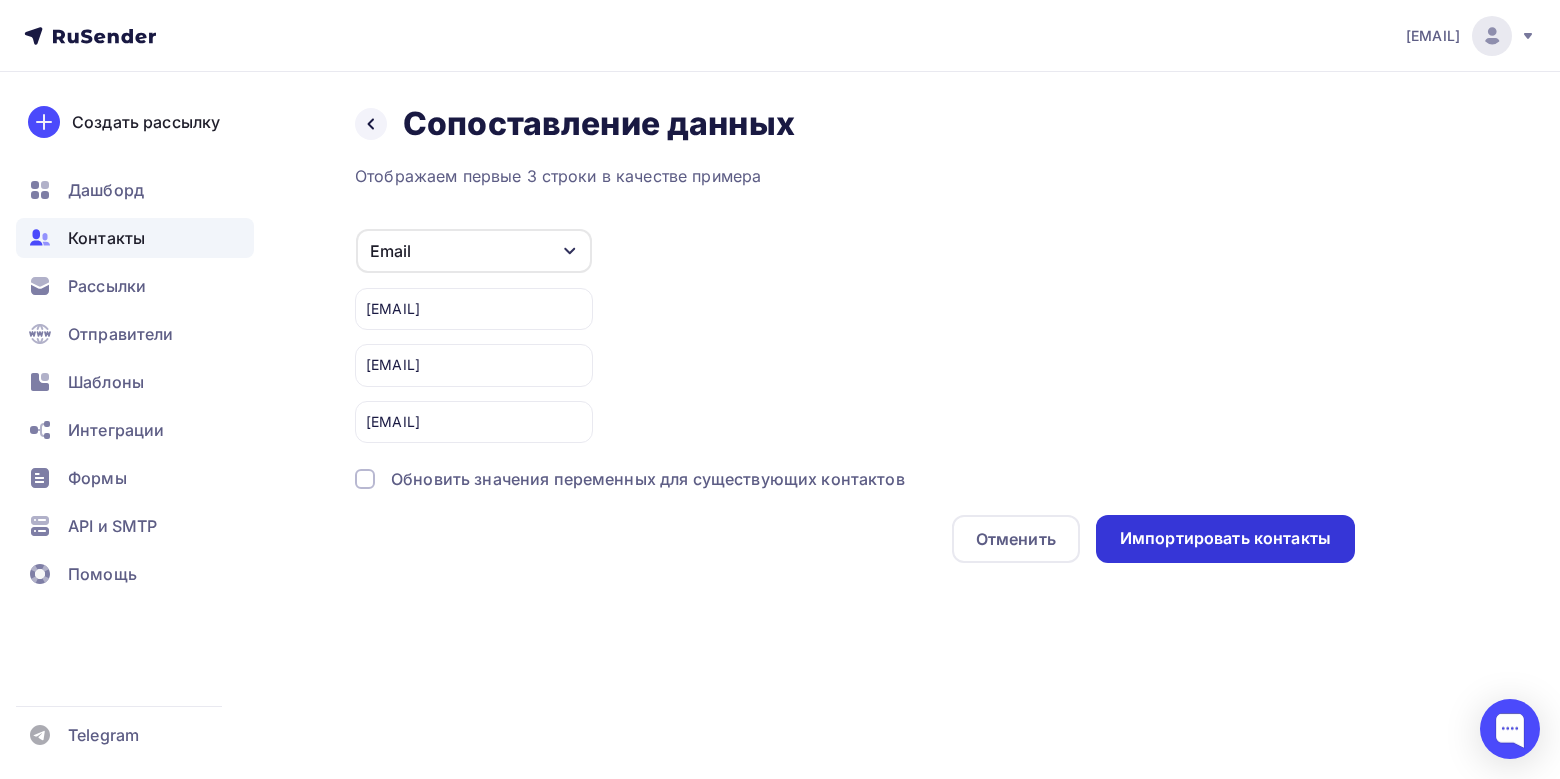 click on "Импортировать контакты" at bounding box center (1225, 538) 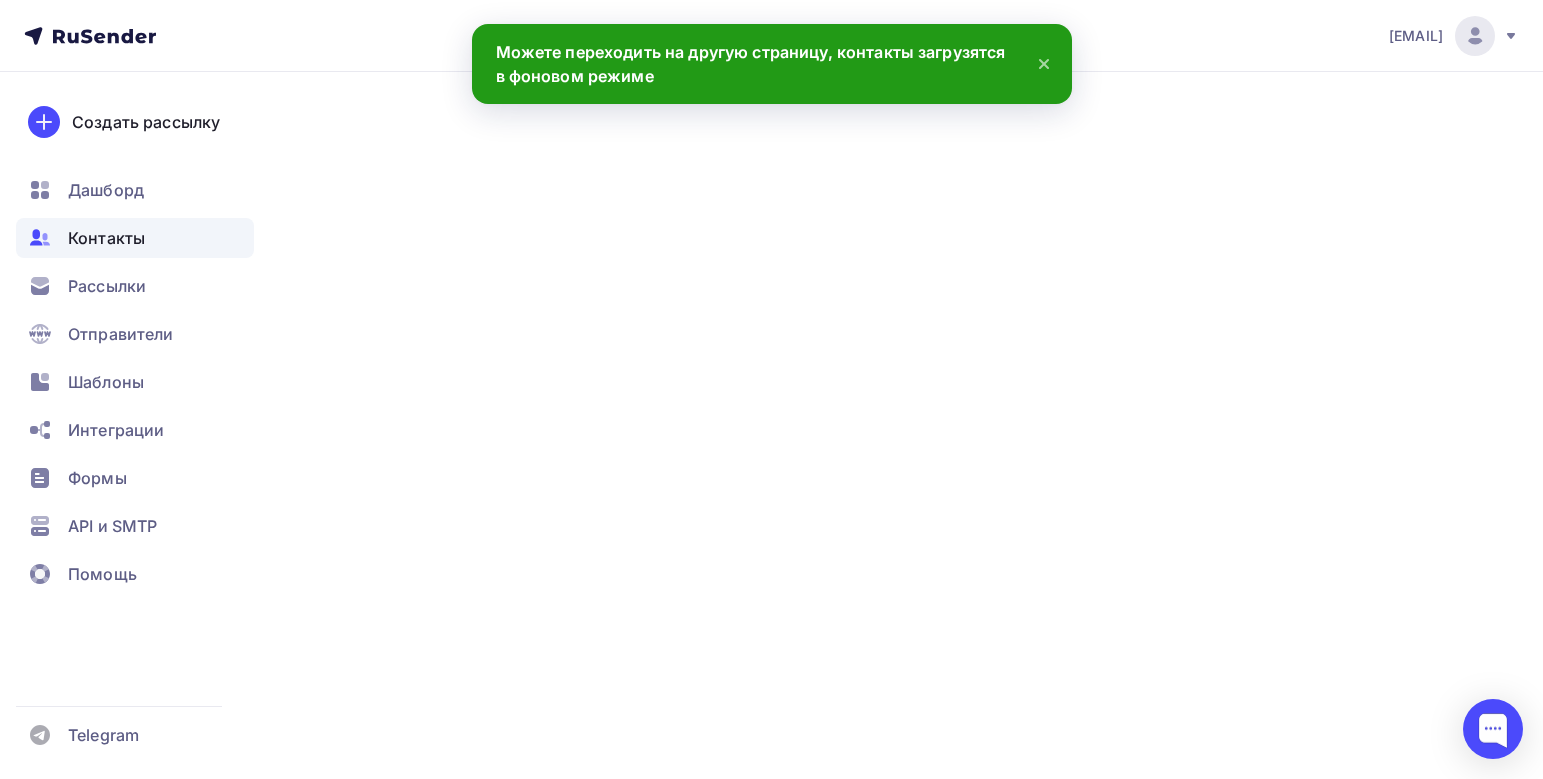 scroll, scrollTop: 363, scrollLeft: 0, axis: vertical 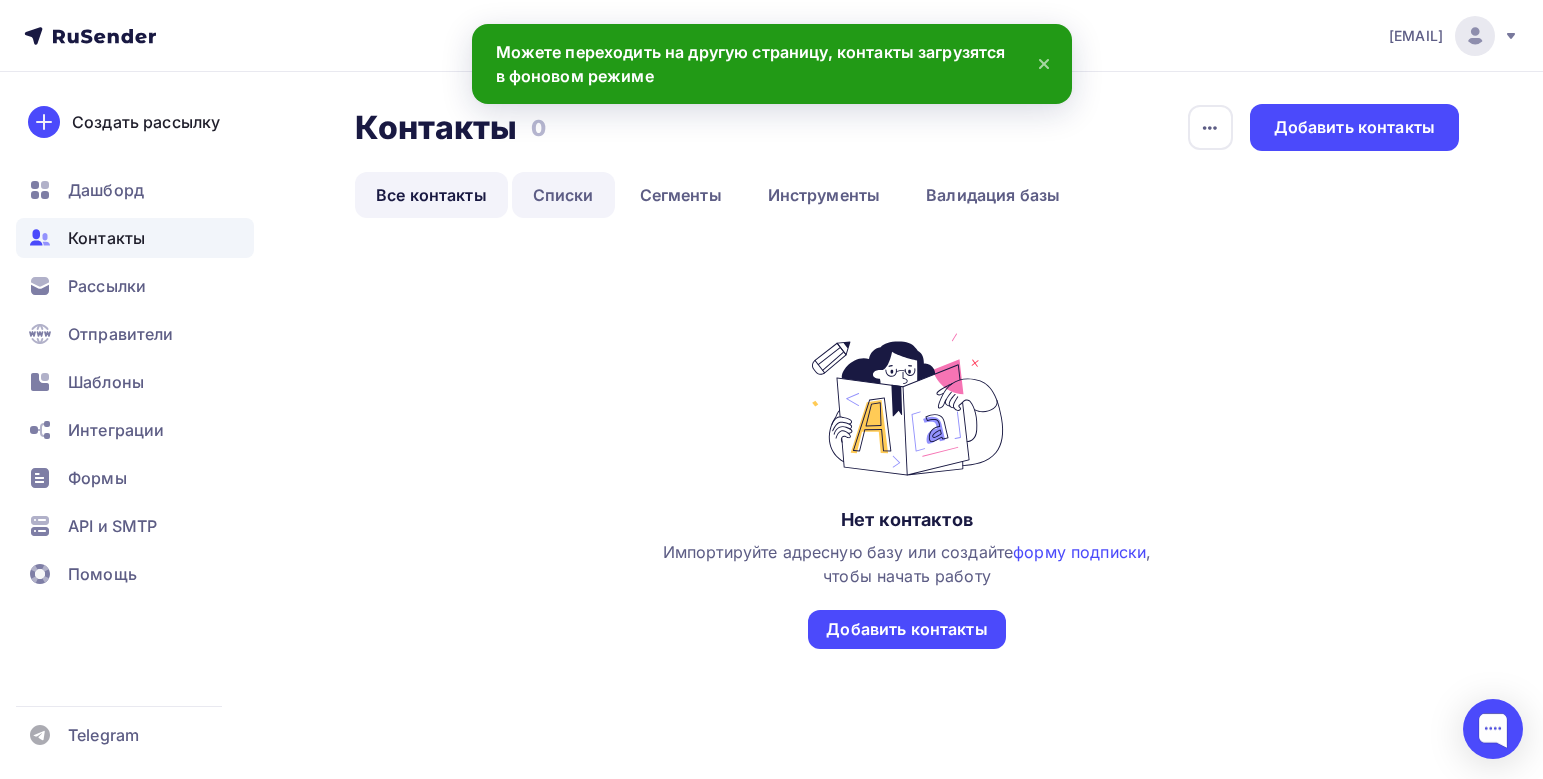 click on "Списки" at bounding box center (563, 195) 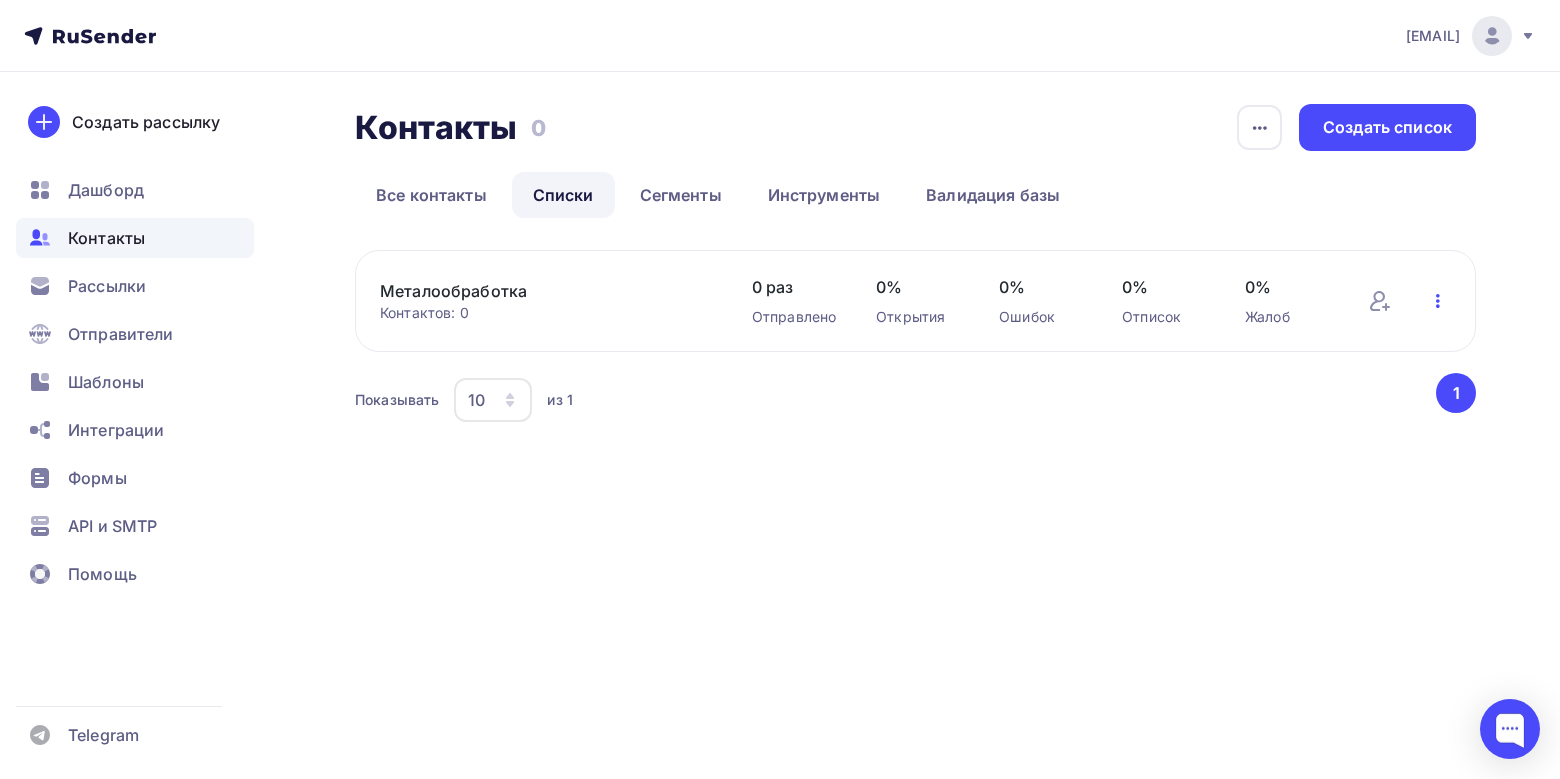 click 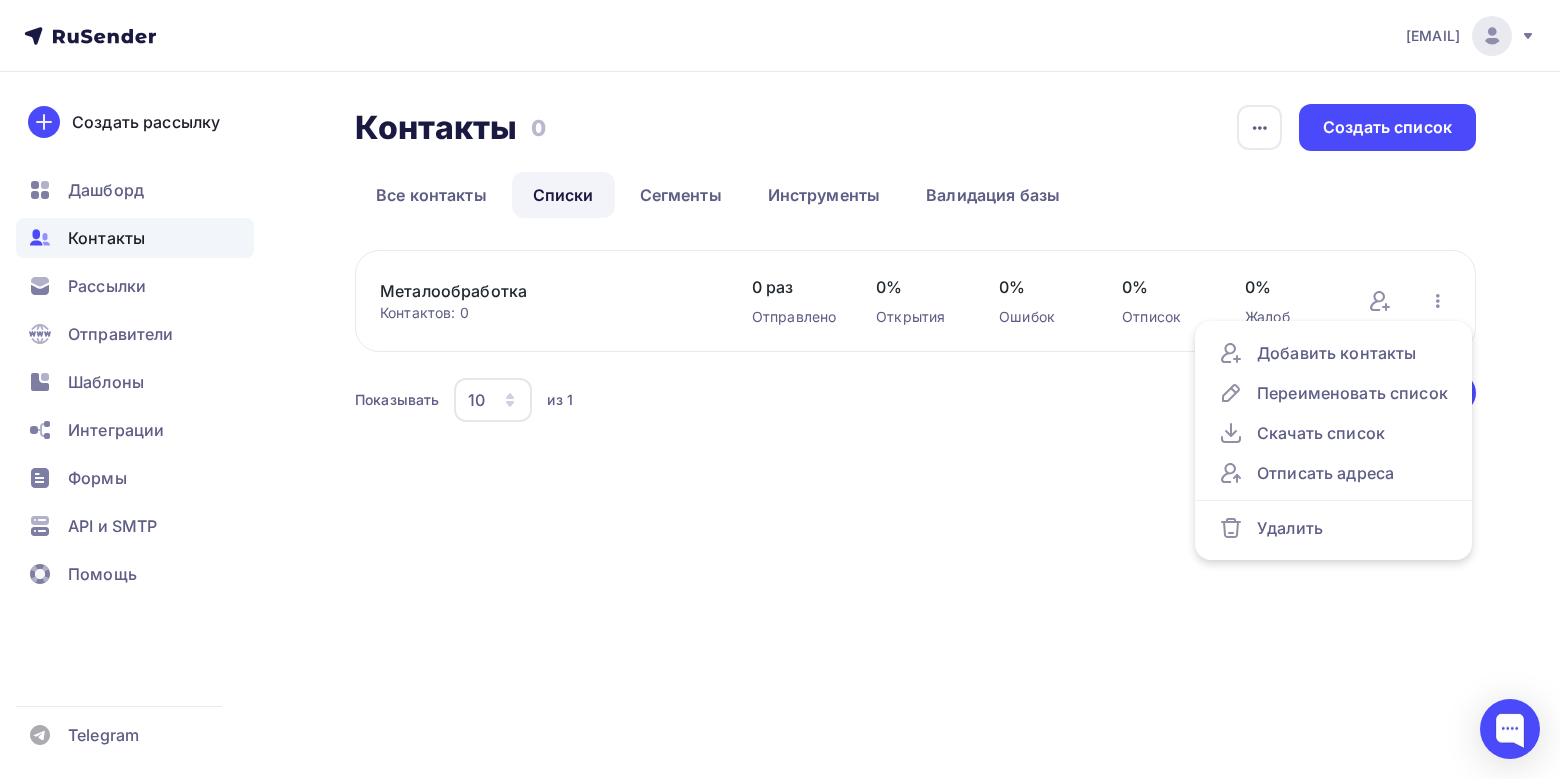 click on "Показывать
10
10
20
50
100
из 1" at bounding box center [894, 400] 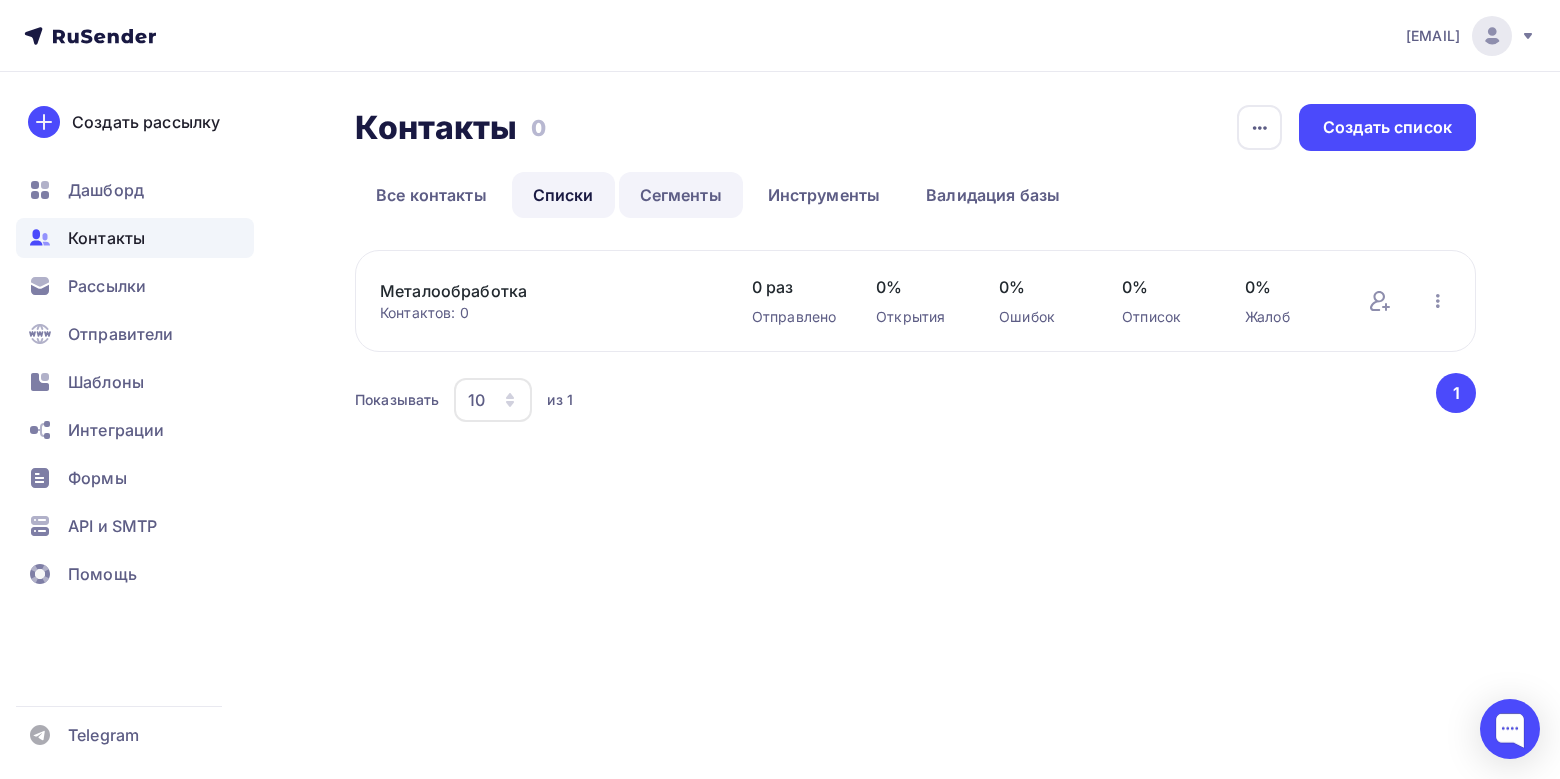 click on "Сегменты" at bounding box center (681, 195) 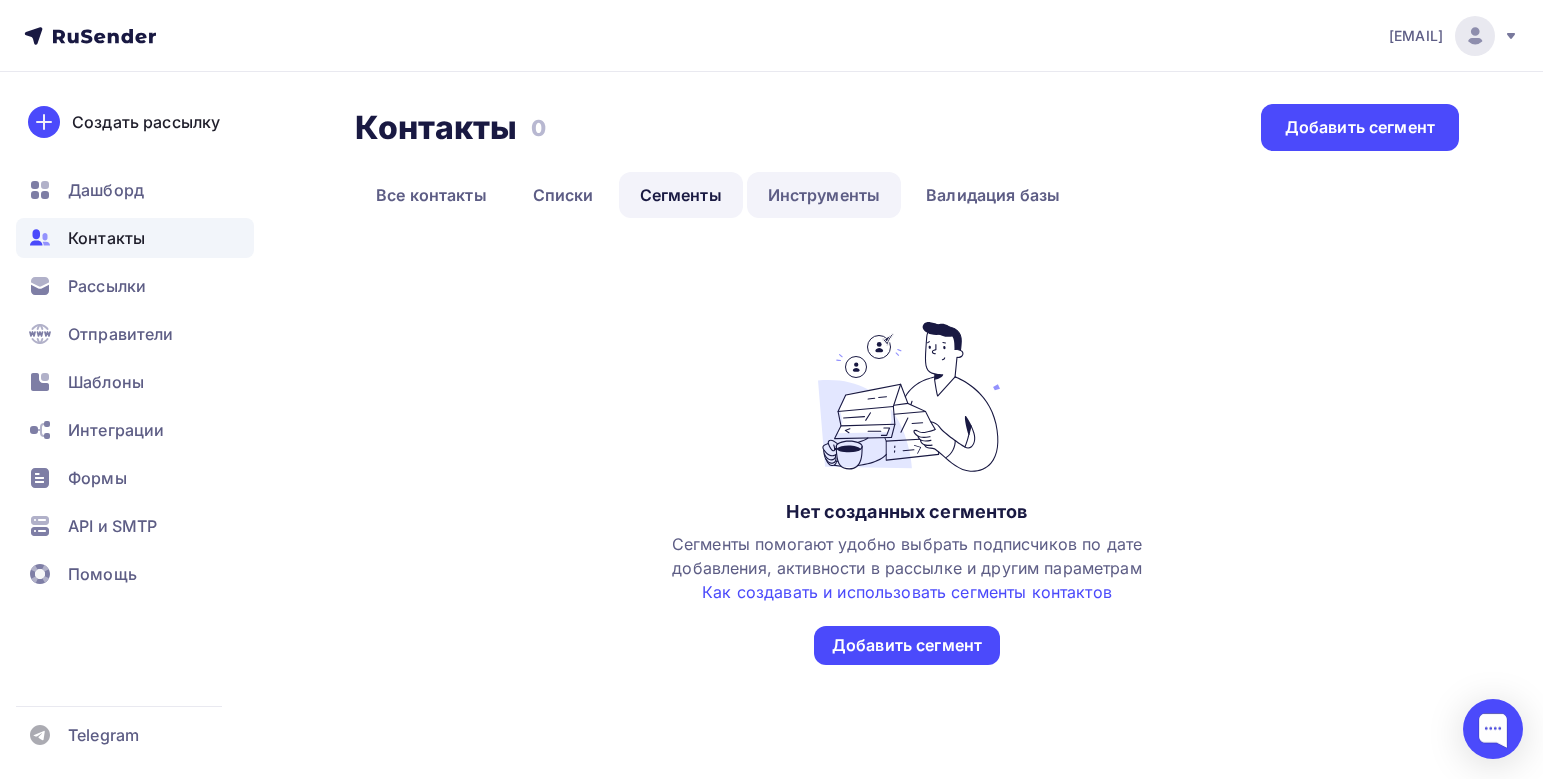 click on "Инструменты" at bounding box center [824, 195] 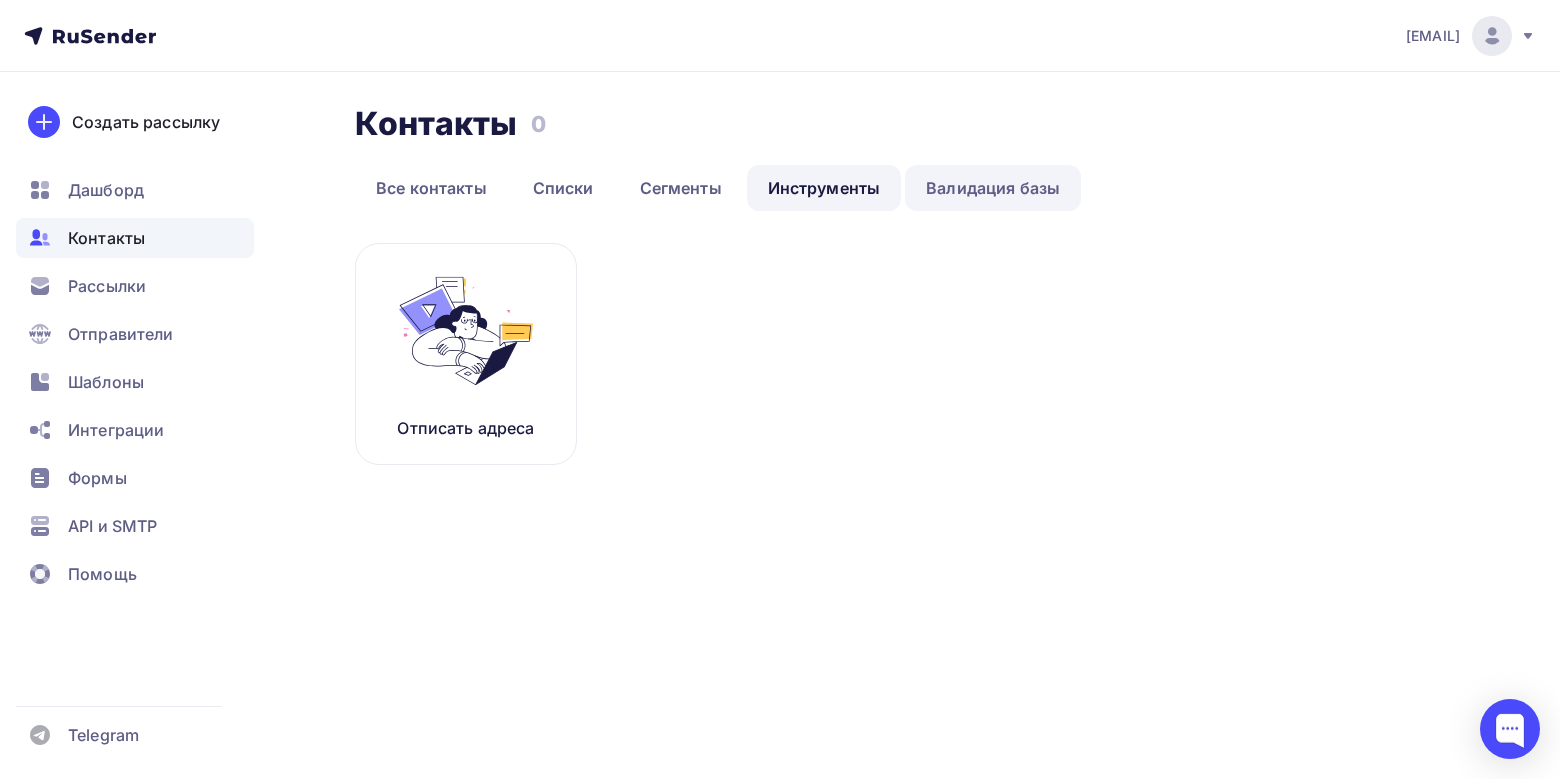 click on "Валидация базы" at bounding box center (993, 188) 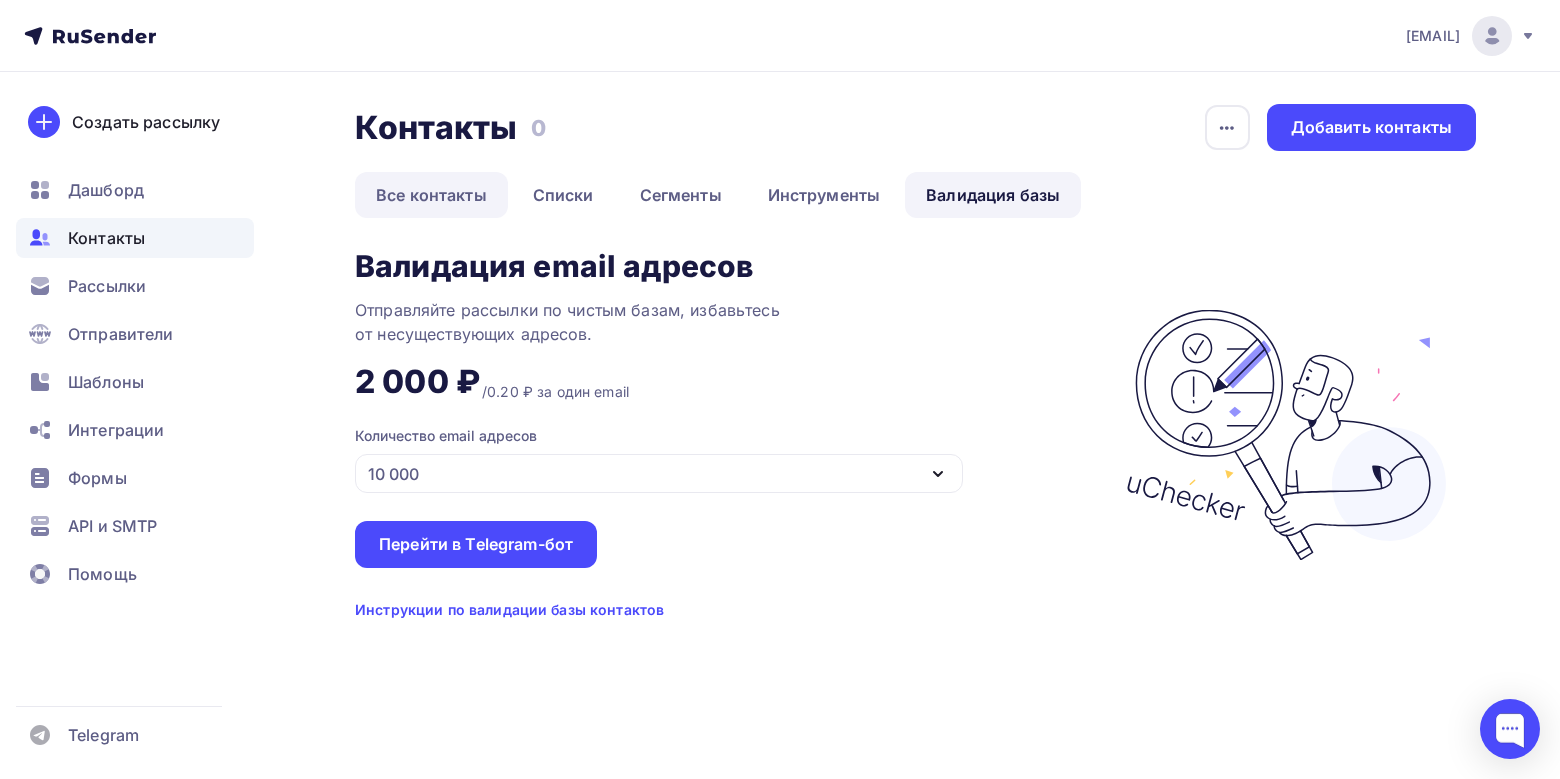 click on "Все контакты" at bounding box center [431, 195] 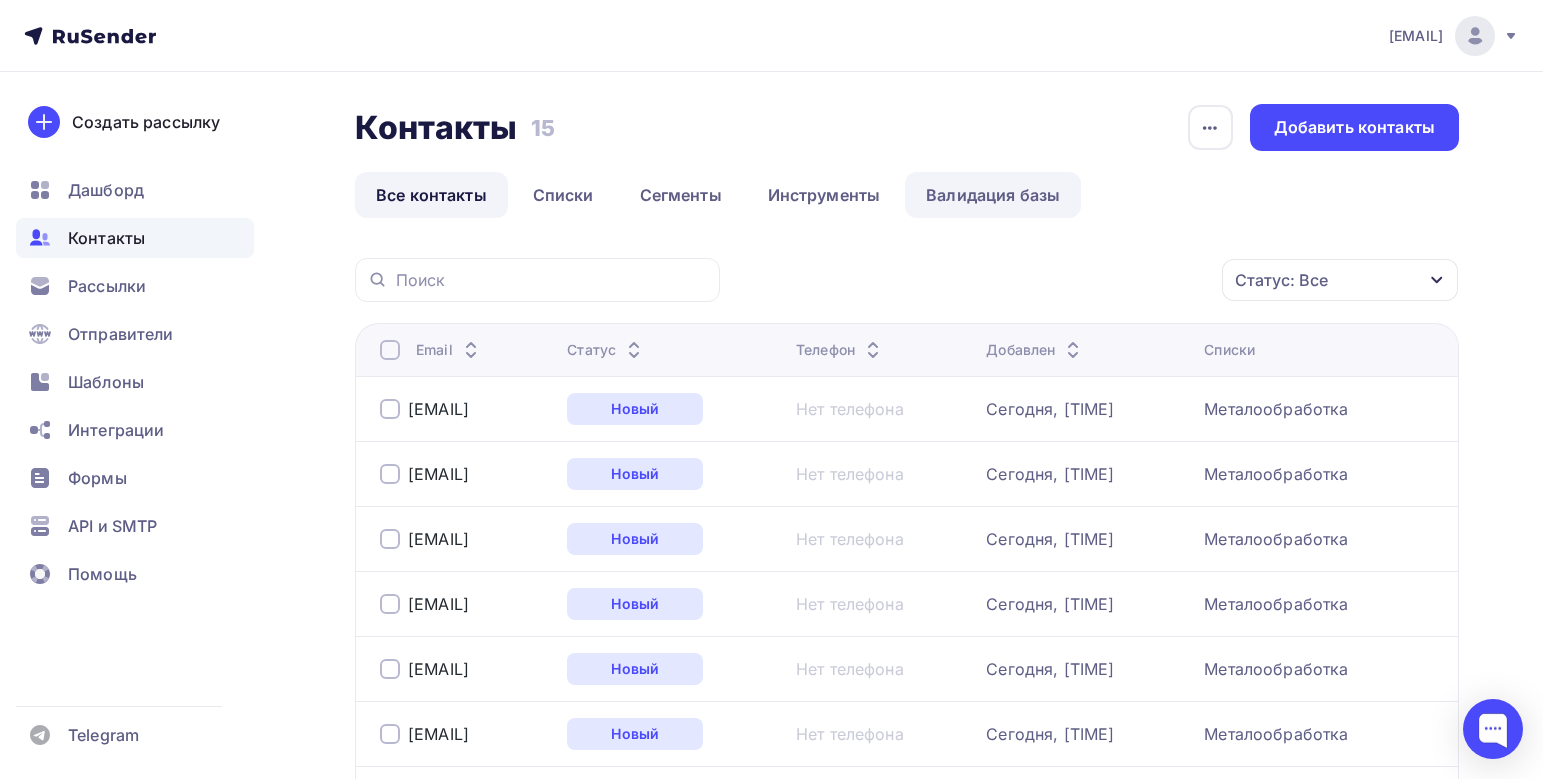 click on "Валидация базы" at bounding box center (993, 195) 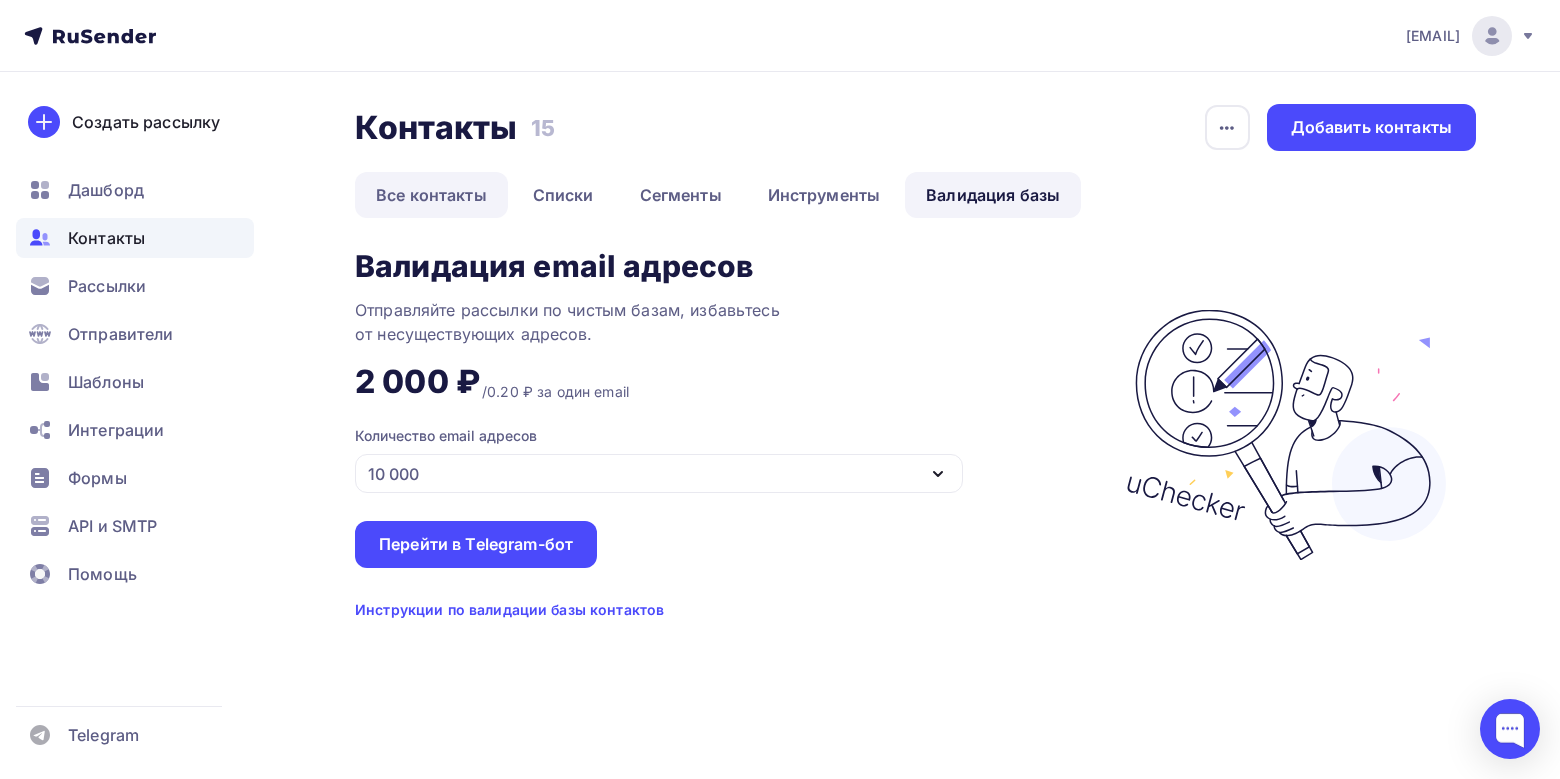 click on "Все контакты" at bounding box center [431, 195] 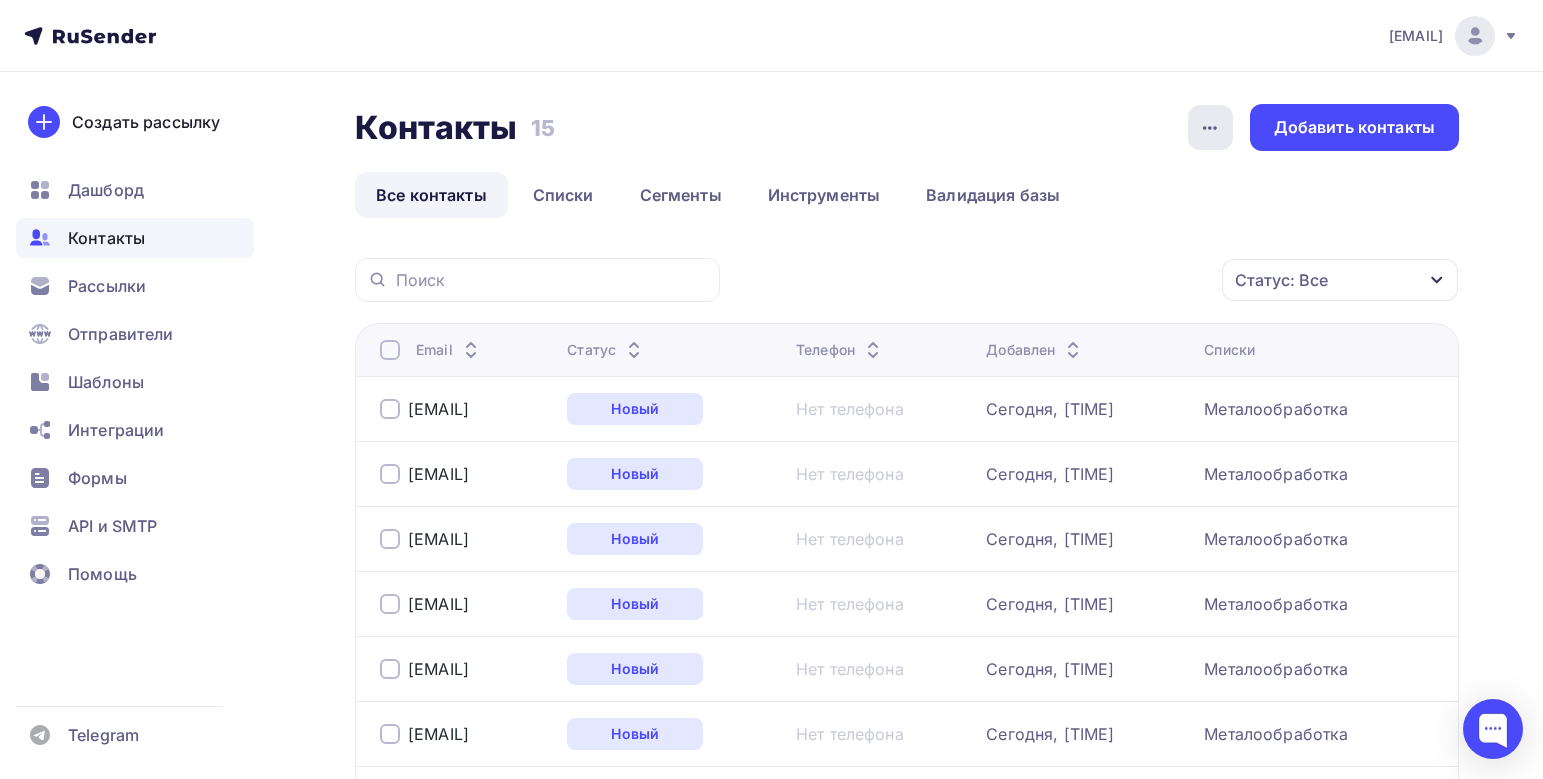 click 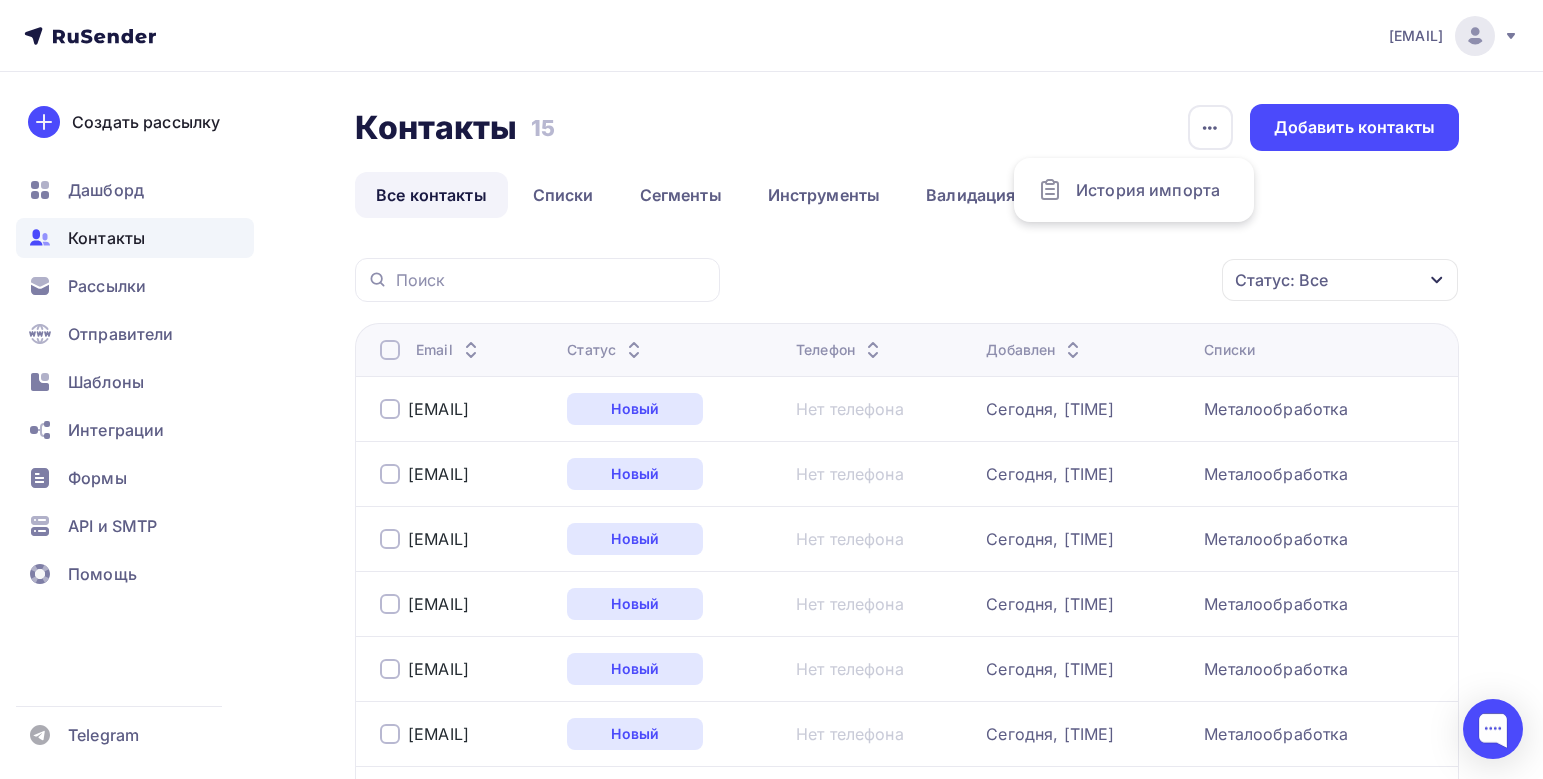 click on "Статус: Все
Статус
Новый
Активный
Не существует
Переполнен
Недоступен
Отписан
Отписан вручную
Жалоба
Отменить       Применить" at bounding box center (1096, 280) 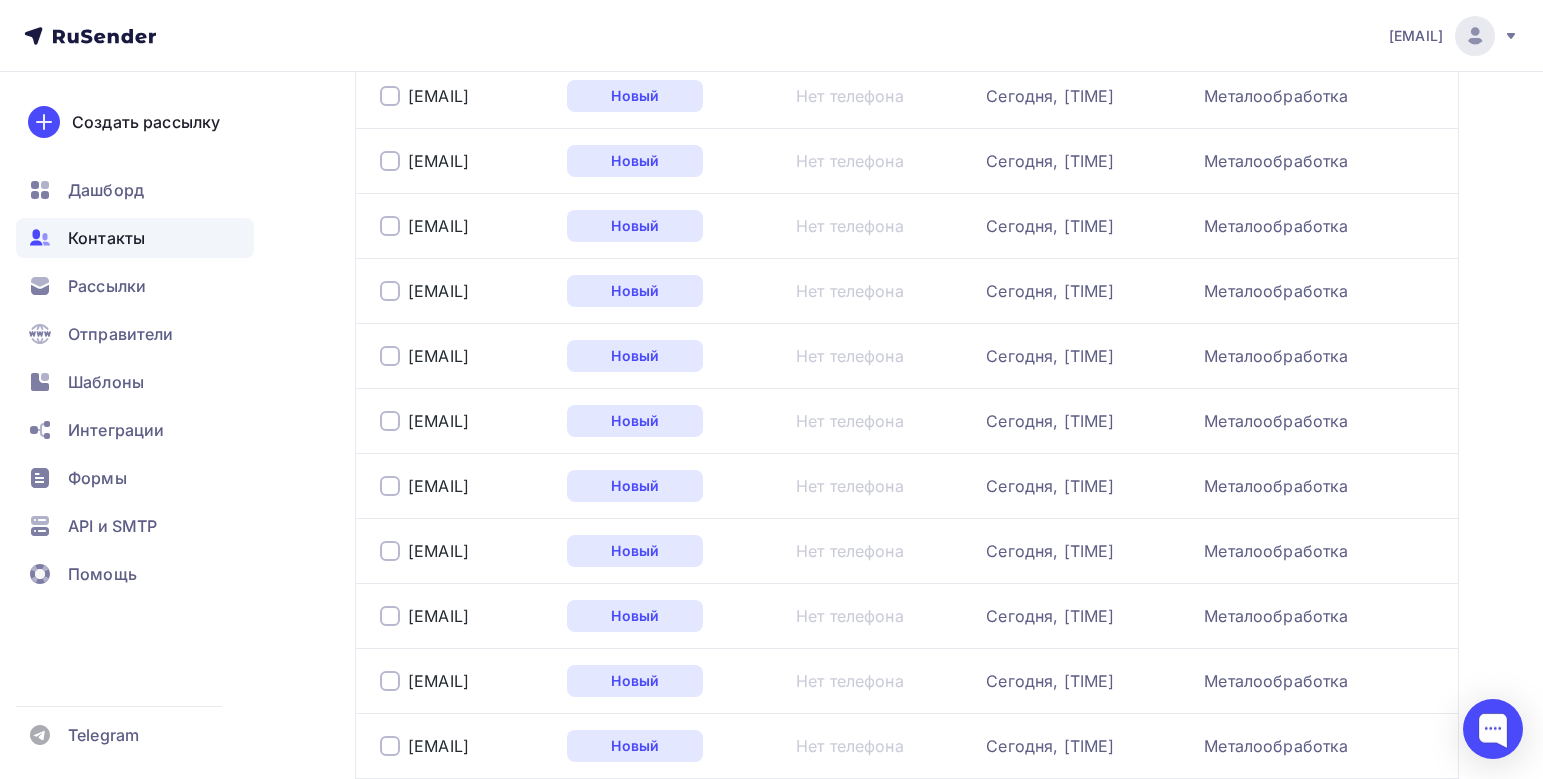 scroll, scrollTop: 78, scrollLeft: 0, axis: vertical 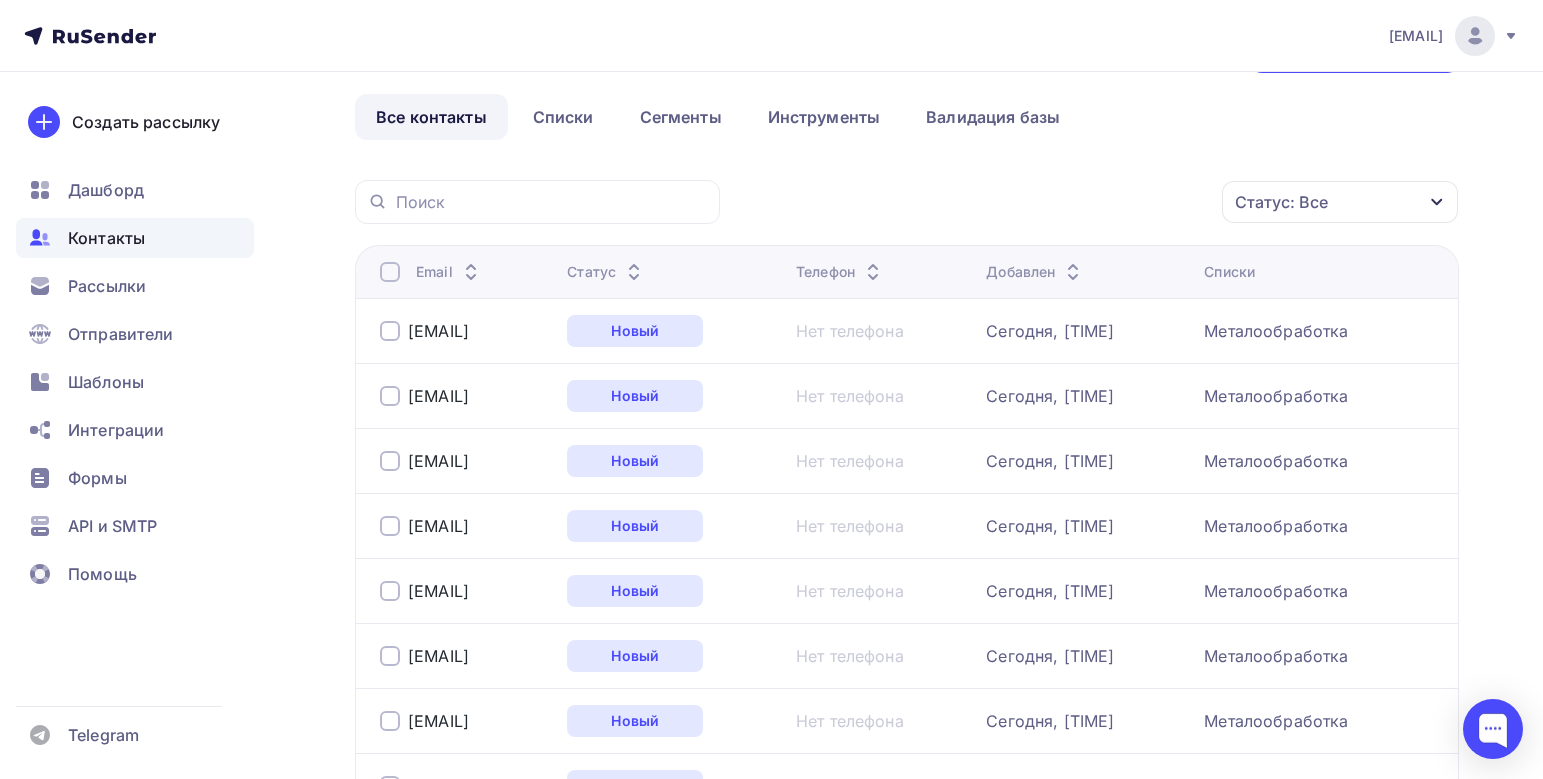 click at bounding box center (390, 272) 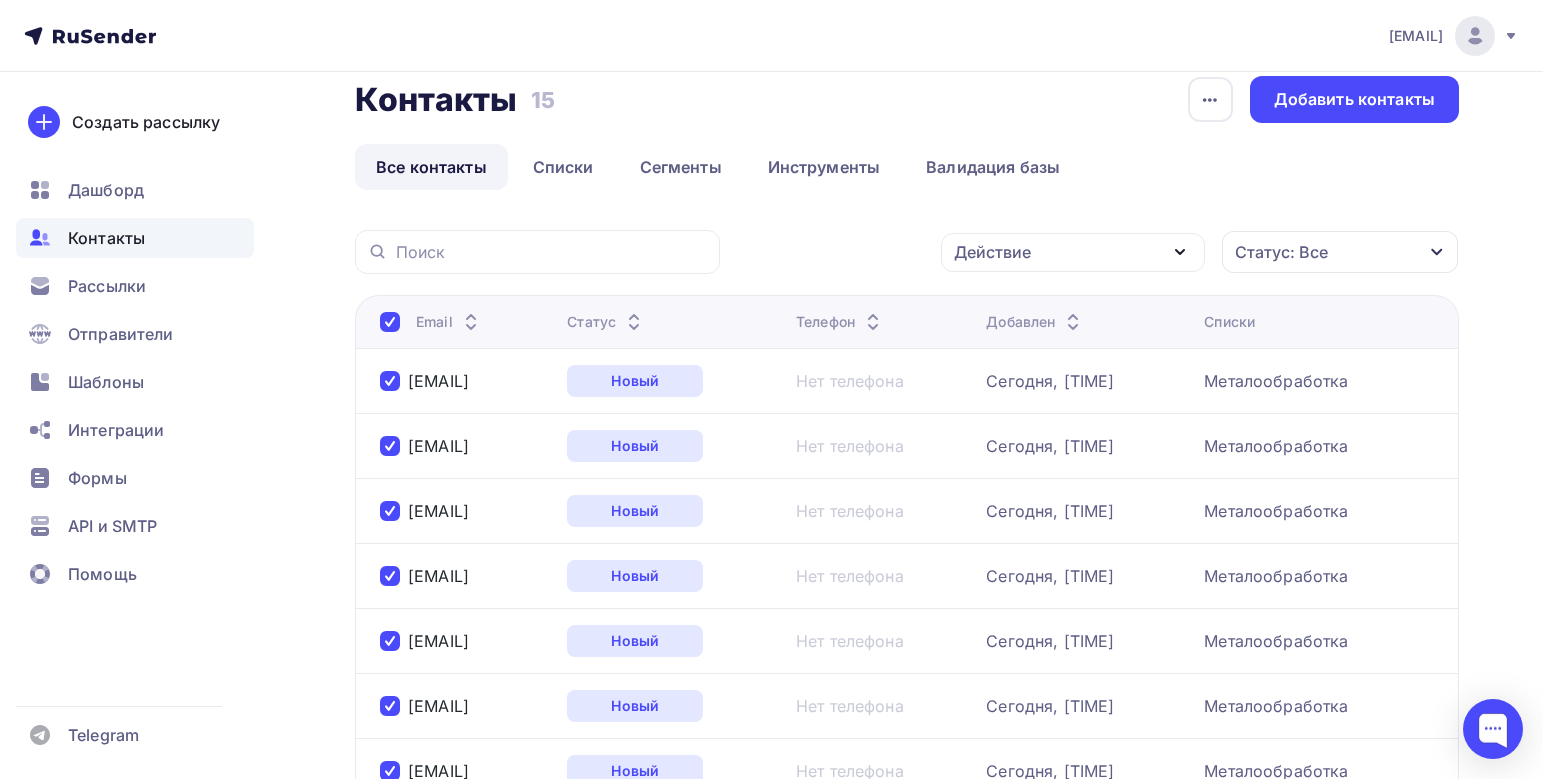 scroll, scrollTop: 0, scrollLeft: 0, axis: both 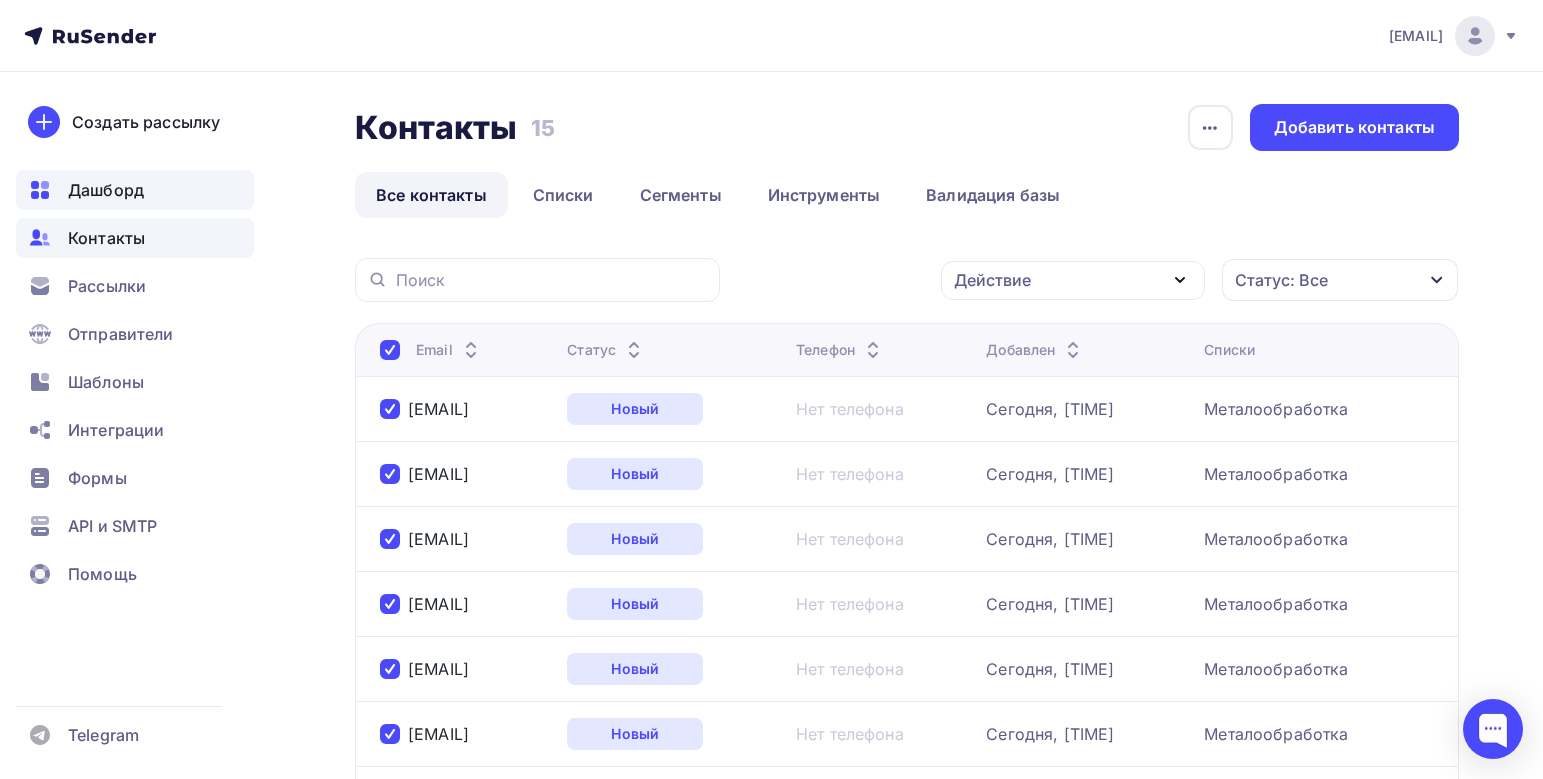 click on "Дашборд" at bounding box center (106, 190) 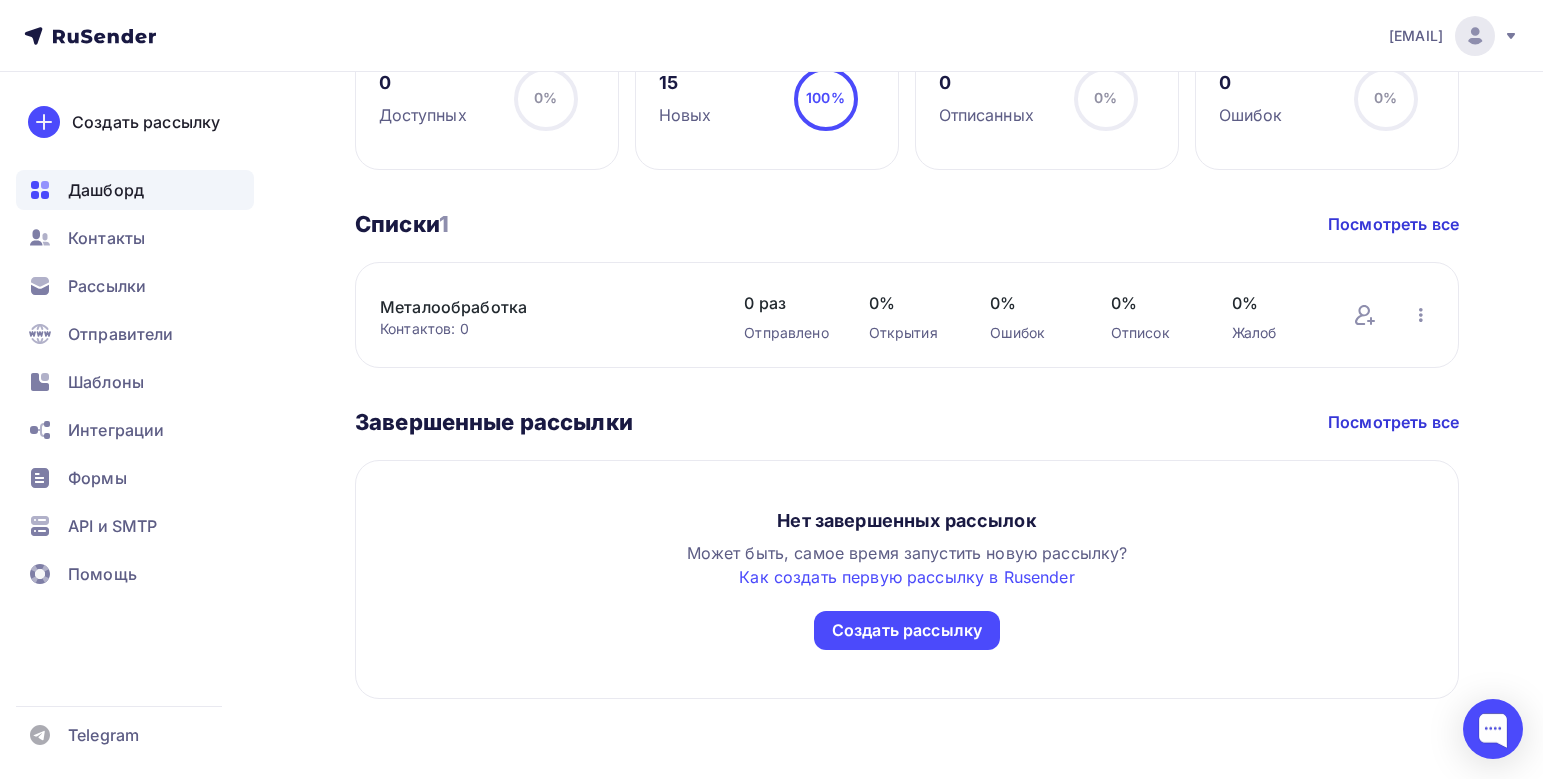 scroll, scrollTop: 874, scrollLeft: 0, axis: vertical 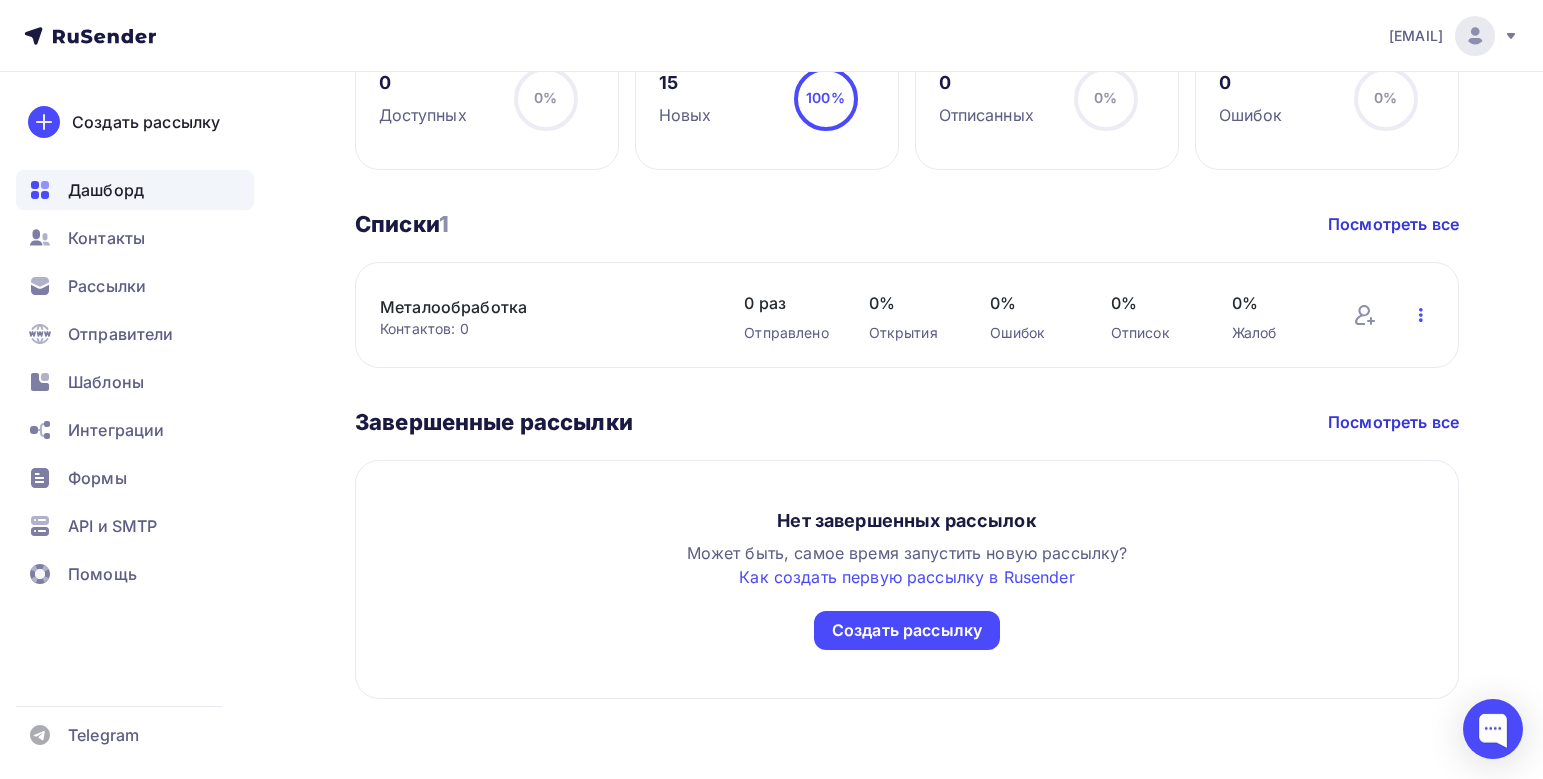 click 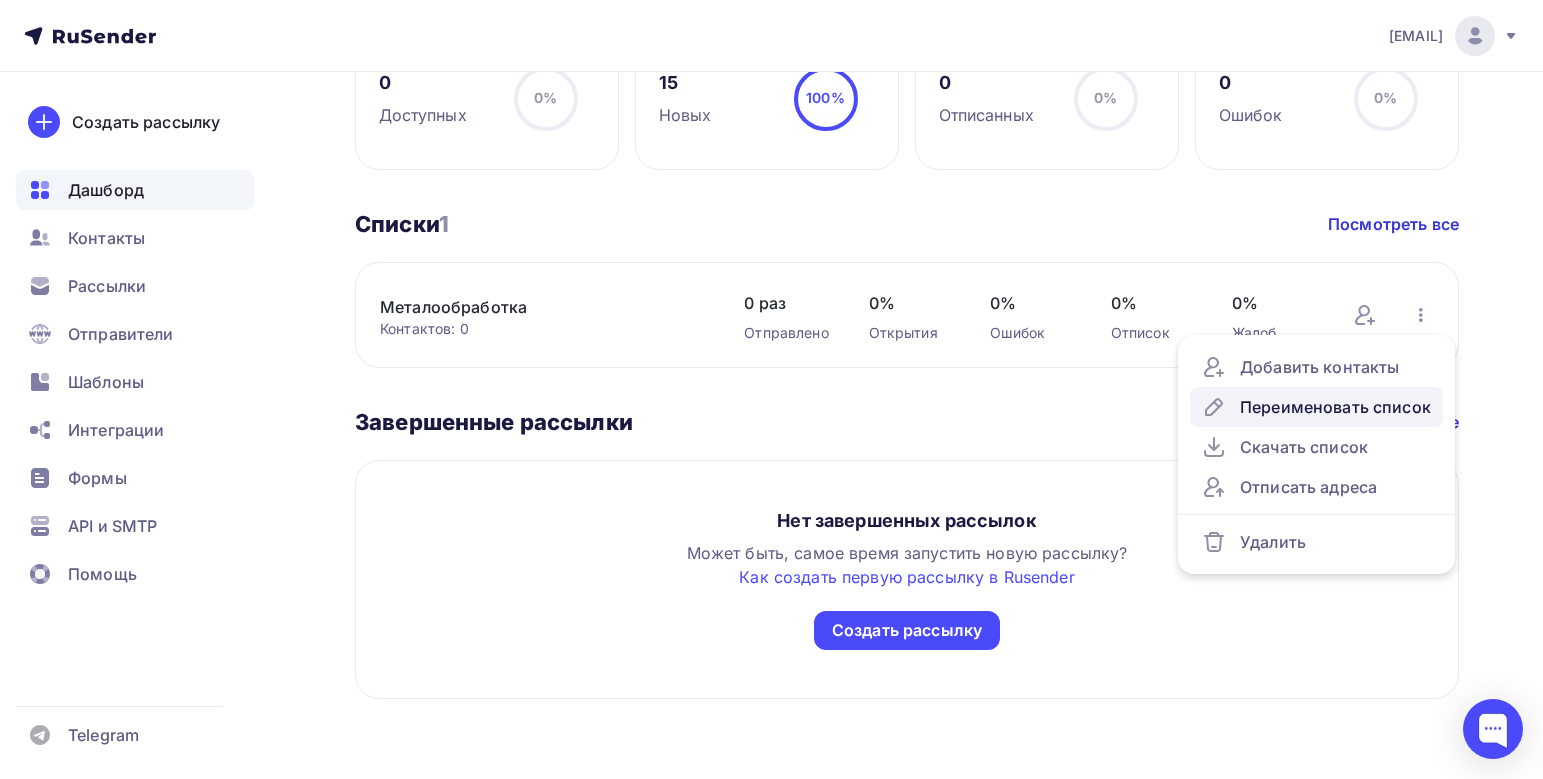 click on "Переименовать список" at bounding box center [1316, 407] 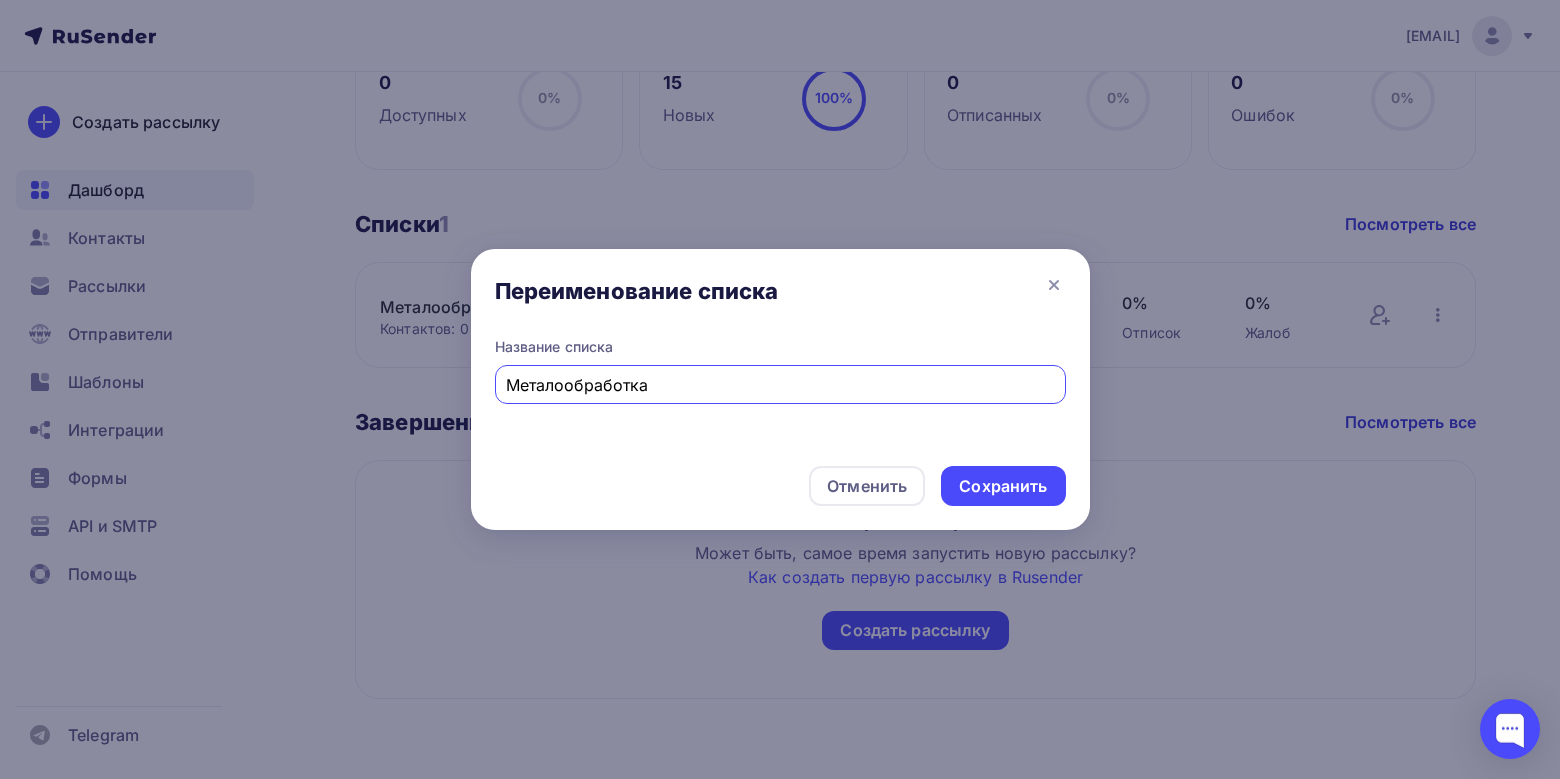 click on "Металообработка" at bounding box center [780, 385] 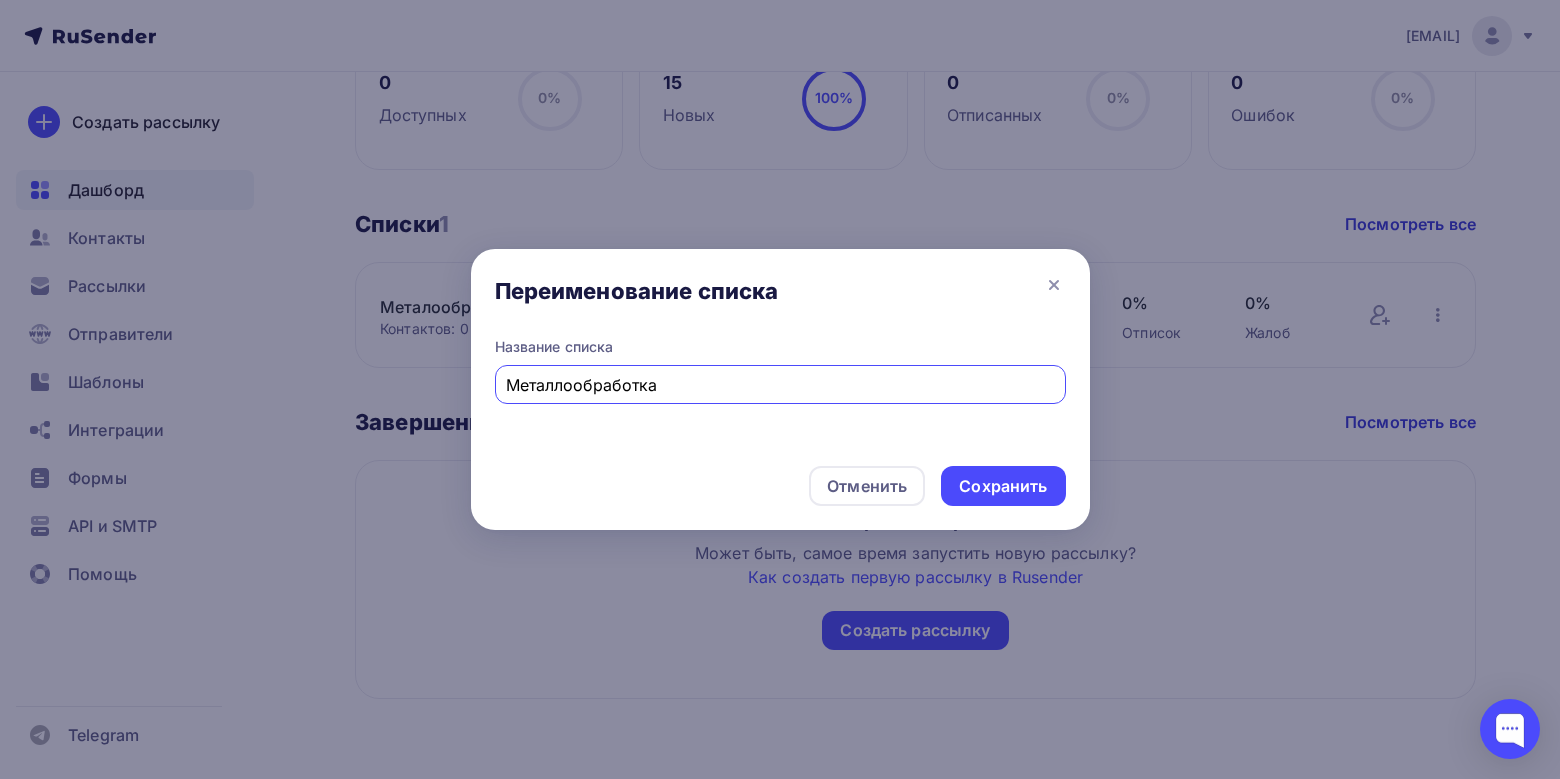 type on "Металлообработка" 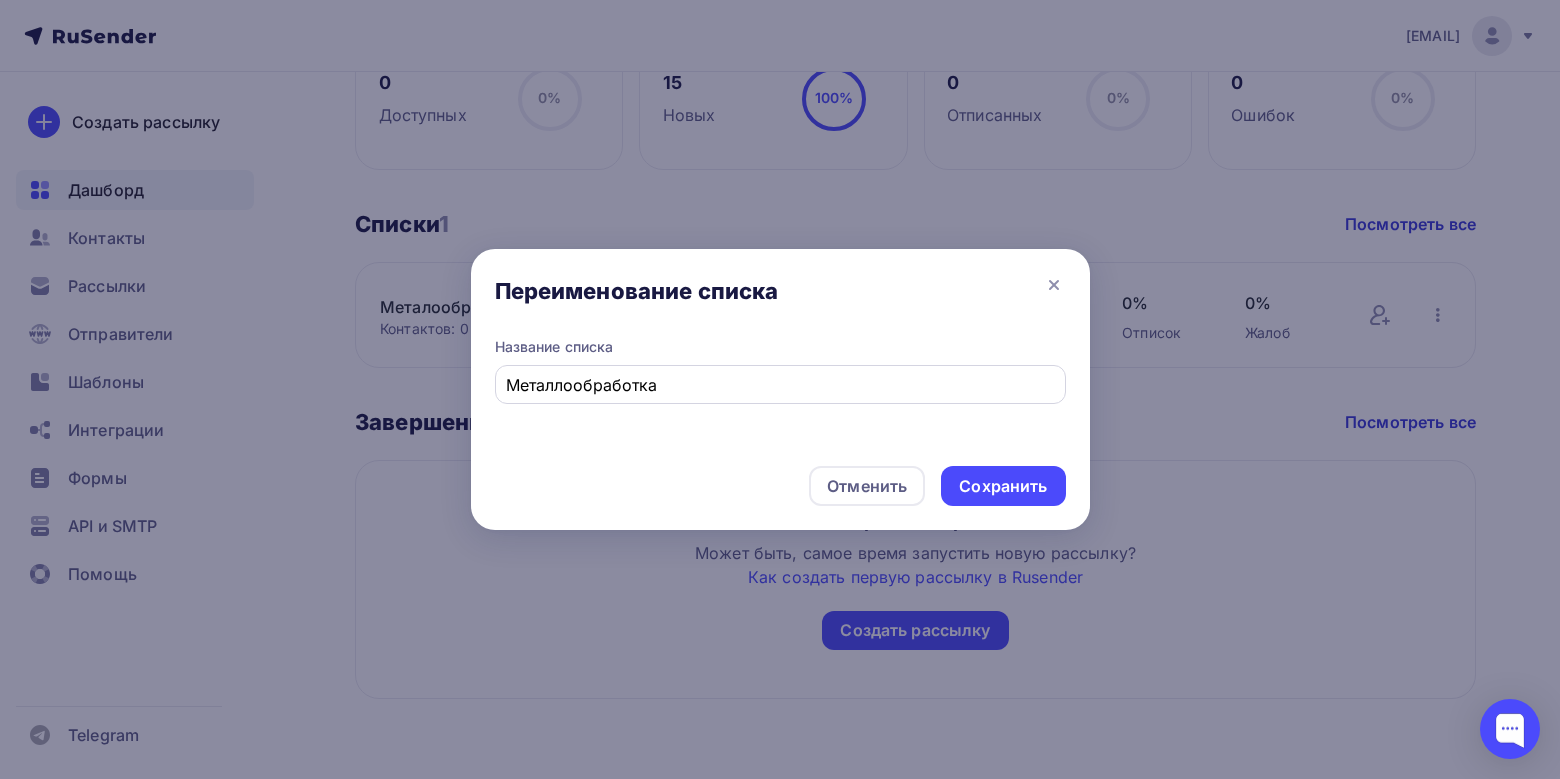 click on "Металлообработка" at bounding box center [780, 385] 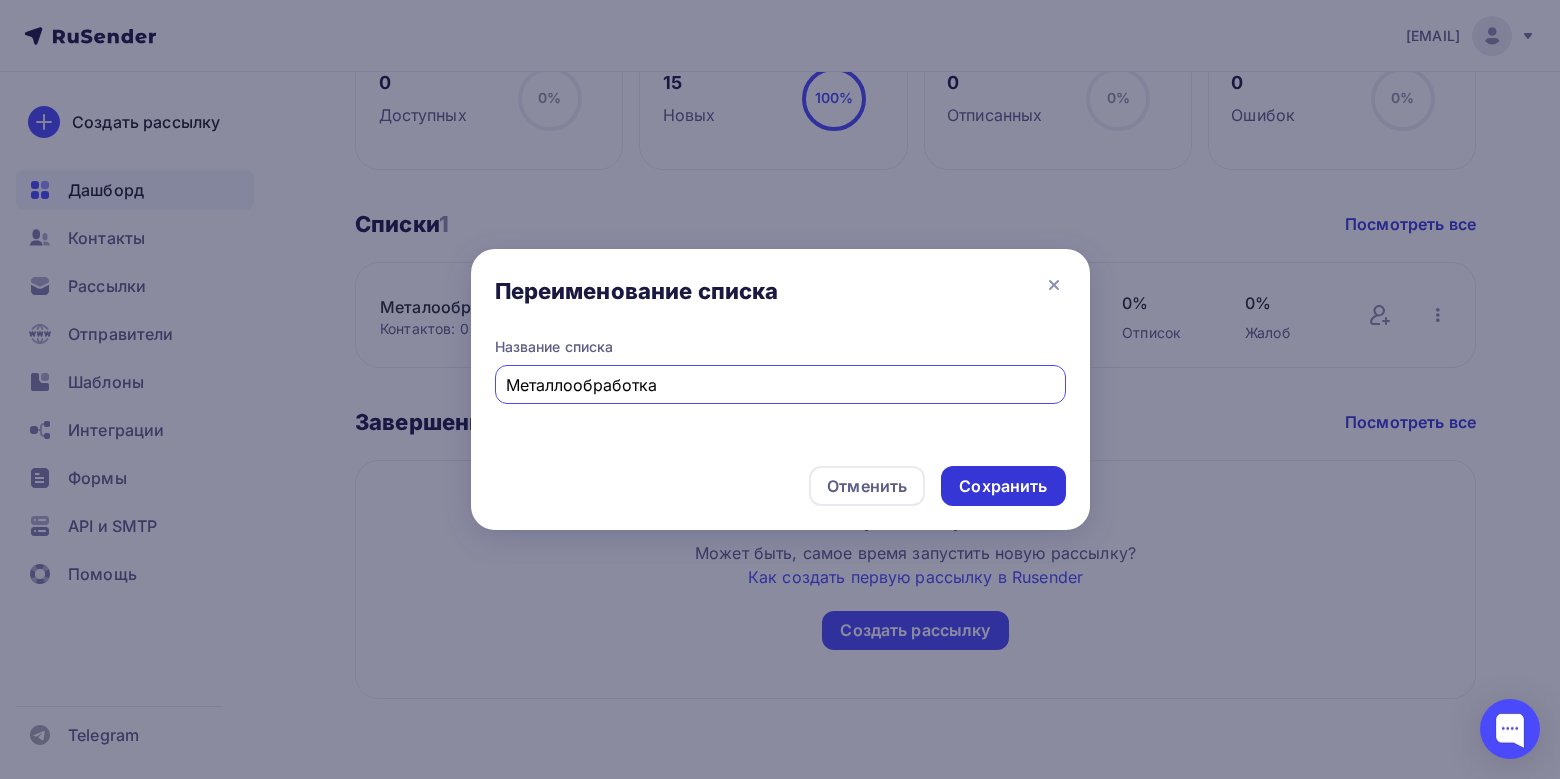 click on "Сохранить" at bounding box center (1003, 486) 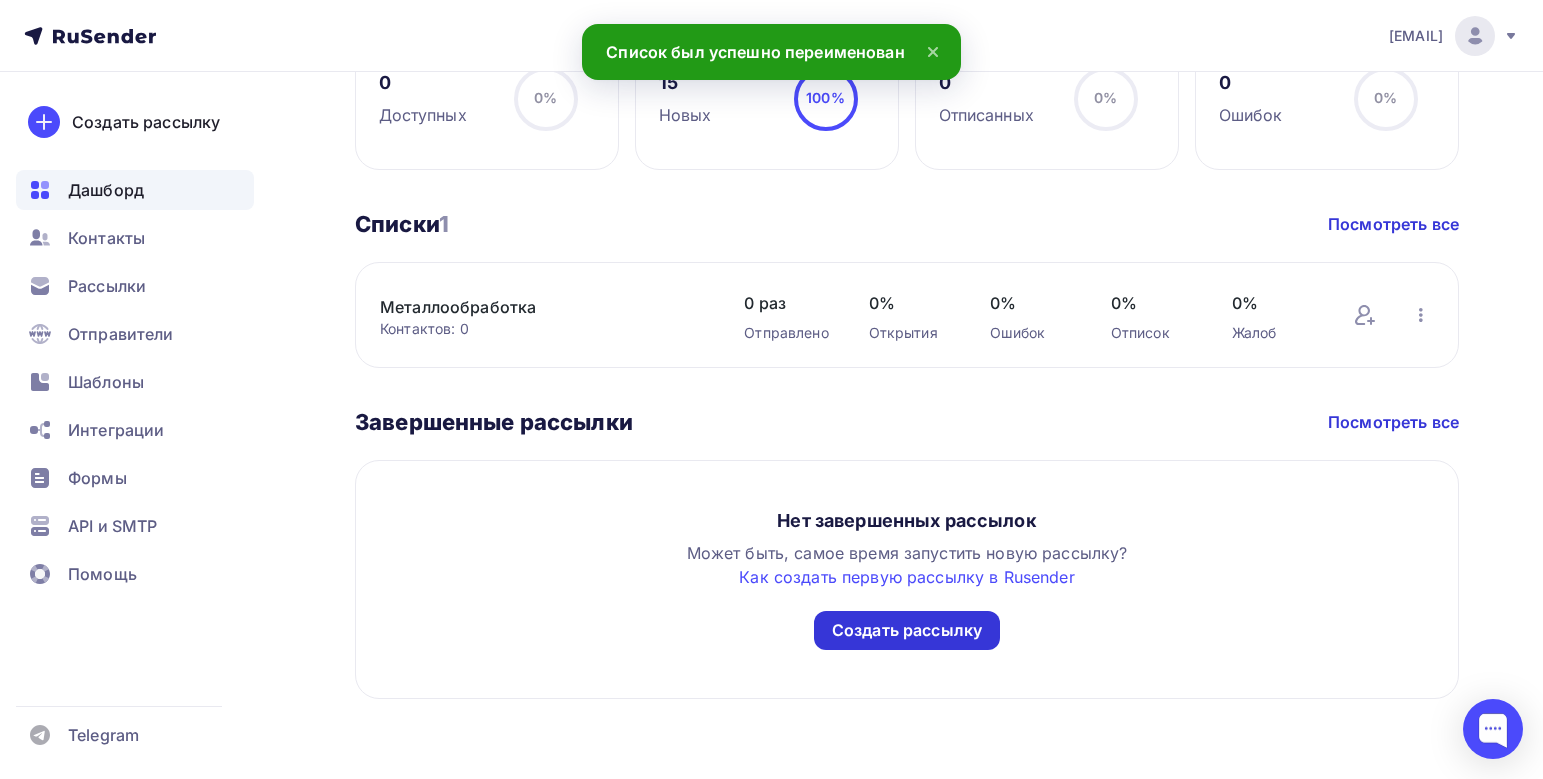 click on "Создать рассылку" at bounding box center (907, 630) 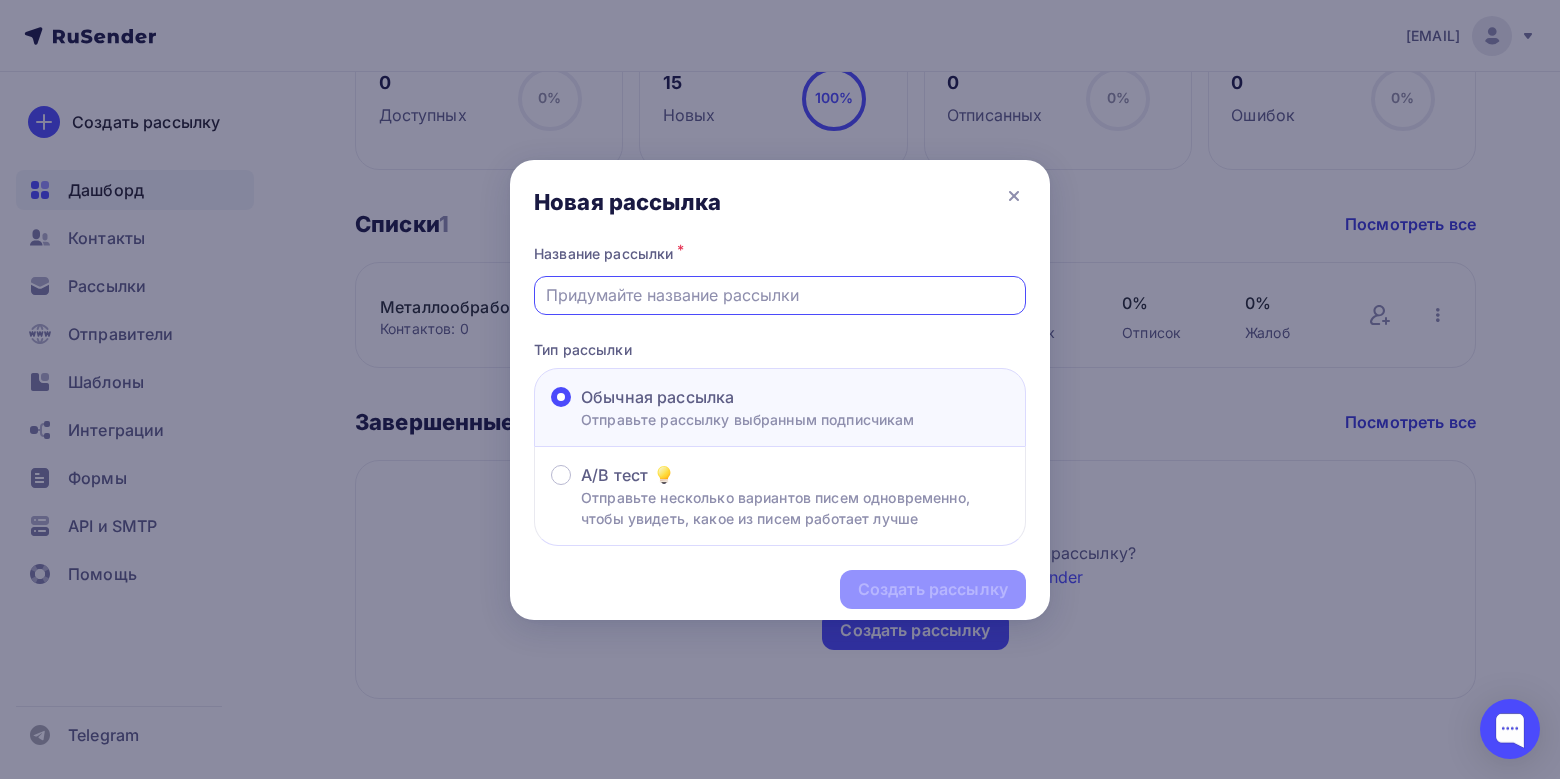 click at bounding box center (780, 295) 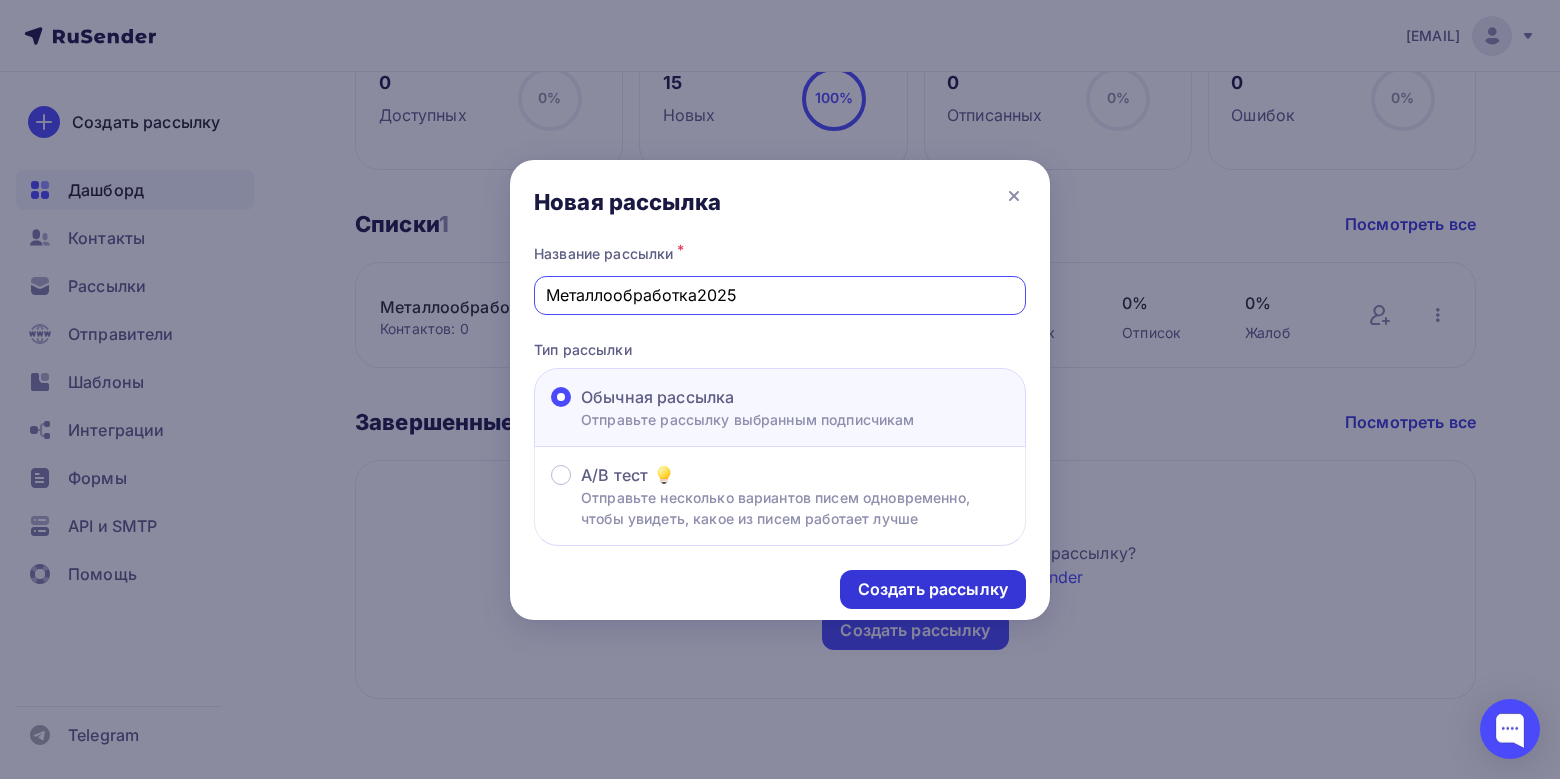 click on "Создать рассылку" at bounding box center (933, 589) 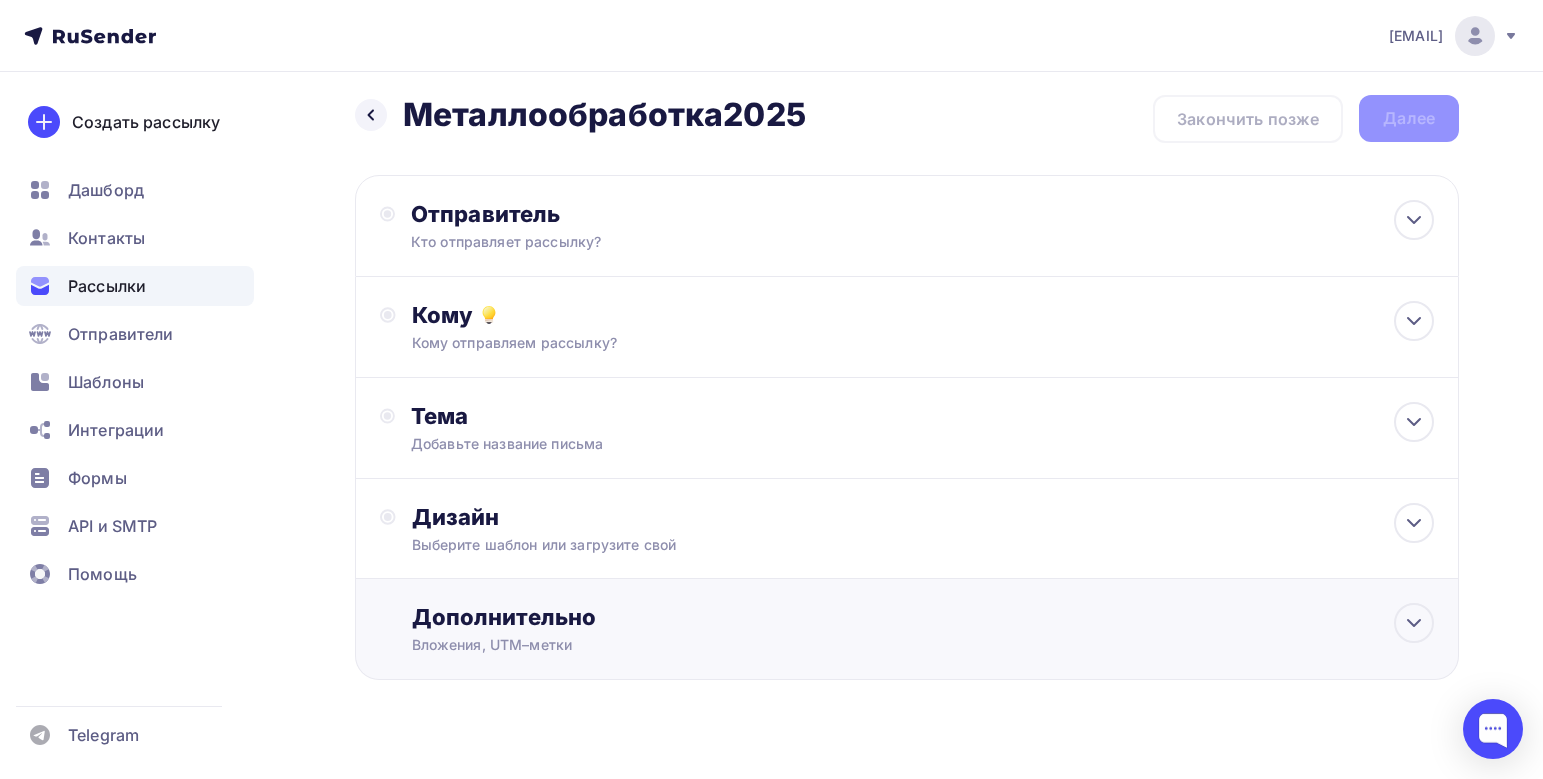 scroll, scrollTop: 0, scrollLeft: 0, axis: both 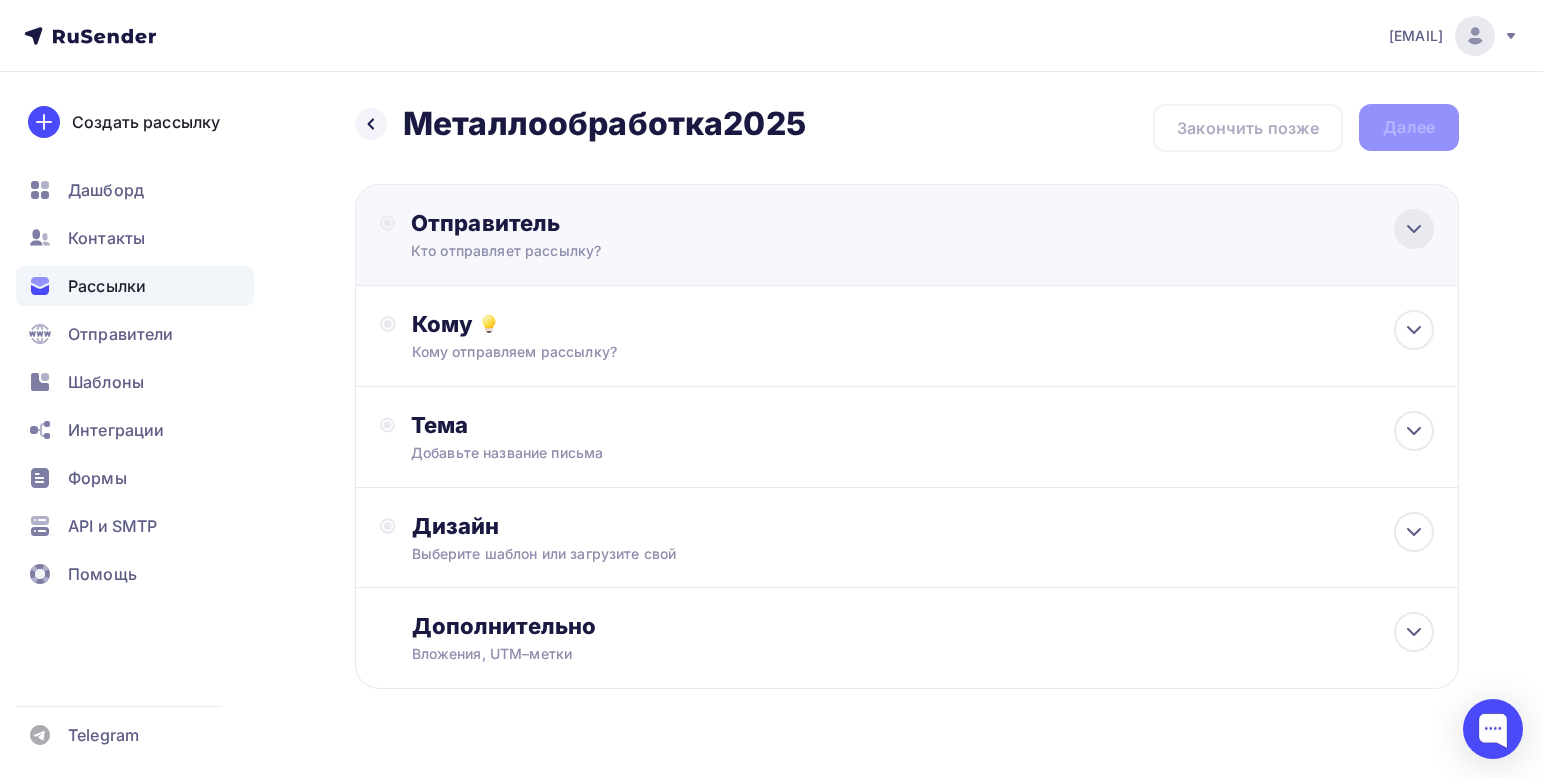 click 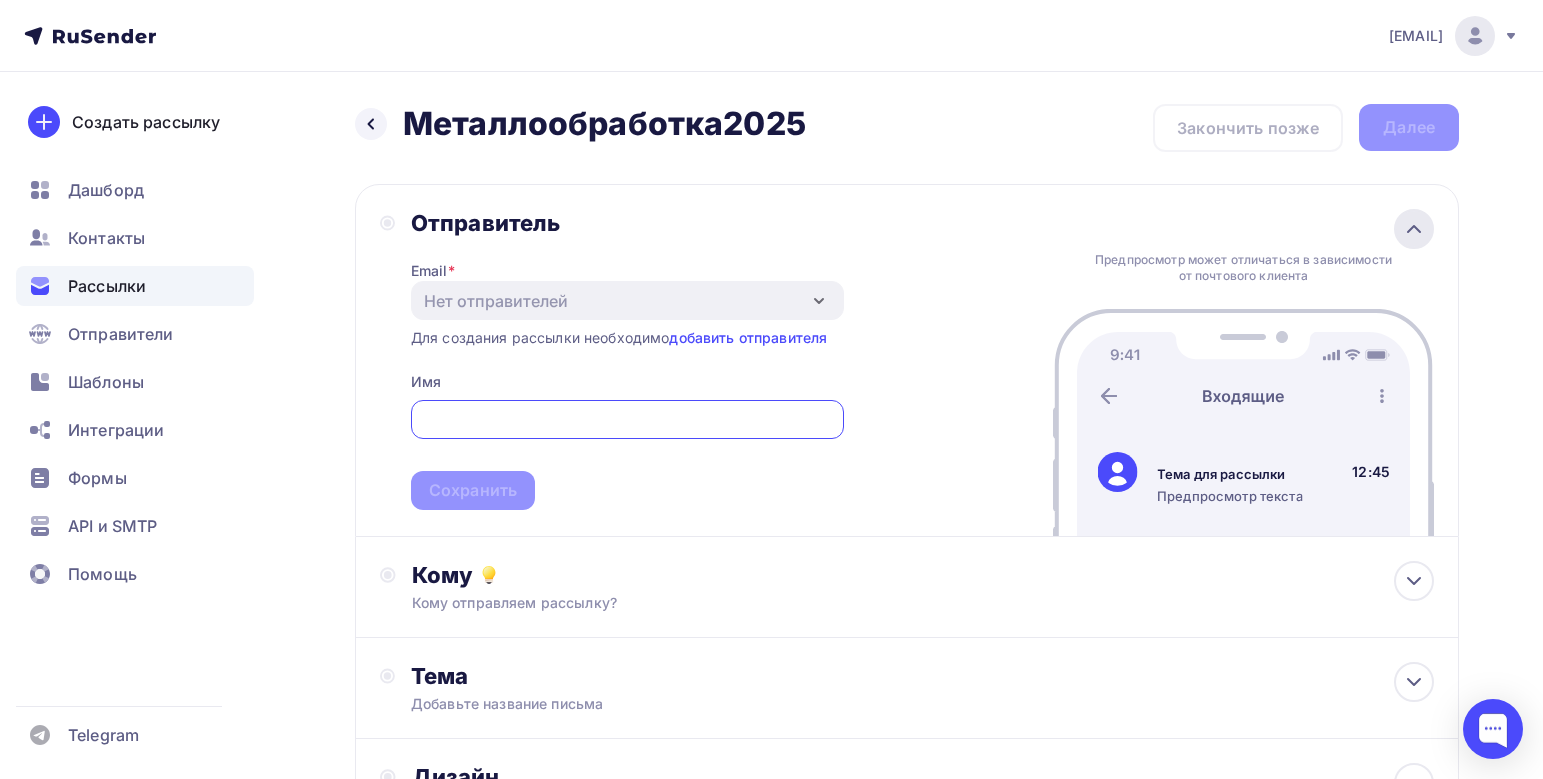 scroll, scrollTop: 0, scrollLeft: 0, axis: both 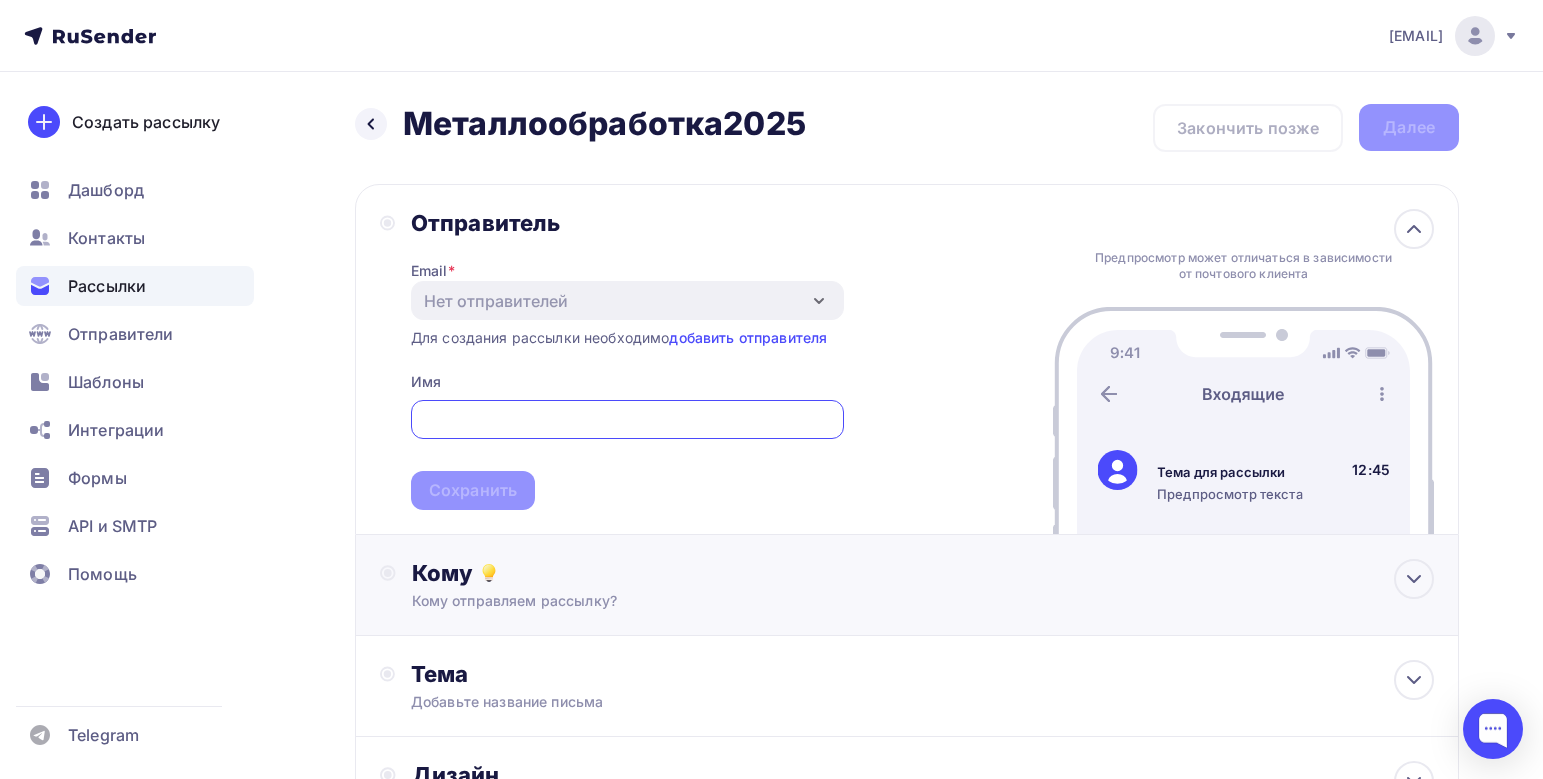 click on "Кому отправляем рассылку?" at bounding box center (872, 601) 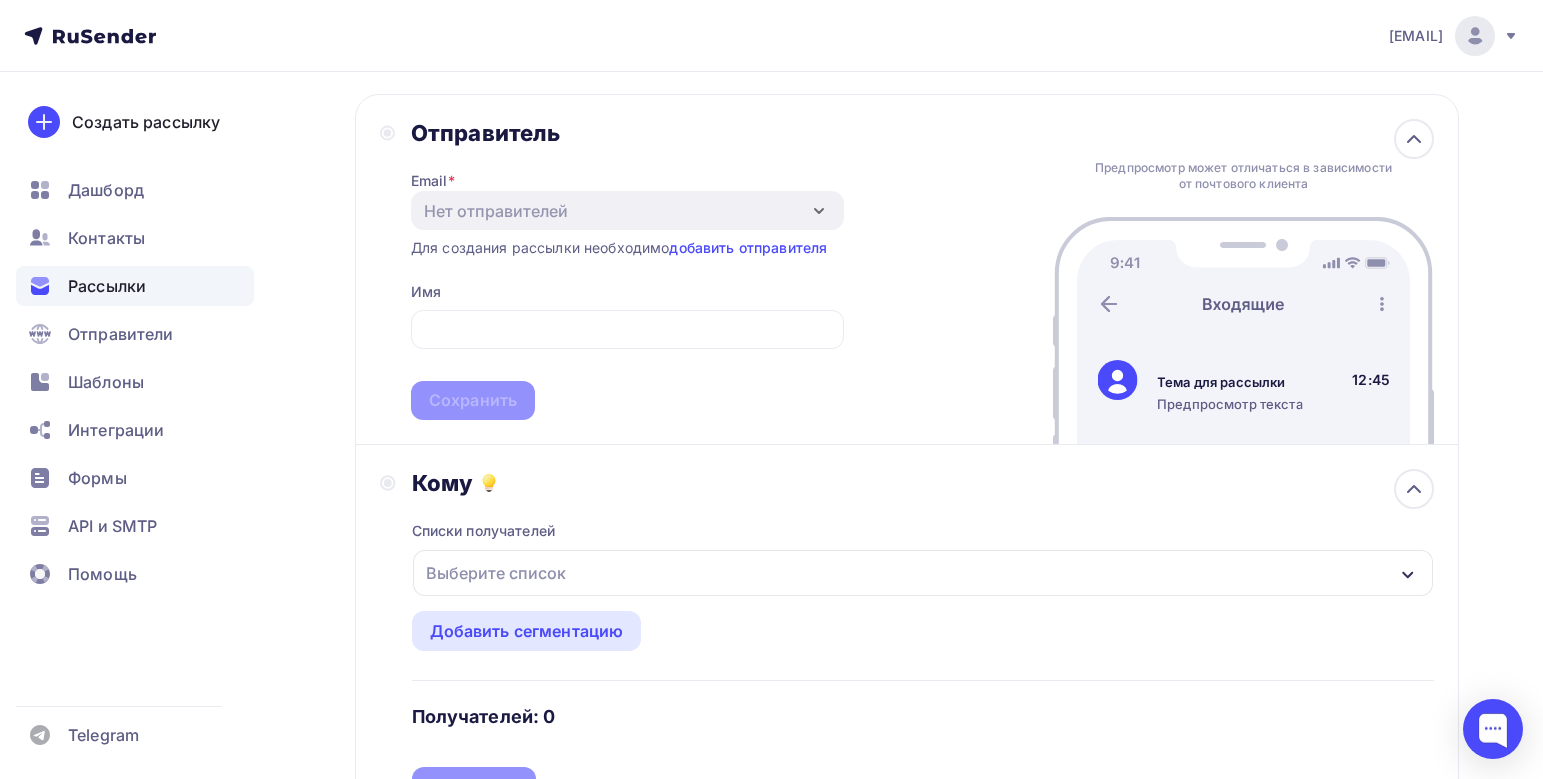 scroll, scrollTop: 200, scrollLeft: 0, axis: vertical 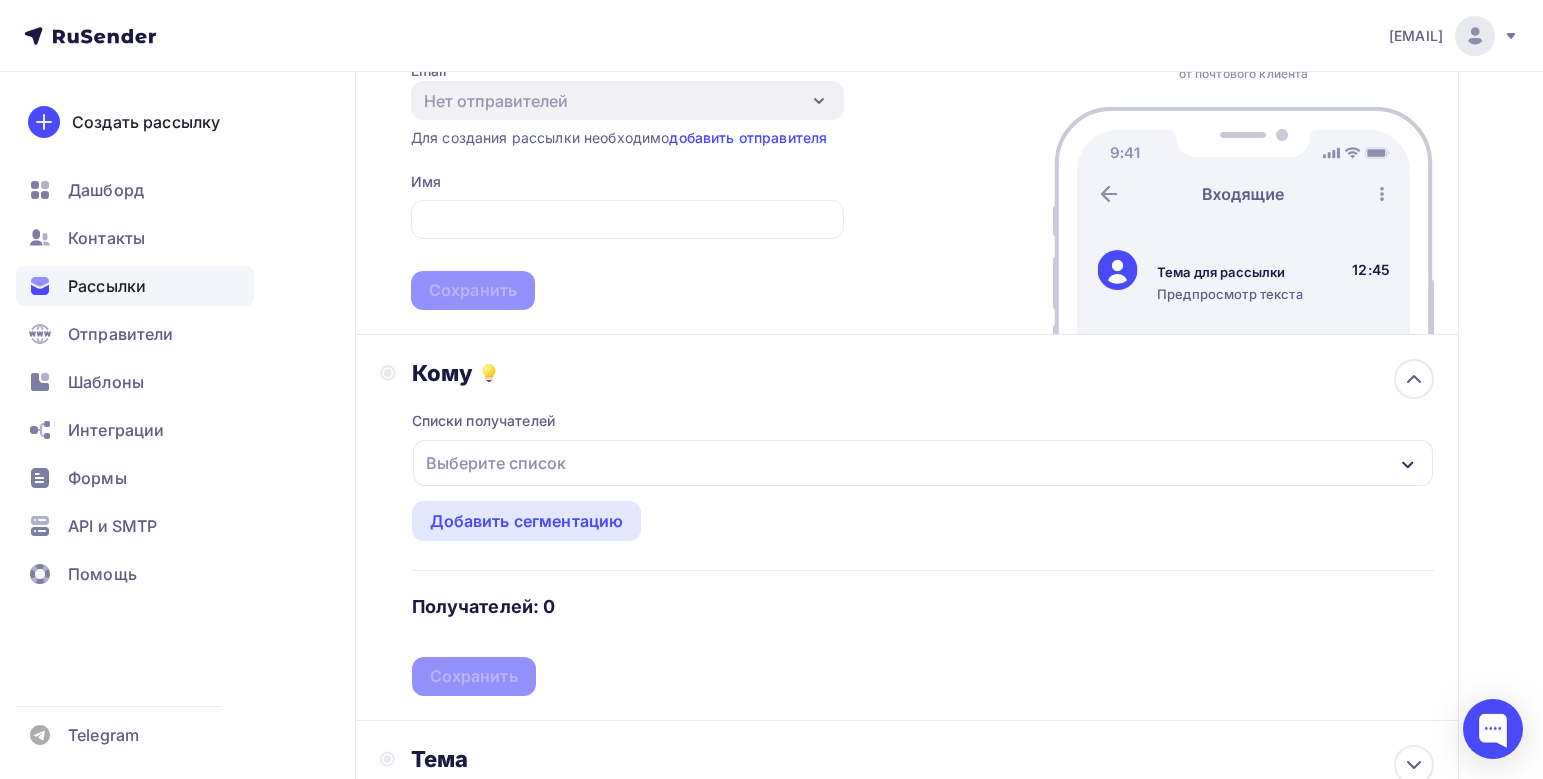 click on "Выберите список" at bounding box center [923, 463] 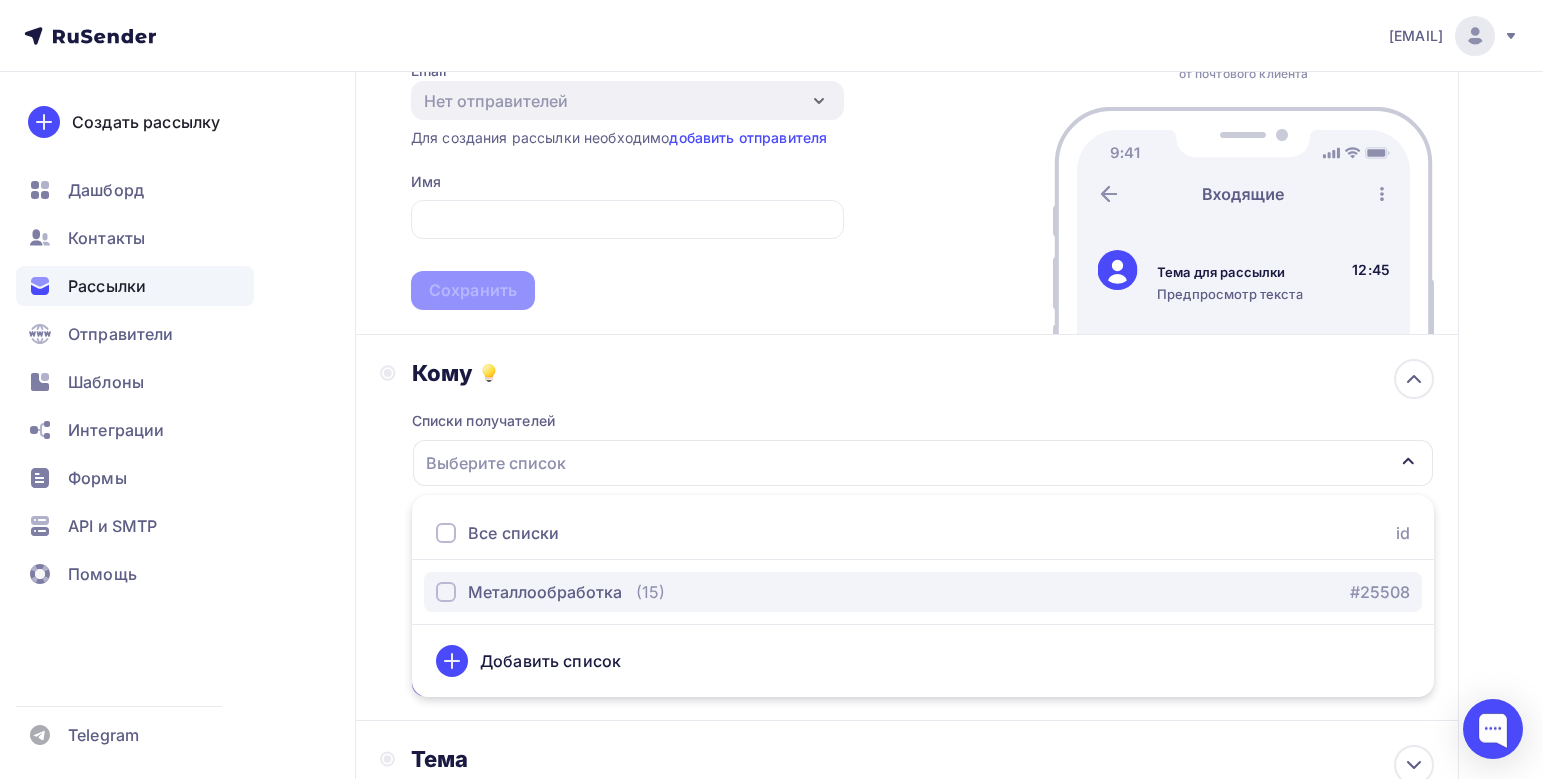 click on "Металлообработка" at bounding box center [545, 592] 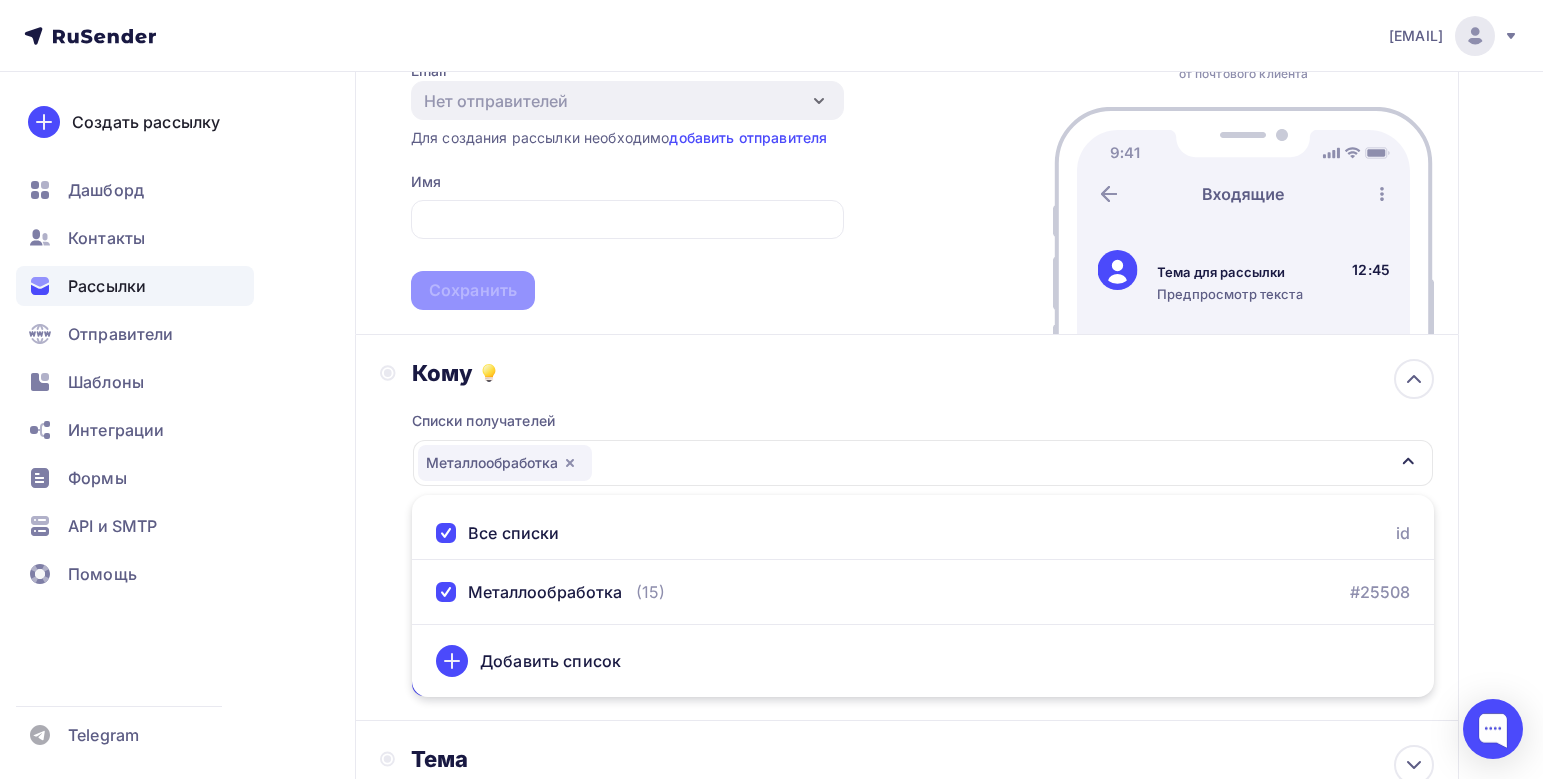 click on "Назад
Металлообработка2025
Металлообработка2025
Закончить позже
Далее
Отправитель
Email  *
Нет отправителей
Добавить отправителя
Для создания рассылки необходимо
добавить отправителя   Имя                 Сохранить
Предпросмотр может отличаться  в зависимости от почтового клиента
Тема для рассылки
Предпросмотр текста
12:45
Кому" at bounding box center (771, 512) 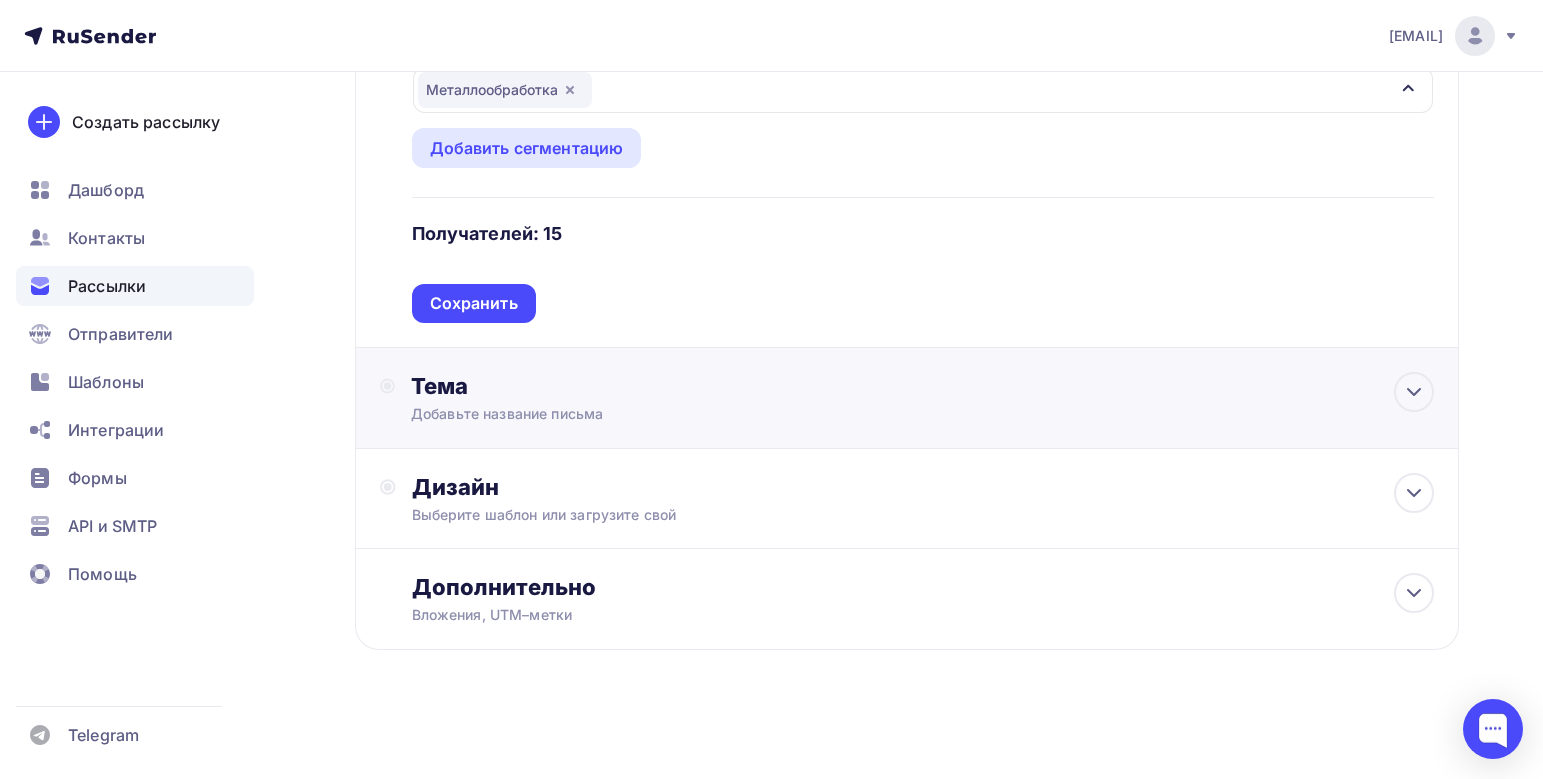 click on "Тема
Добавьте название письма
Тема  *
Рекомендуем использовать не более 150 символов
Прехедер               Сохранить
Предпросмотр может отличаться  в зависимости от почтового клиента
Тема для рассылки
Предпросмотр текста
12:45" at bounding box center (907, 398) 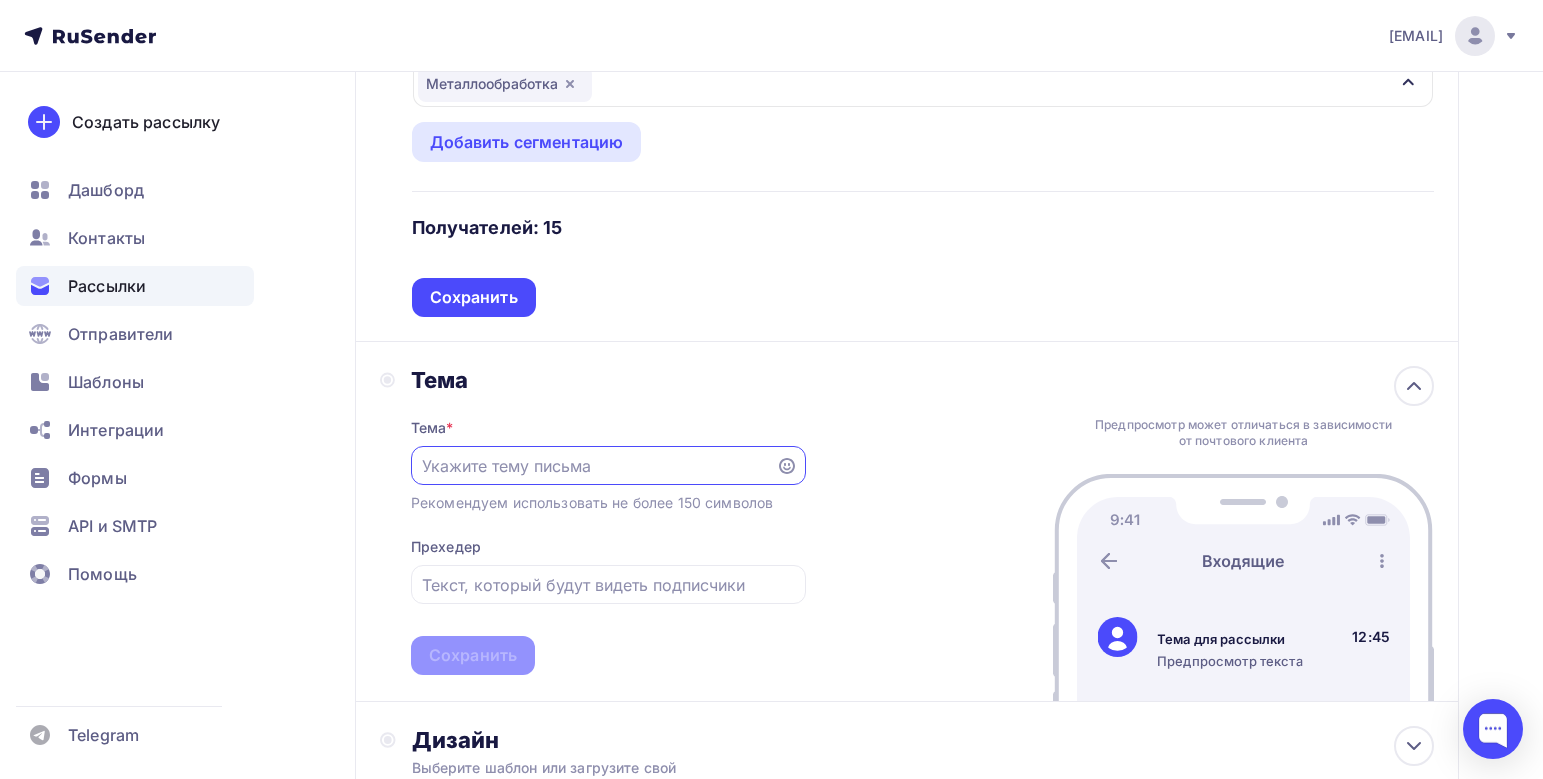 scroll, scrollTop: 577, scrollLeft: 0, axis: vertical 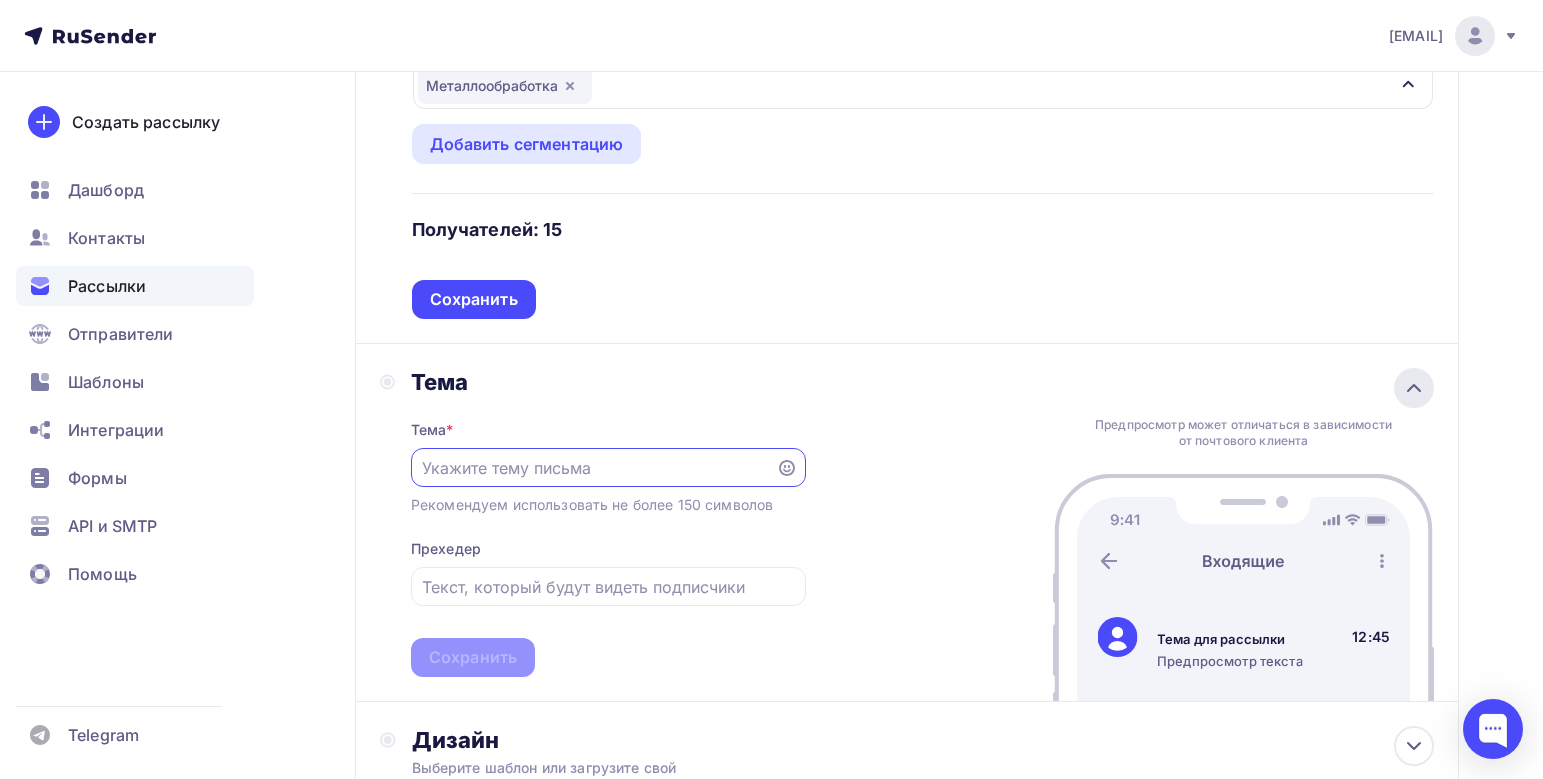 click at bounding box center [1414, 388] 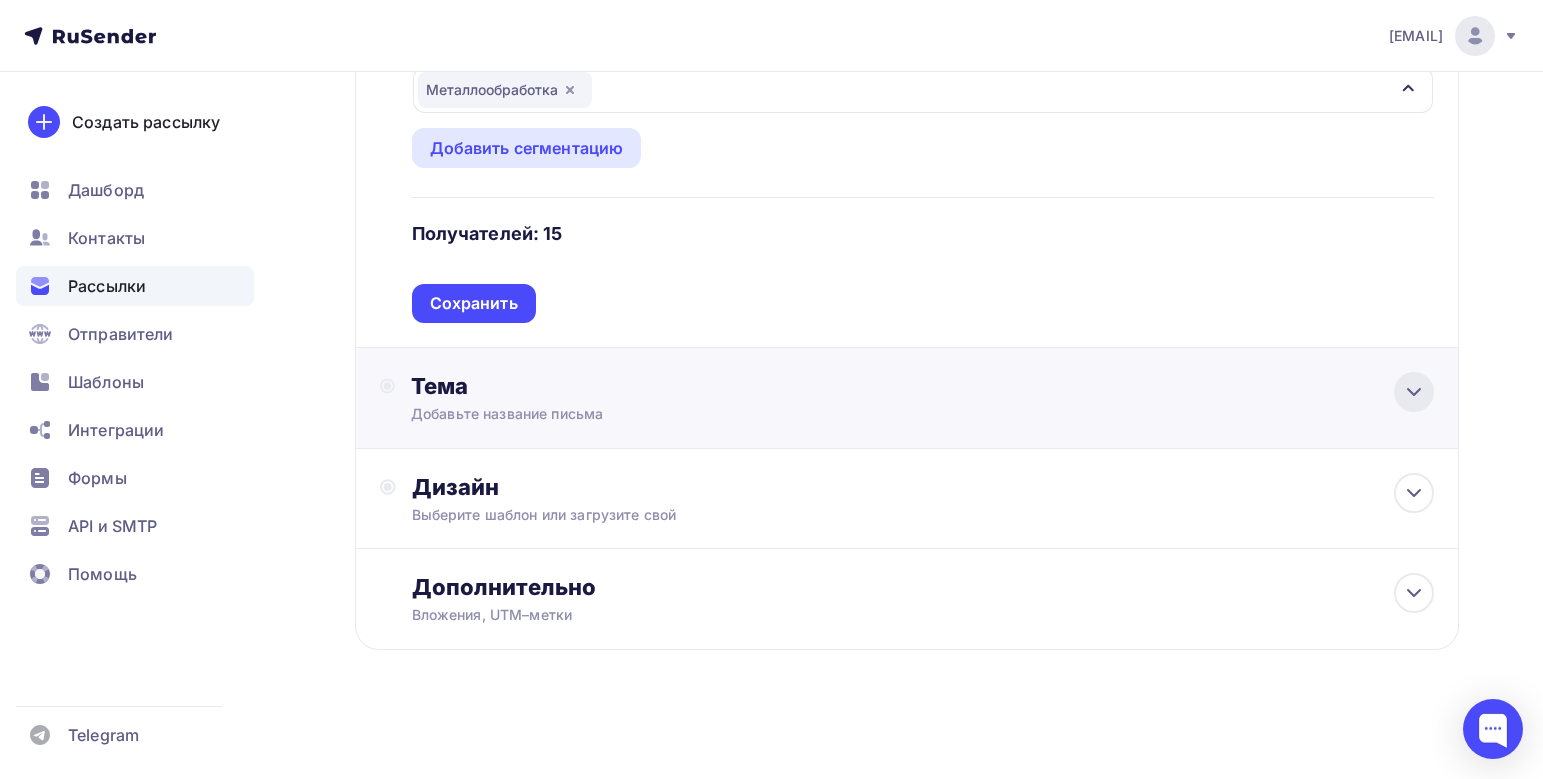 scroll, scrollTop: 579, scrollLeft: 0, axis: vertical 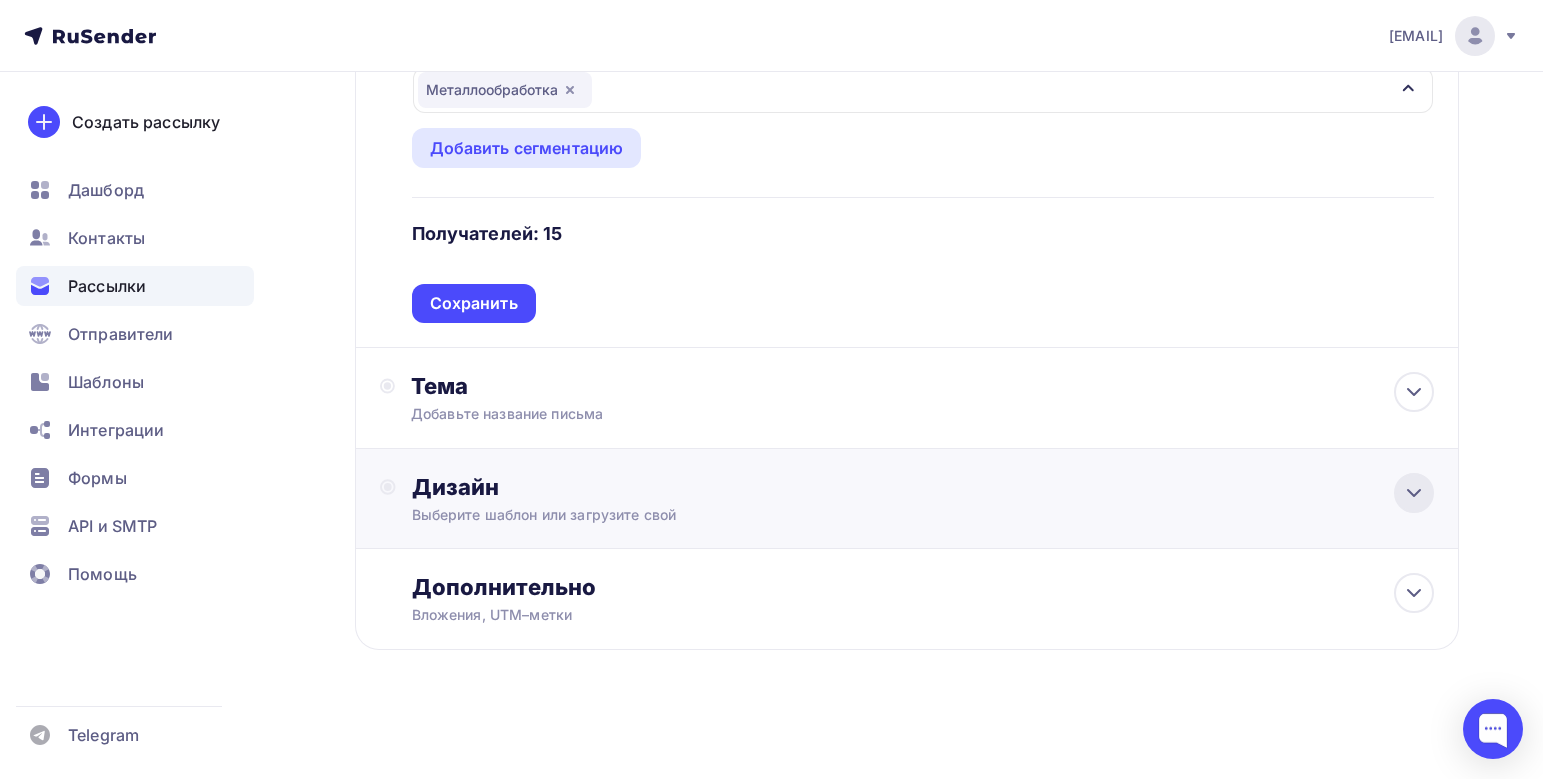 click 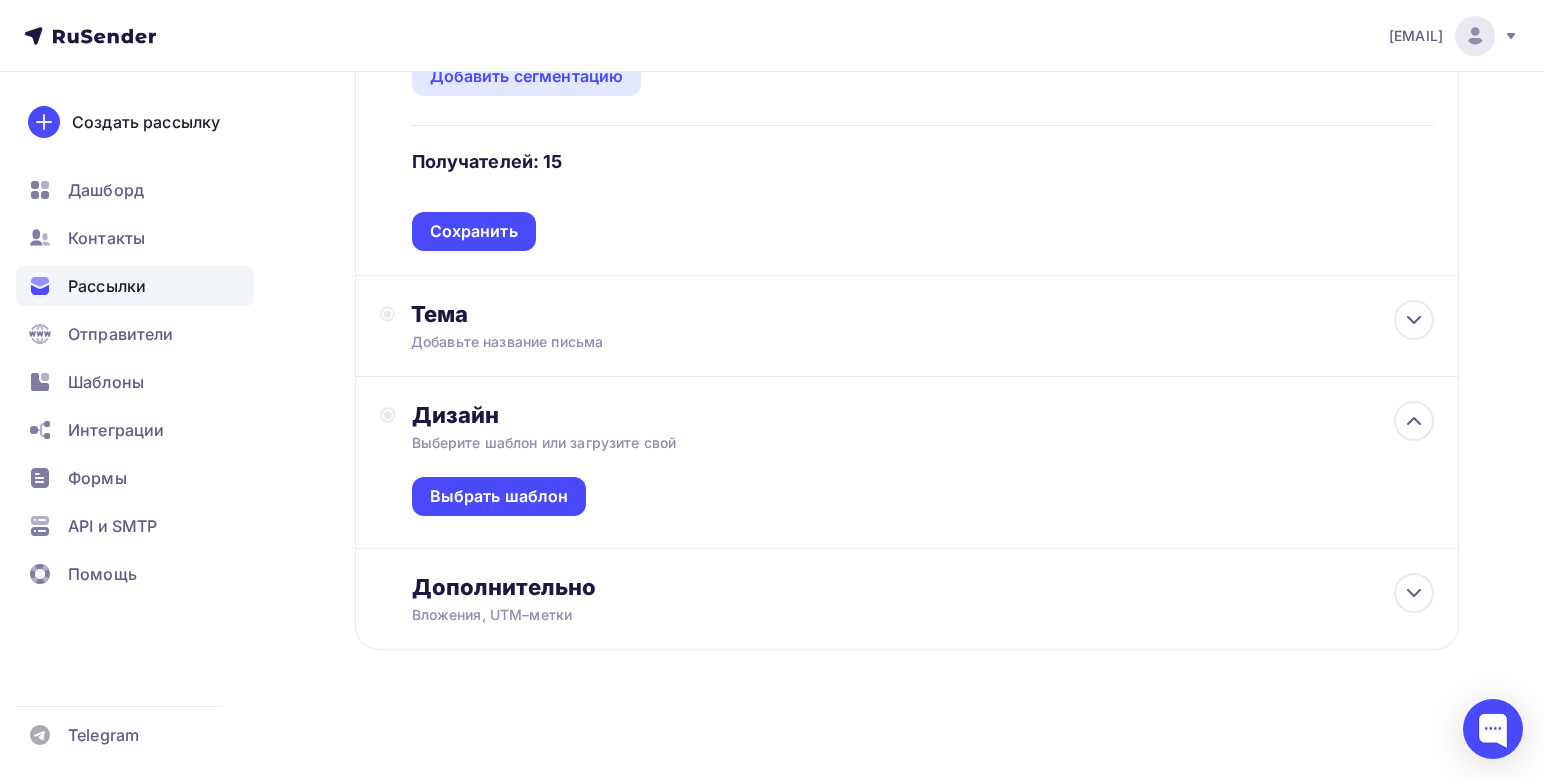 scroll, scrollTop: 651, scrollLeft: 0, axis: vertical 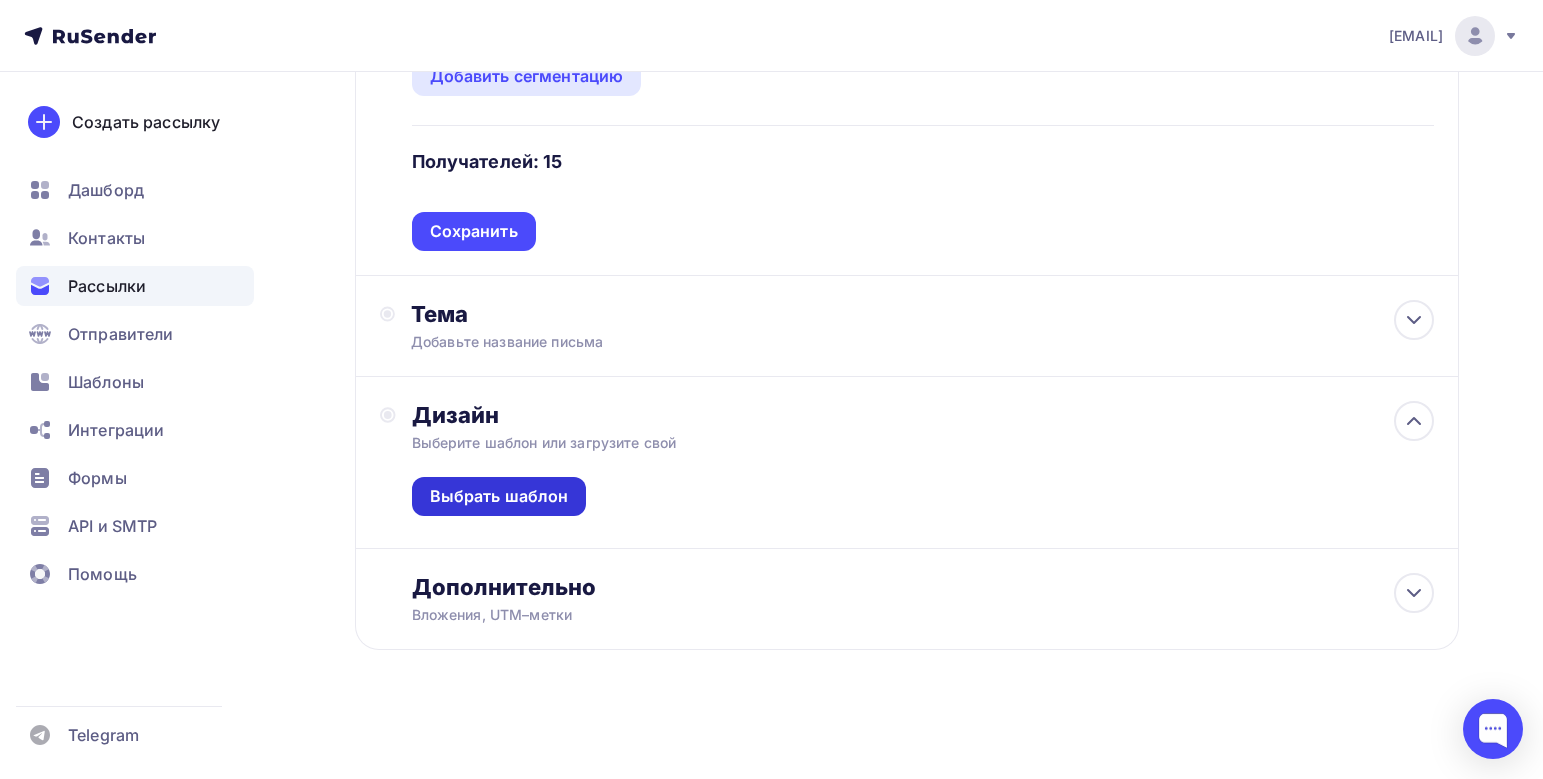 click on "Выбрать шаблон" at bounding box center [499, 496] 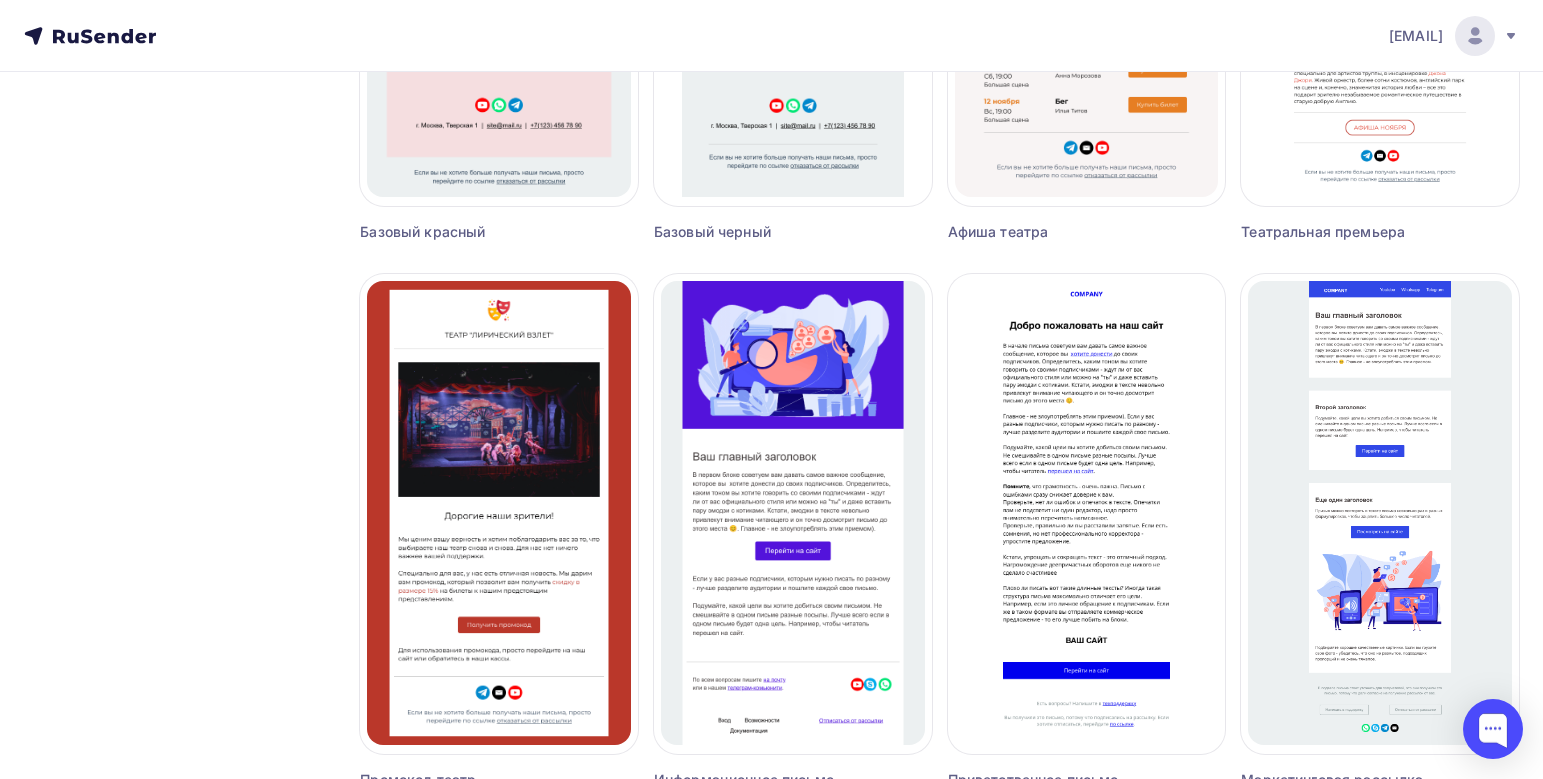 scroll, scrollTop: 1272, scrollLeft: 0, axis: vertical 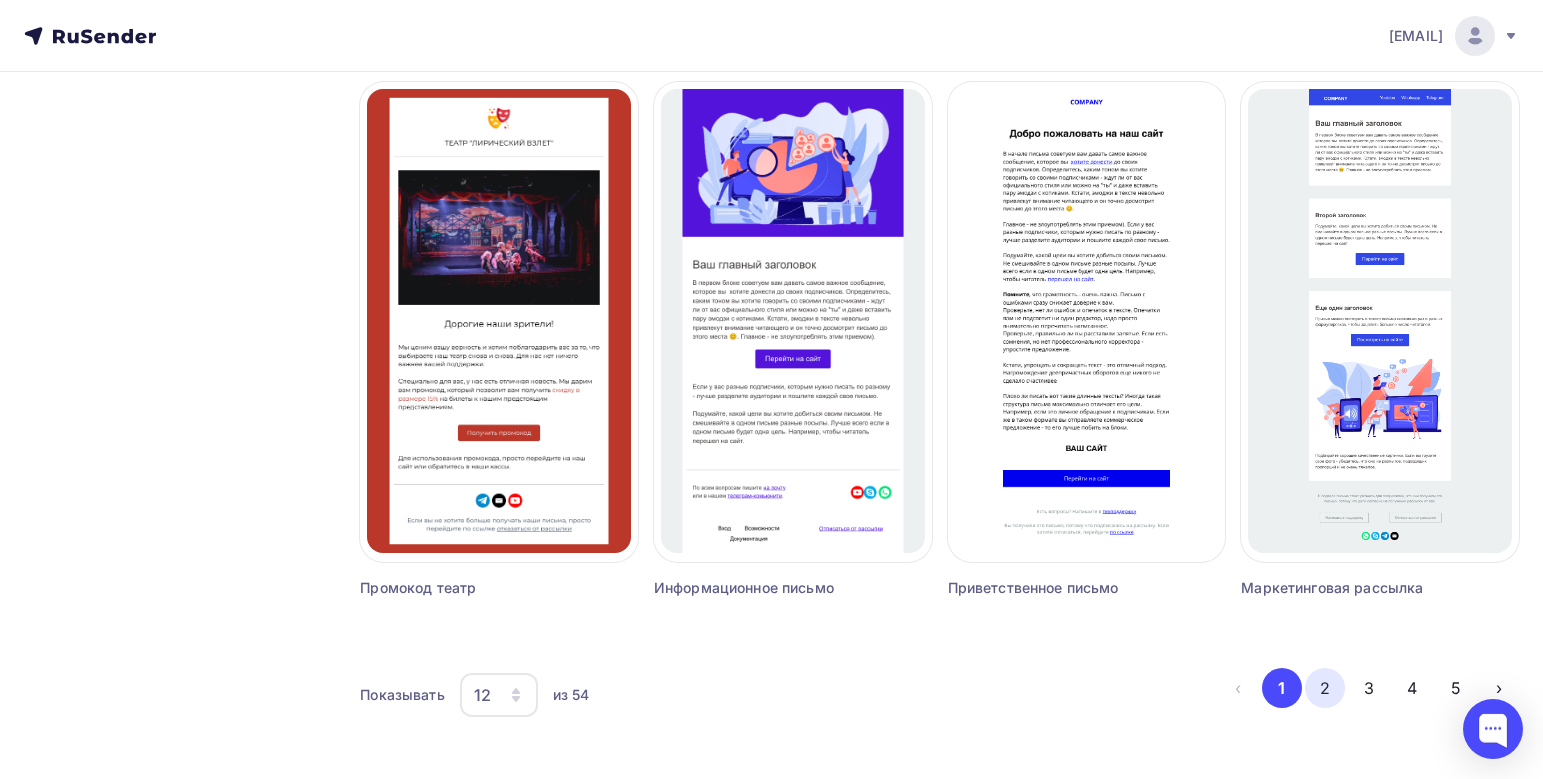 click on "2" at bounding box center [1325, 688] 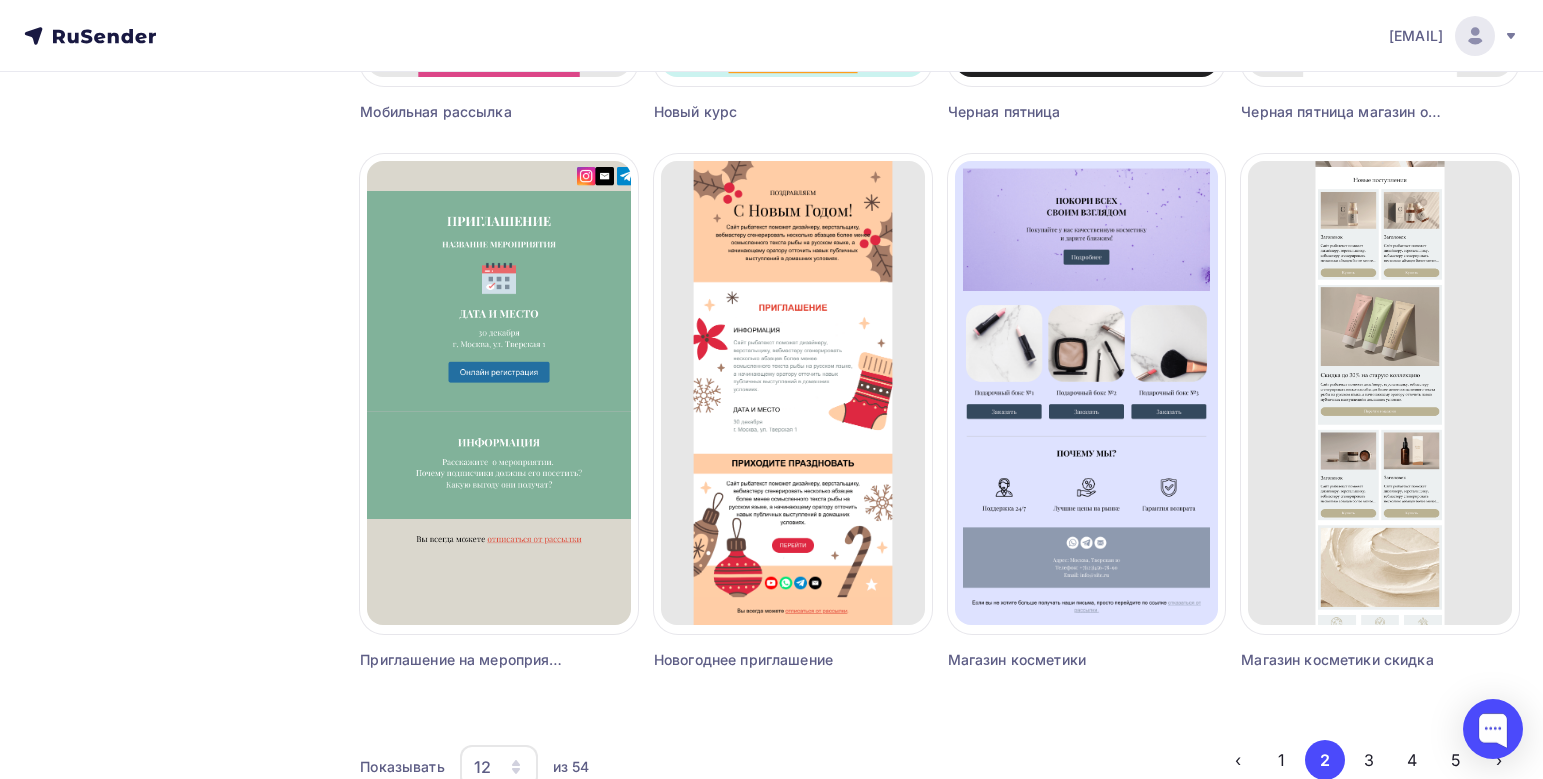 scroll, scrollTop: 1272, scrollLeft: 0, axis: vertical 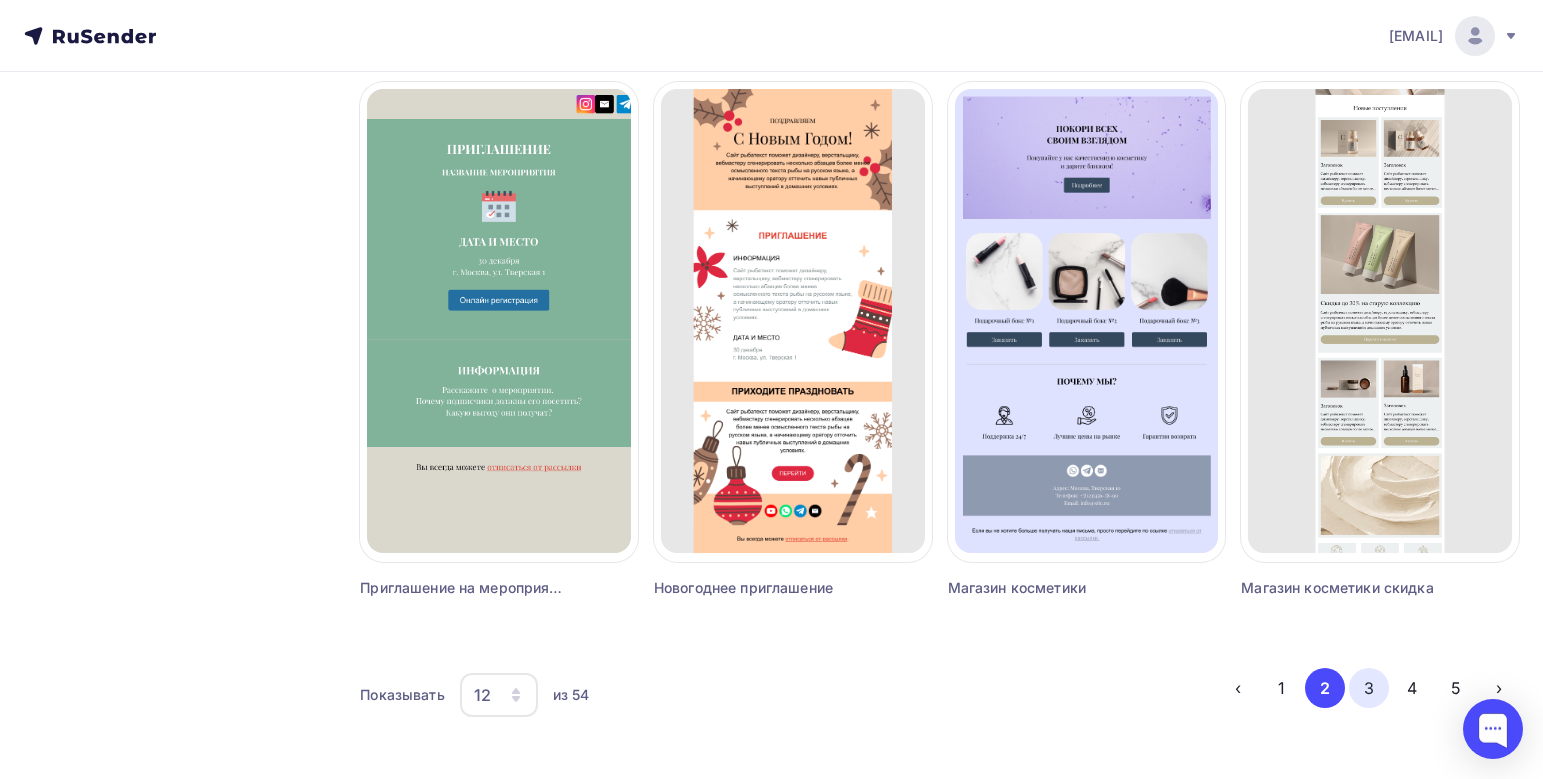 click on "3" at bounding box center [1369, 688] 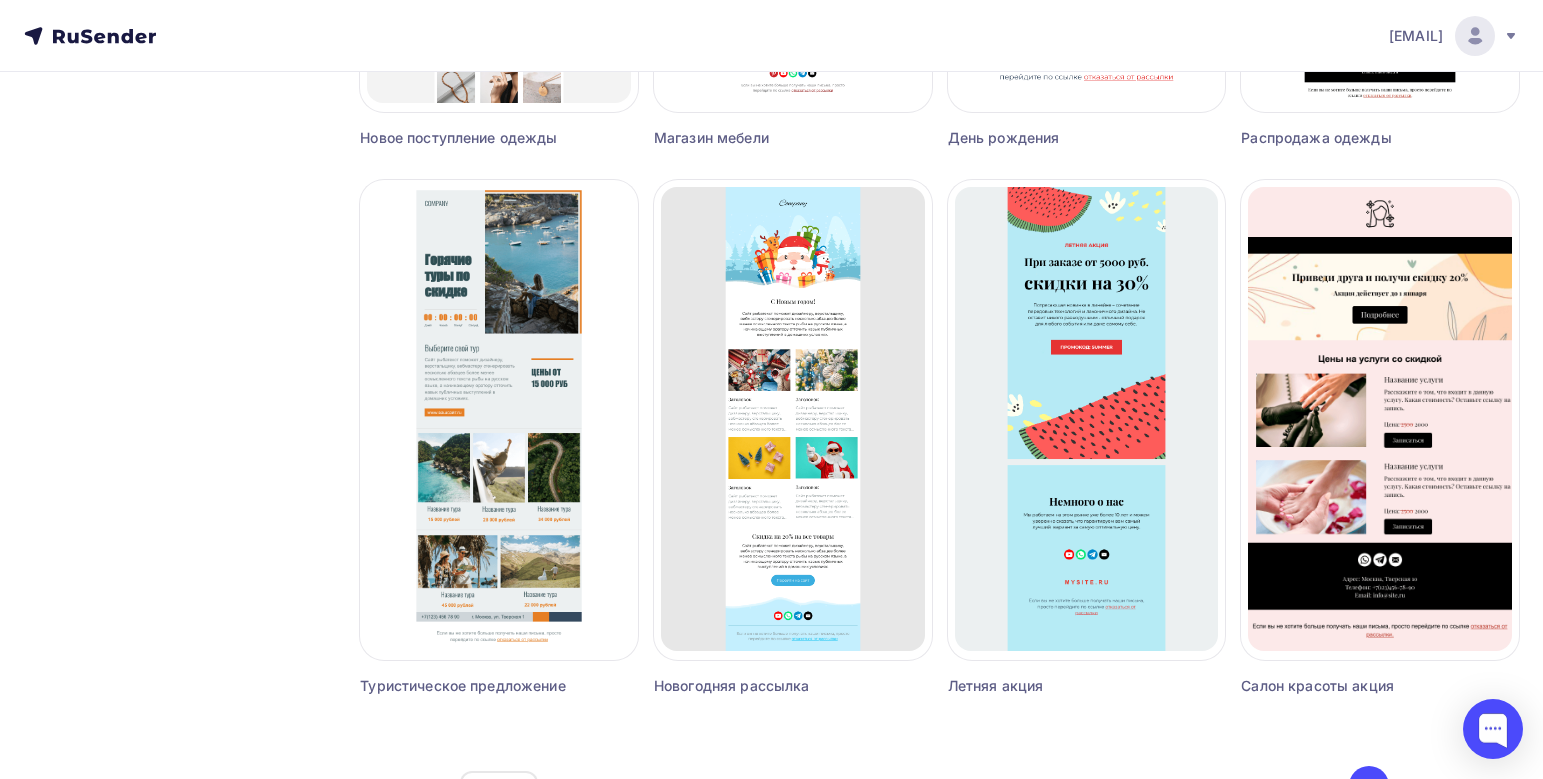 scroll, scrollTop: 1272, scrollLeft: 0, axis: vertical 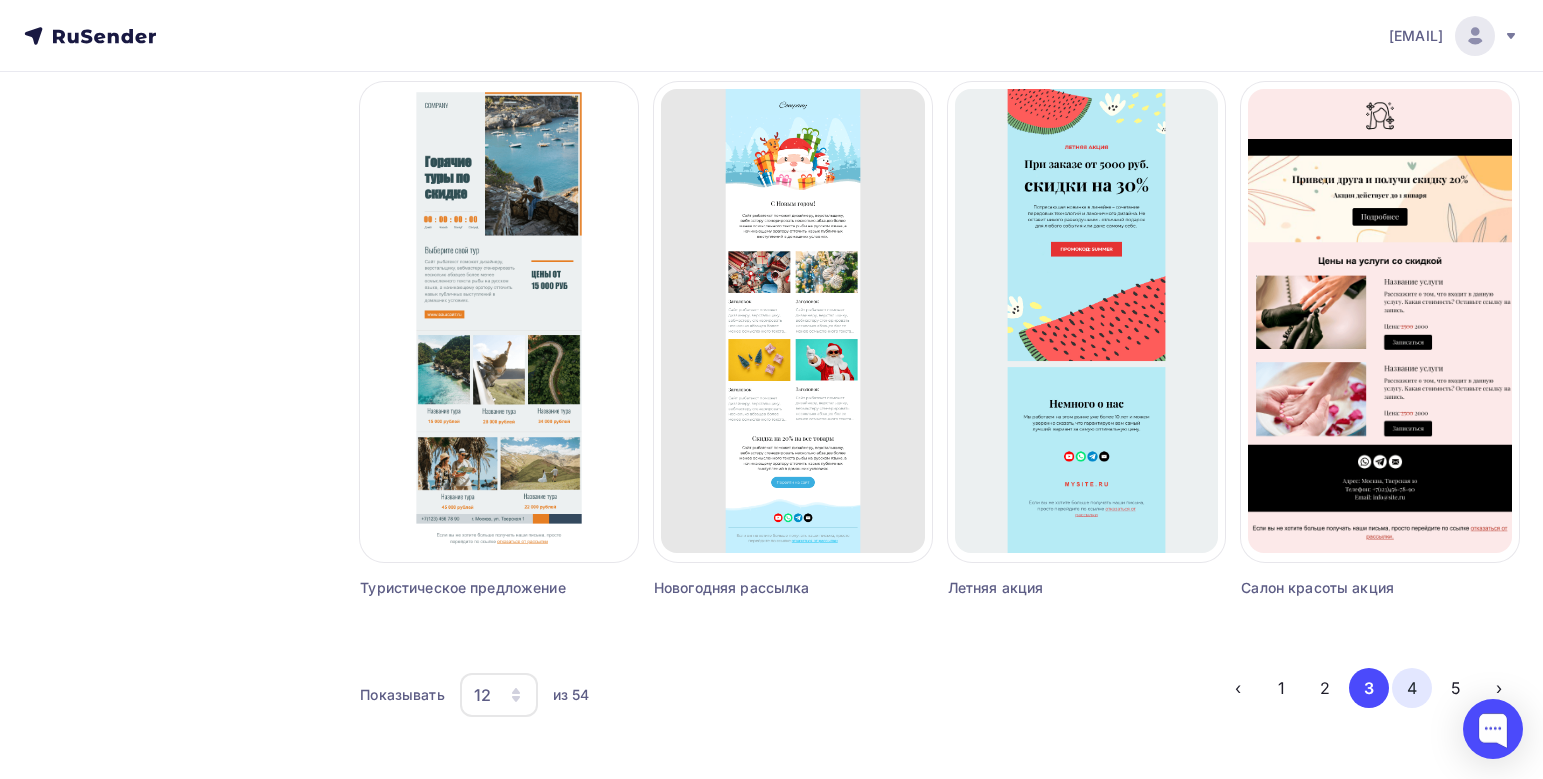 click on "4" at bounding box center [1412, 688] 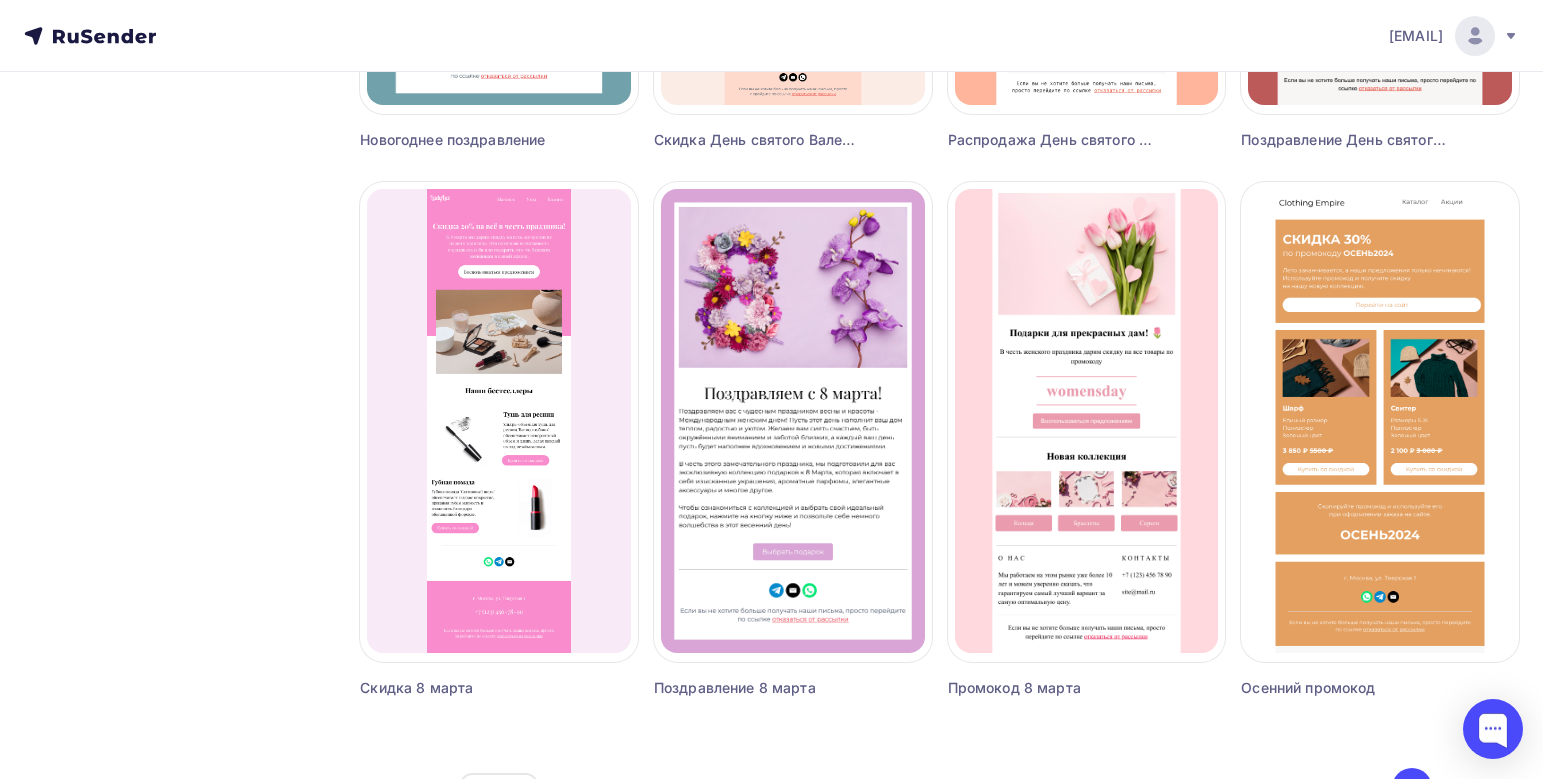 scroll, scrollTop: 1272, scrollLeft: 0, axis: vertical 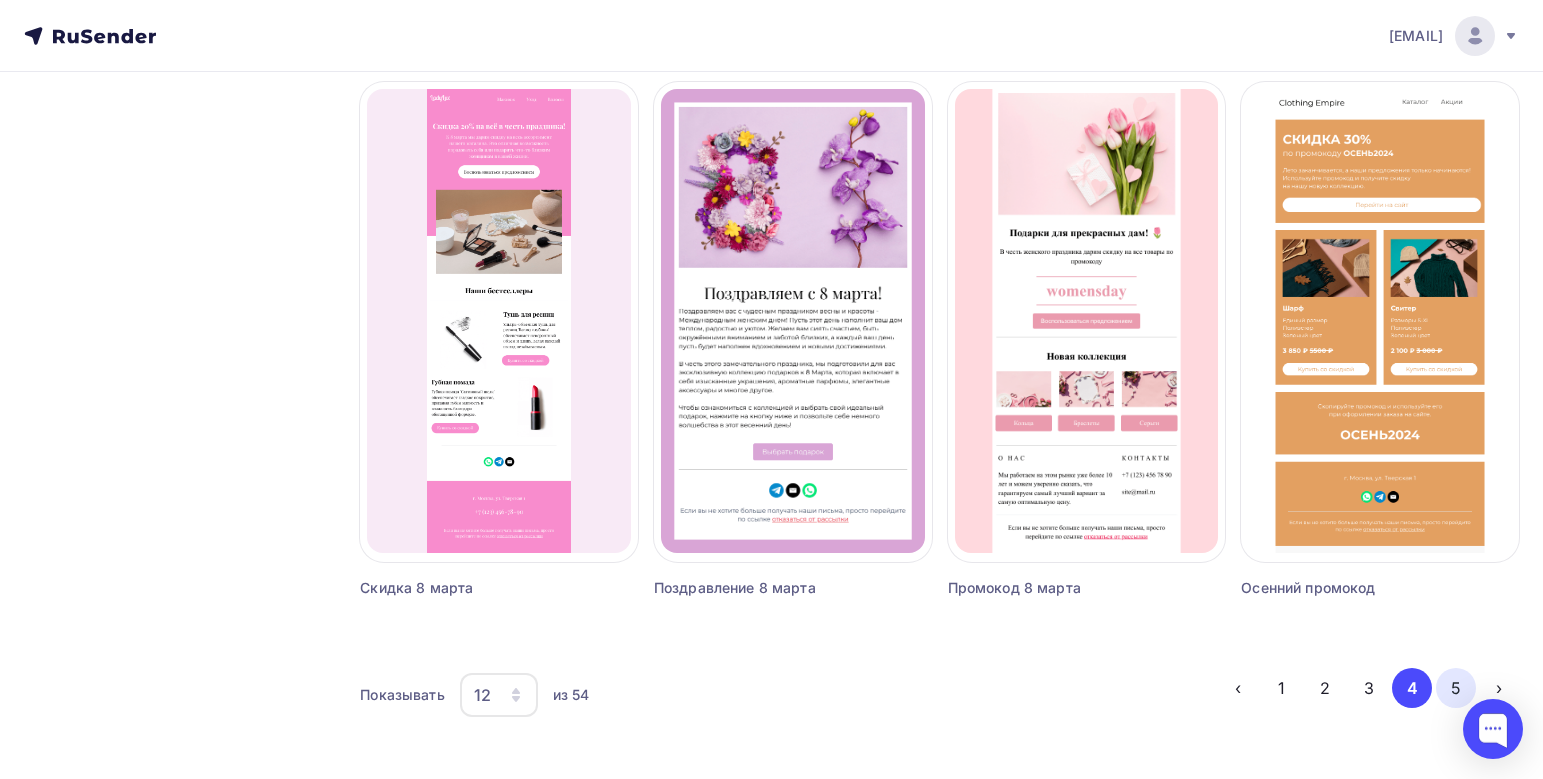 click on "5" at bounding box center [1456, 688] 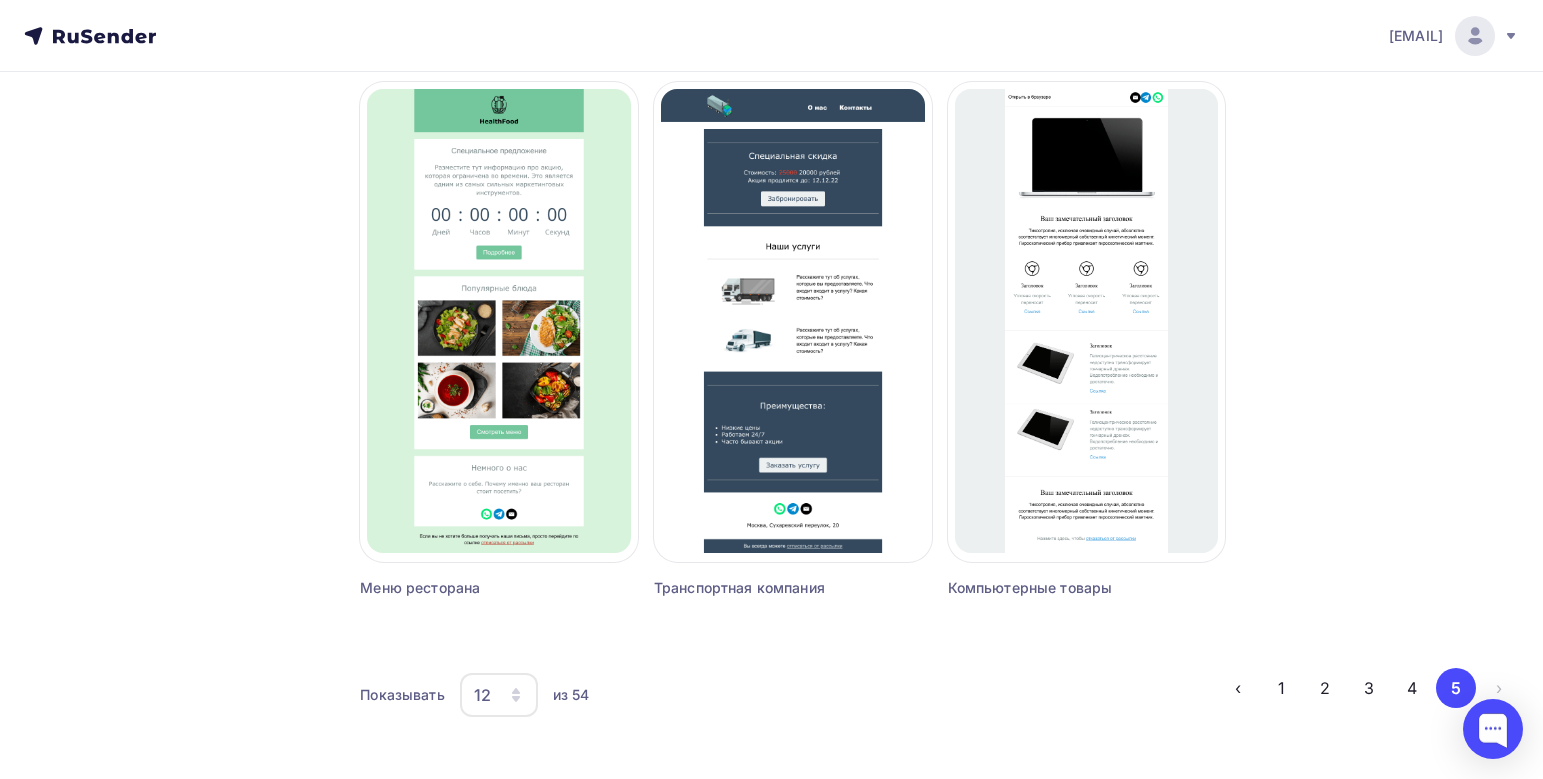 click on "›" at bounding box center [1498, 688] 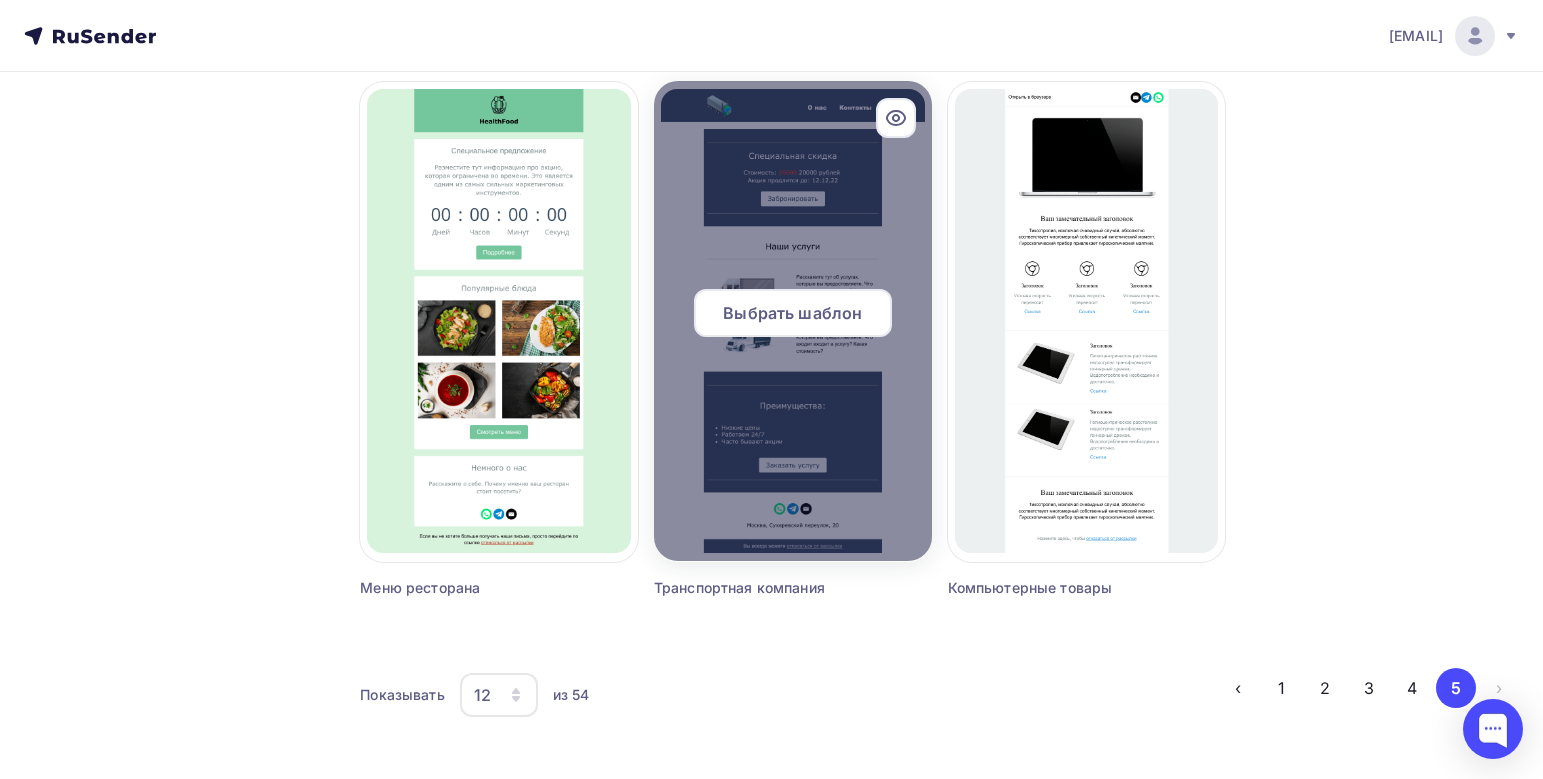 click at bounding box center [793, 321] 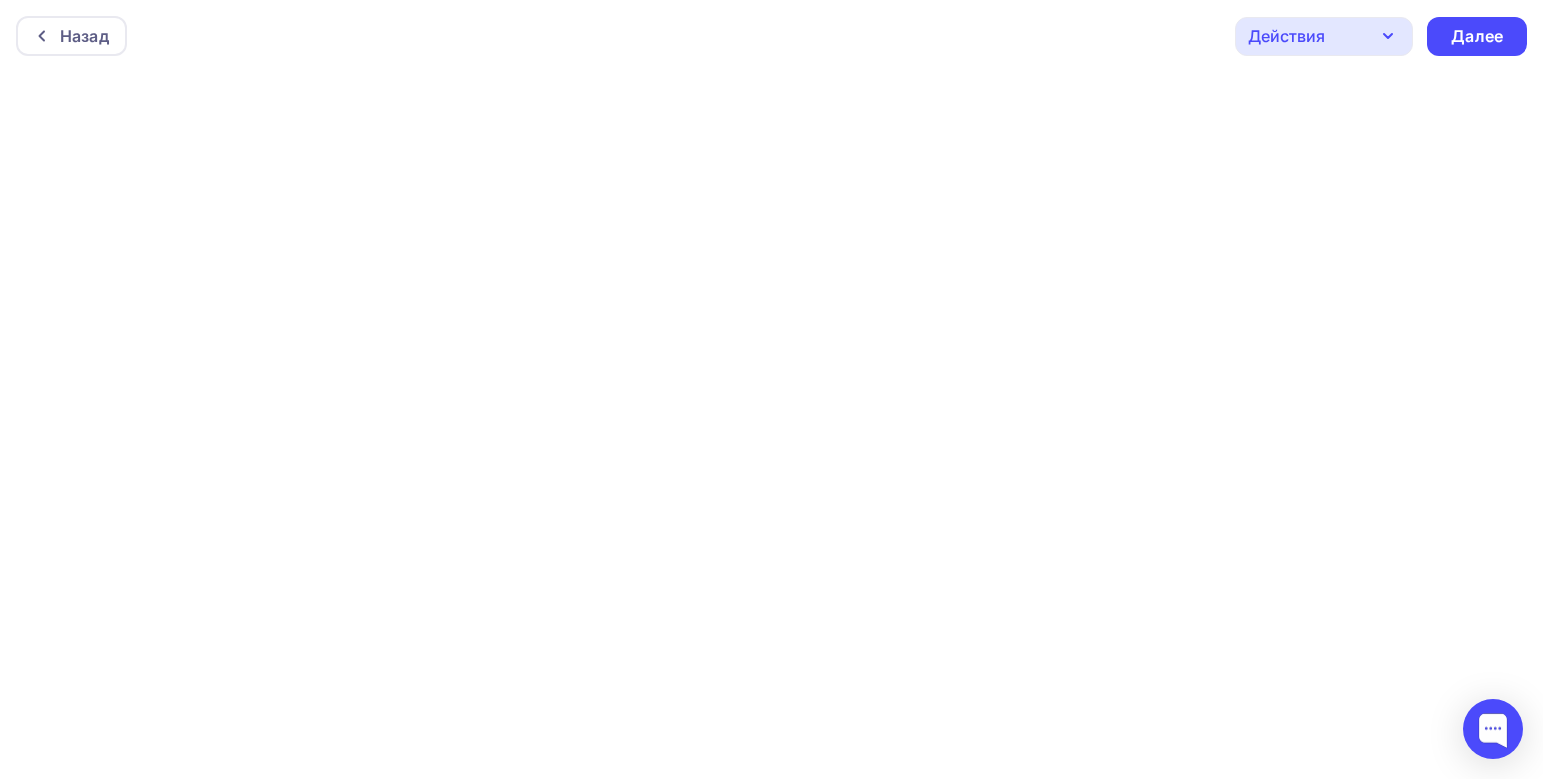 scroll, scrollTop: 0, scrollLeft: 0, axis: both 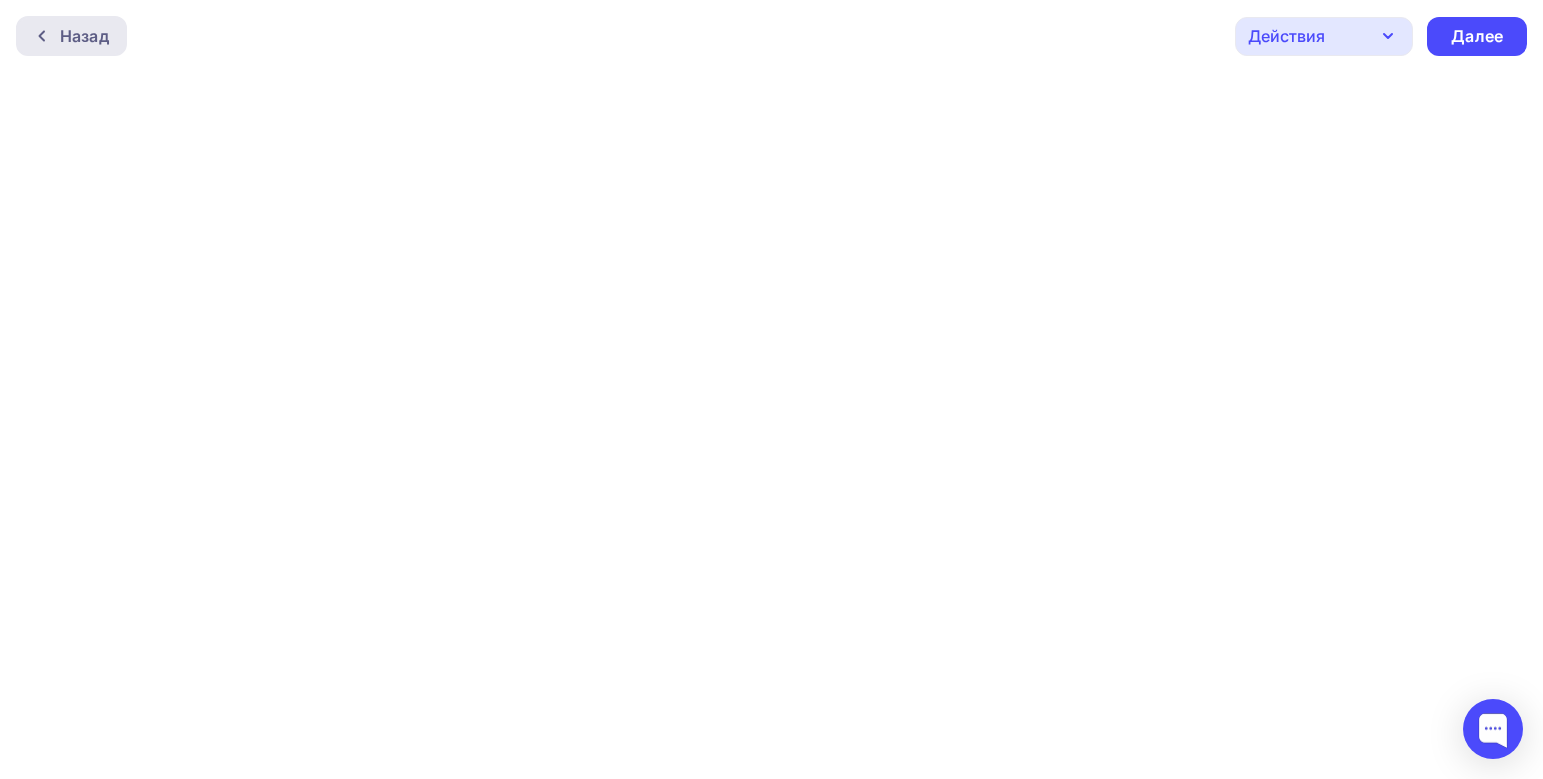 click on "Назад" at bounding box center [84, 36] 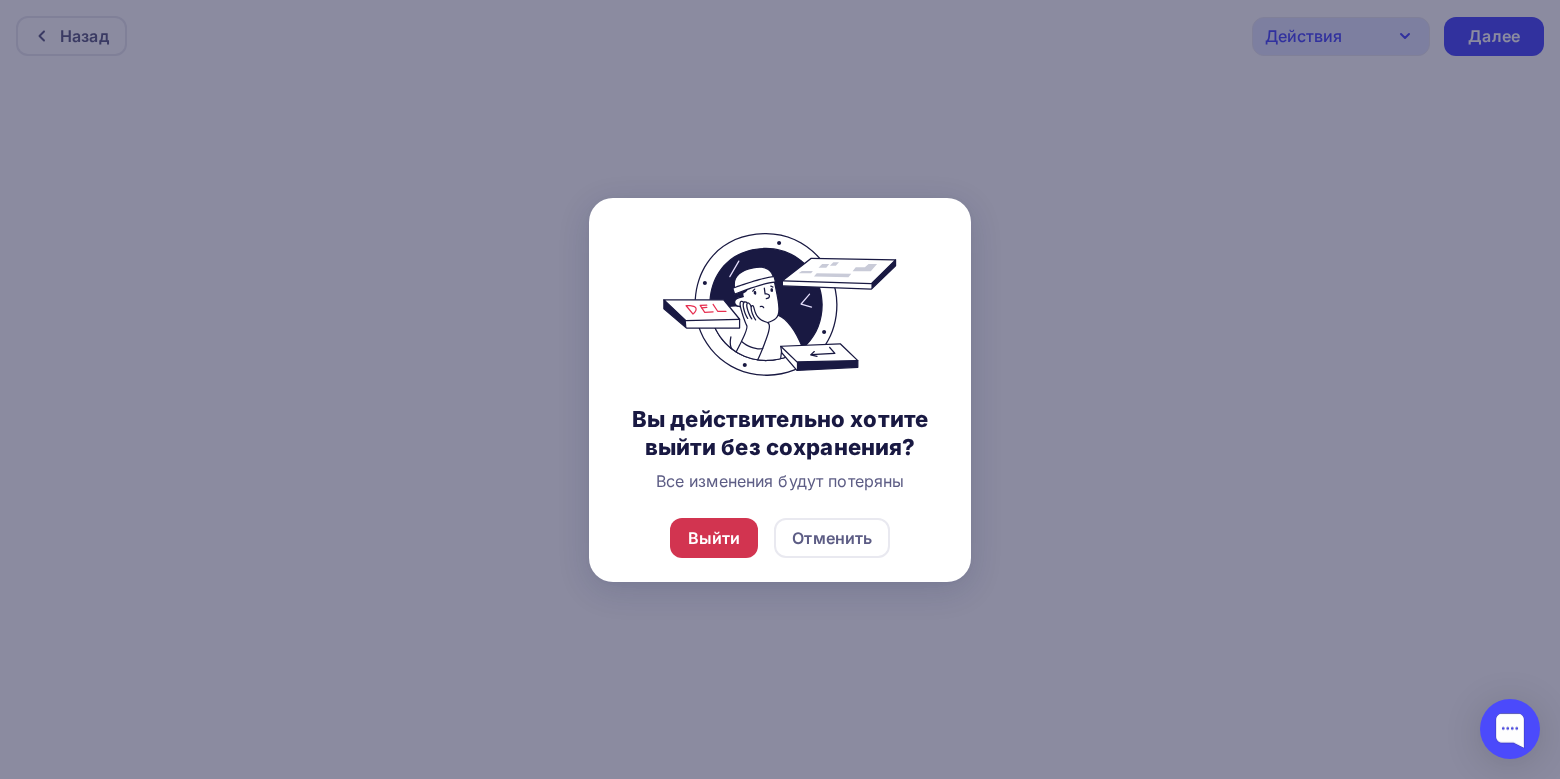 click on "Выйти" at bounding box center [714, 538] 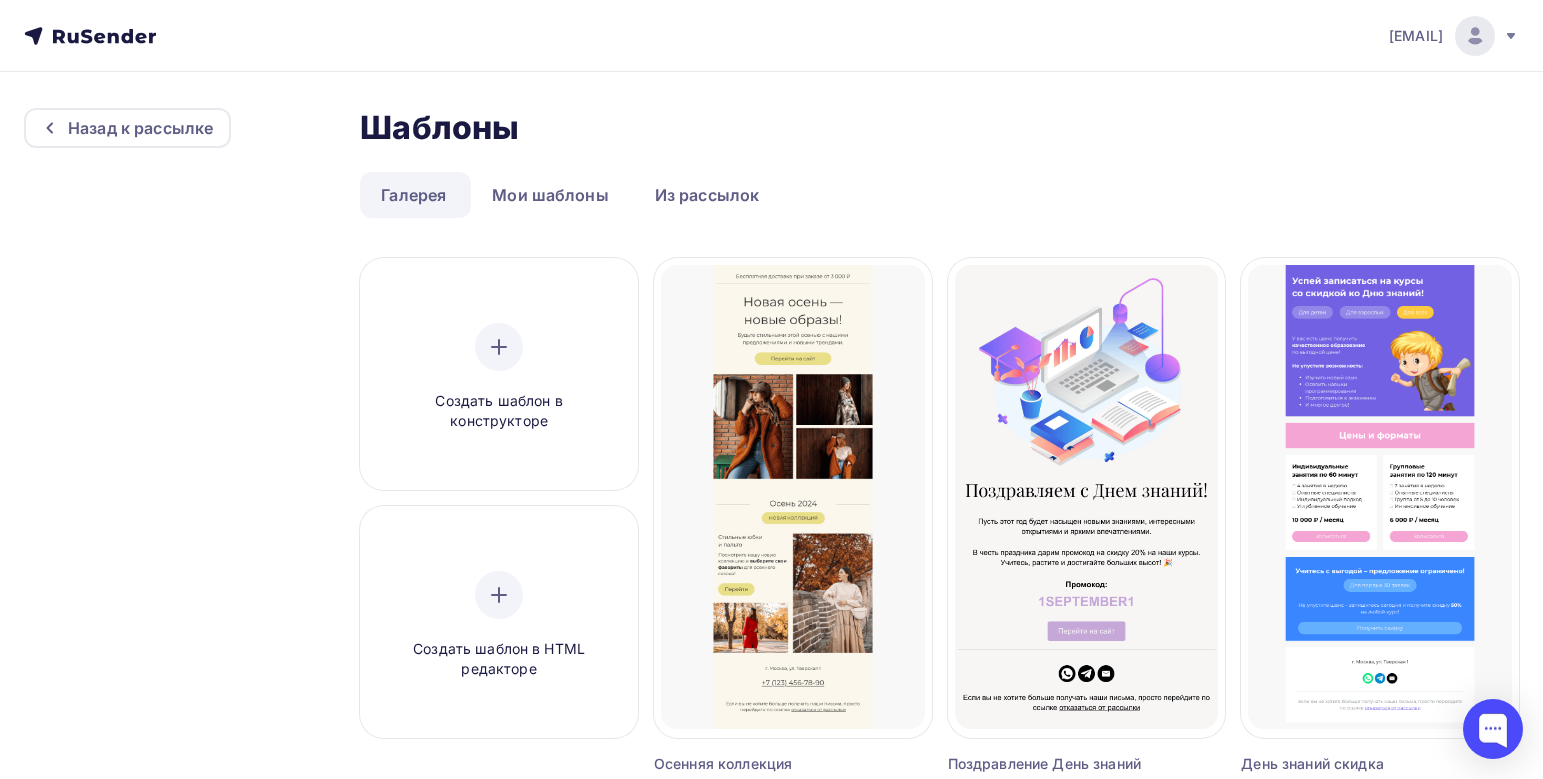 click on "[EMAIL]" at bounding box center [1454, 36] 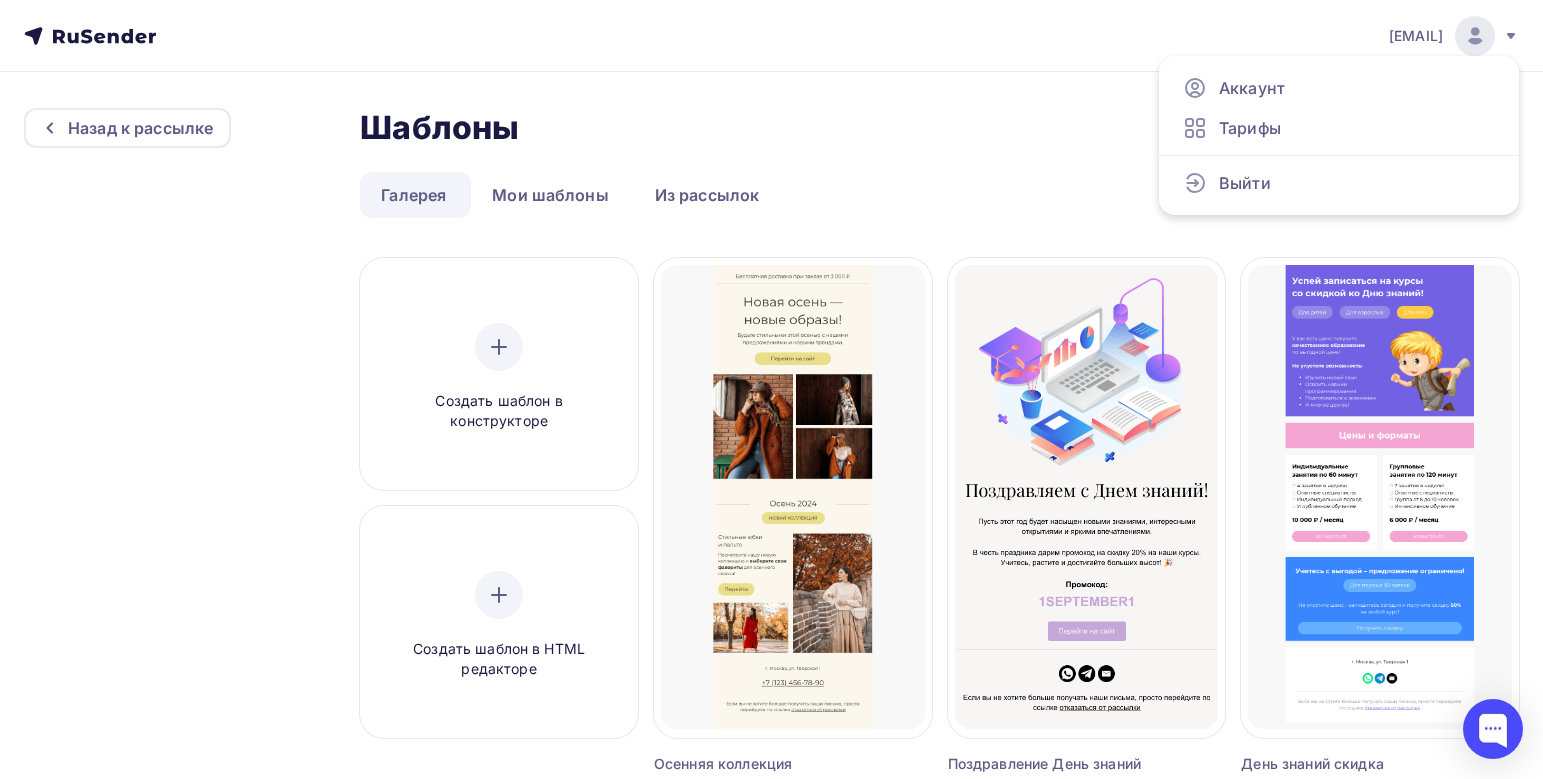 click on "Назад к рассылке
Шаблоны   Шаблоны   Галерея
Мои шаблоны
Из рассылок
Создать шаблон в конструкторе                     Создать шаблон в HTML редакторе             Выбрать шаблон                 Осенняя коллекция   Выбрать шаблон                 Поздравление День знаний   Выбрать шаблон                 День знаний скидка   Выбрать шаблон                 Приглашение Halloween   Выбрать шаблон                 Скидки Halloween   Выбрать шаблон                 Афиша событий   Выбрать шаблон                 Новостная рассылка   Выбрать шаблон                 Меню ресторана   Выбрать шаблон                   Выбрать шаблон" at bounding box center [771, 1061] 